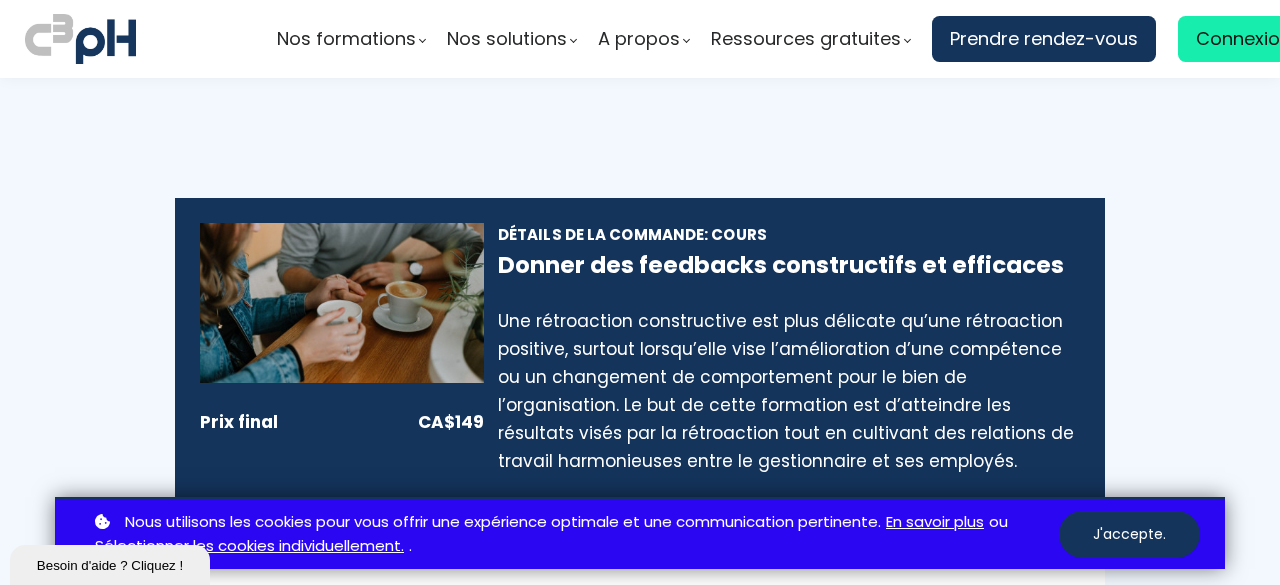 scroll, scrollTop: 0, scrollLeft: 0, axis: both 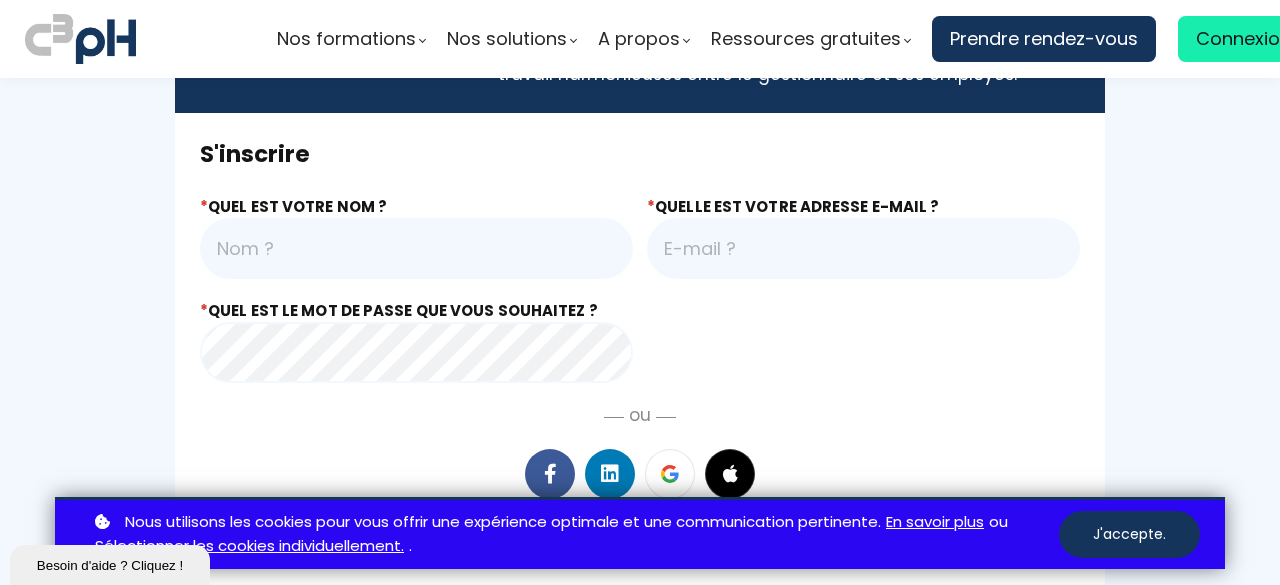 click at bounding box center (416, 248) 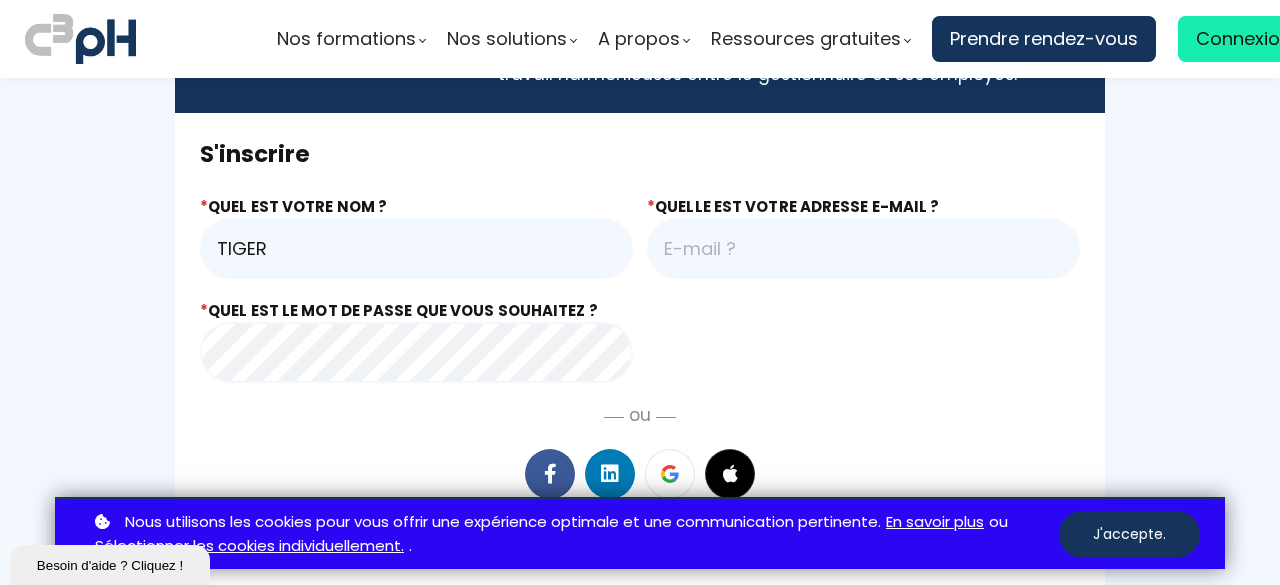 type on "TIGER" 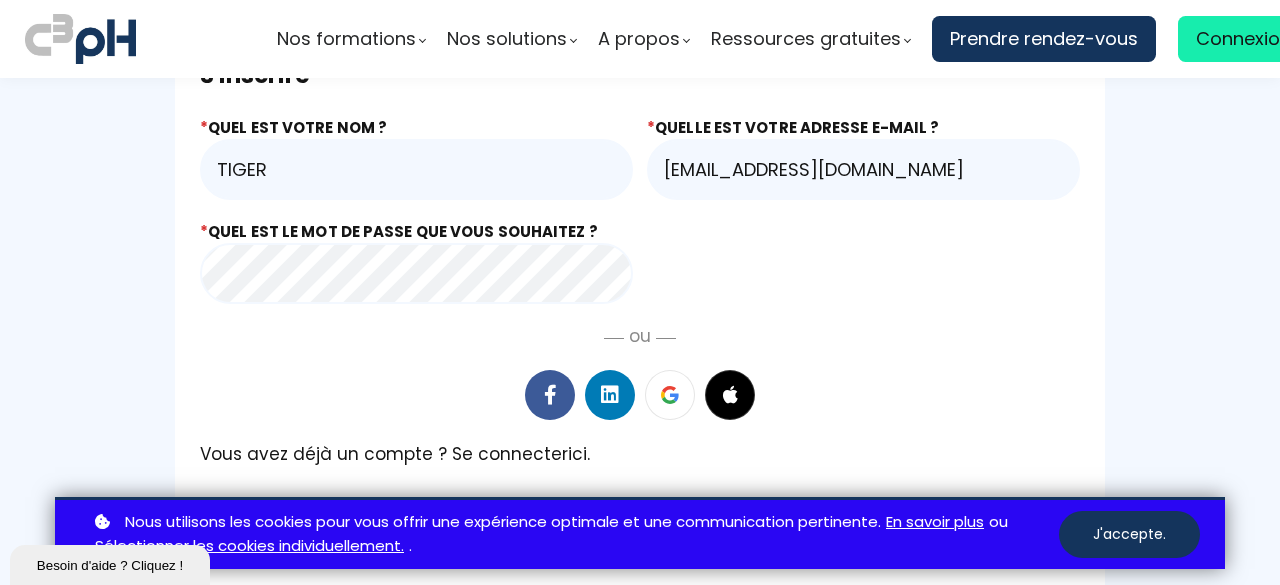 scroll, scrollTop: 461, scrollLeft: 0, axis: vertical 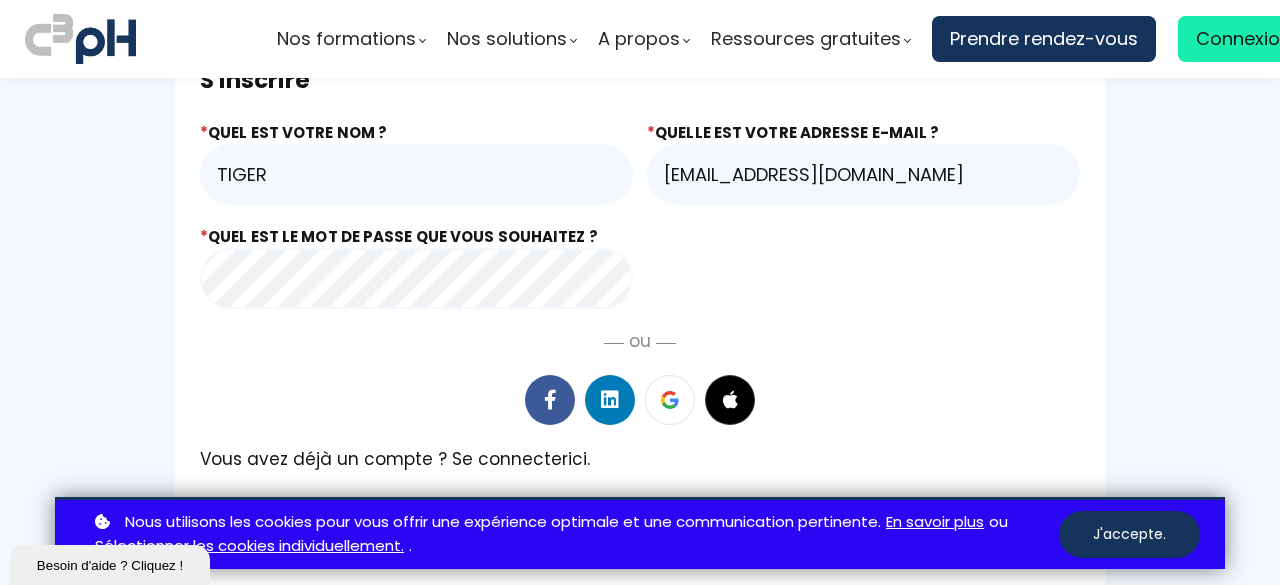 drag, startPoint x: 263, startPoint y: 187, endPoint x: 196, endPoint y: 185, distance: 67.02985 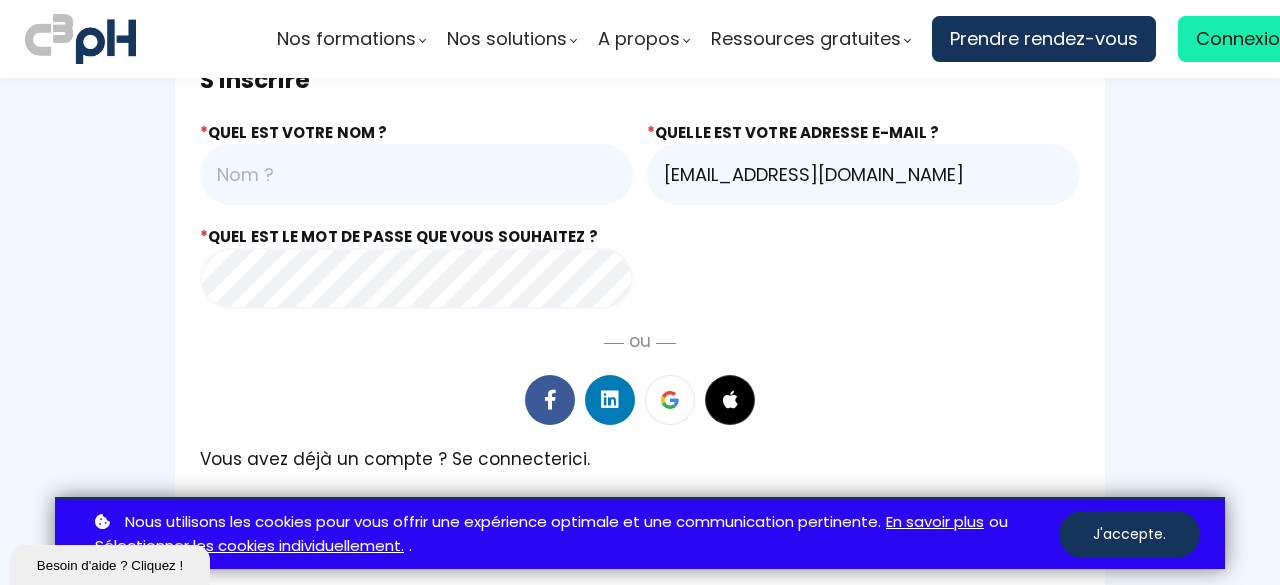 type 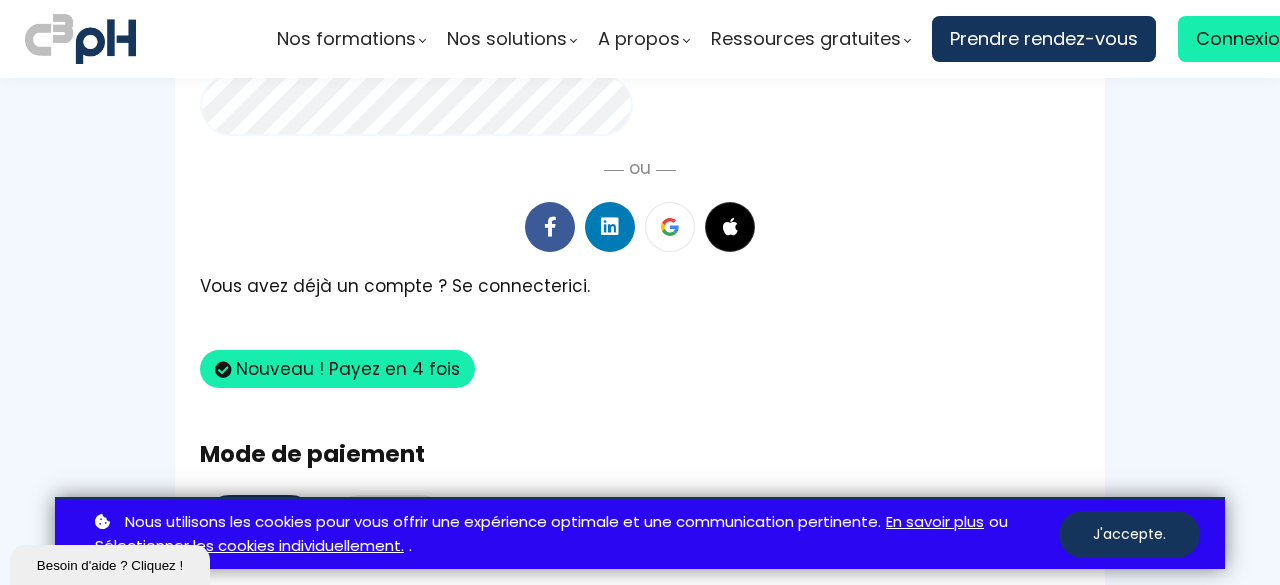 scroll, scrollTop: 610, scrollLeft: 0, axis: vertical 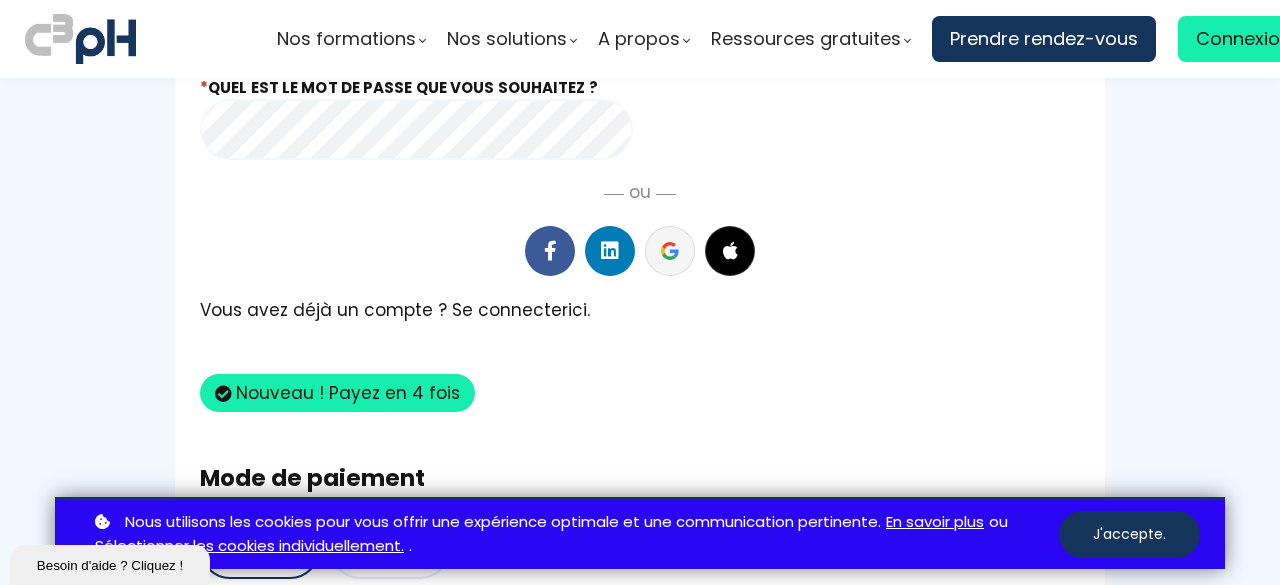 type 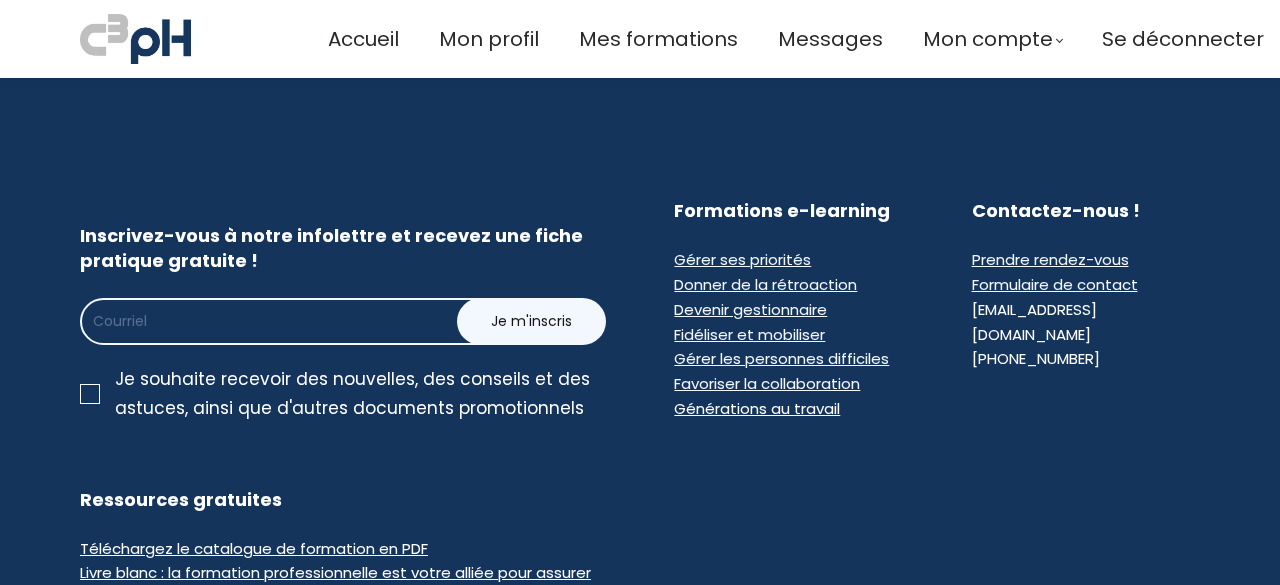 scroll, scrollTop: 0, scrollLeft: 0, axis: both 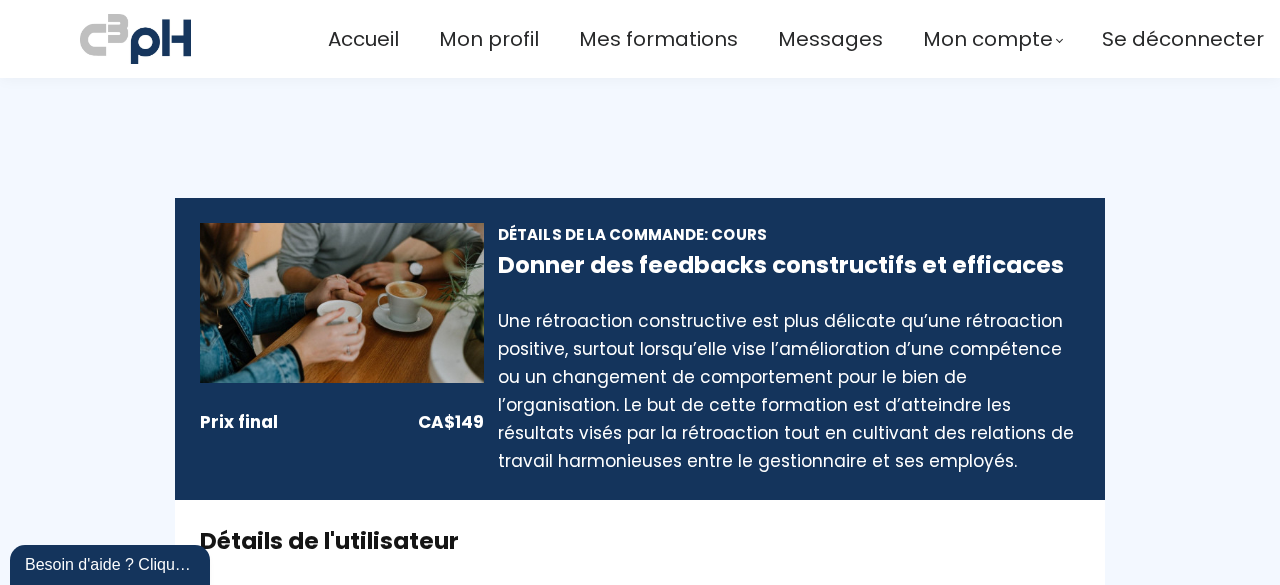 click on "Prix final     CA$149       Détails de la commande: Cours
Donner des feedbacks constructifs et efficaces
Une rétroaction constructive est plus délicate qu’une rétroaction positive, surtout lorsqu’elle vise l’amélioration d’une compétence ou un changement de comportement pour le bien de l’organisation. Le but de cette formation est d’atteindre les résultats visés par la rétroaction tout en cultivant des relations de travail harmonieuses entre le gestionnaire et ses employés.
Détails de l'utilisateur
Nom ?: TIGER
E-mail ?: yoanntiger@yoandcoach.fr
Détails de facturation" at bounding box center (640, 1367) 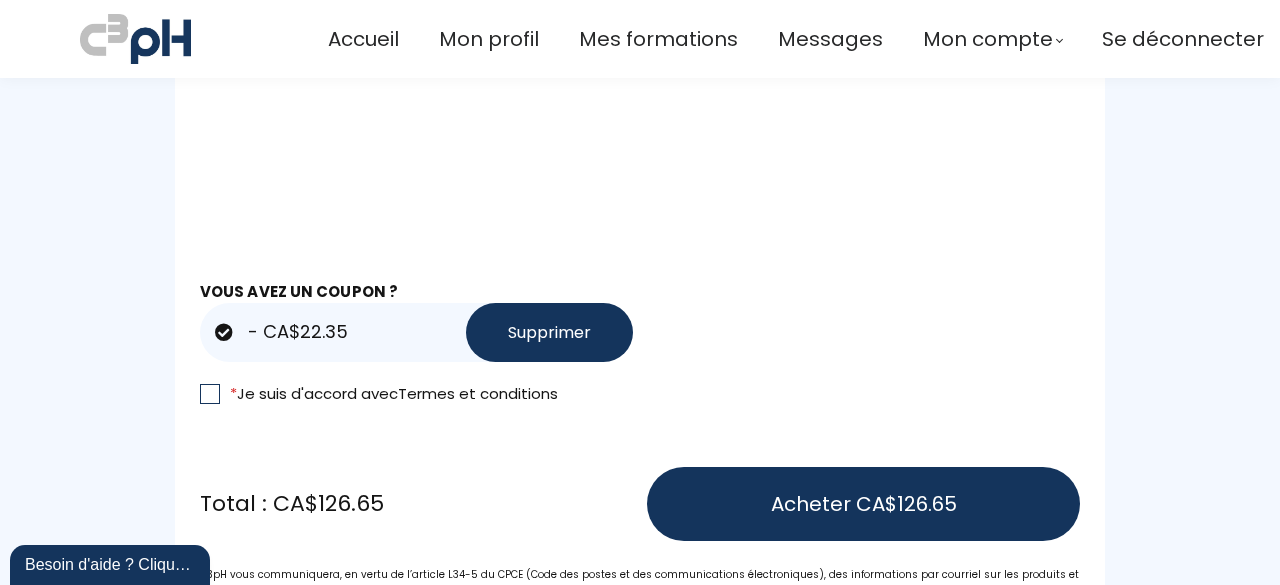 scroll, scrollTop: 1360, scrollLeft: 0, axis: vertical 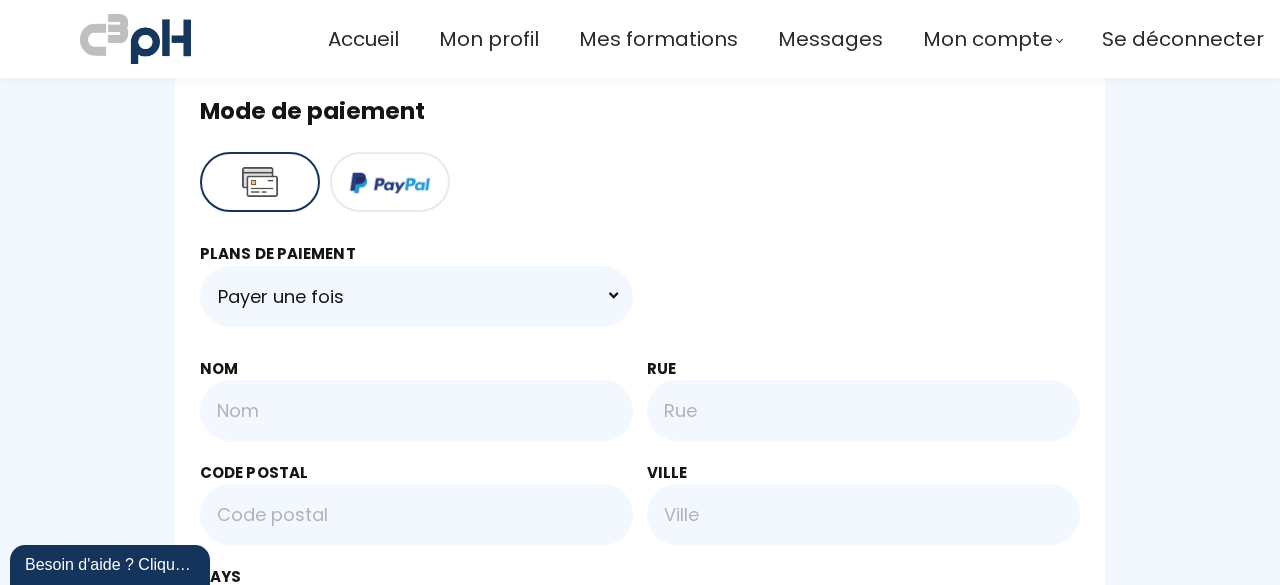 click on "Prix final     CA$149       Détails de la commande: Cours
Donner des feedbacks constructifs et efficaces
Une rétroaction constructive est plus délicate qu’une rétroaction positive, surtout lorsqu’elle vise l’amélioration d’une compétence ou un changement de comportement pour le bien de l’organisation. Le but de cette formation est d’atteindre les résultats visés par la rétroaction tout en cultivant des relations de travail harmonieuses entre le gestionnaire et ses employés.
Détails de l'utilisateur
Nom ?: TIGER
E-mail ?: yoanntiger@yoandcoach.fr
Détails de facturation" at bounding box center (640, 729) 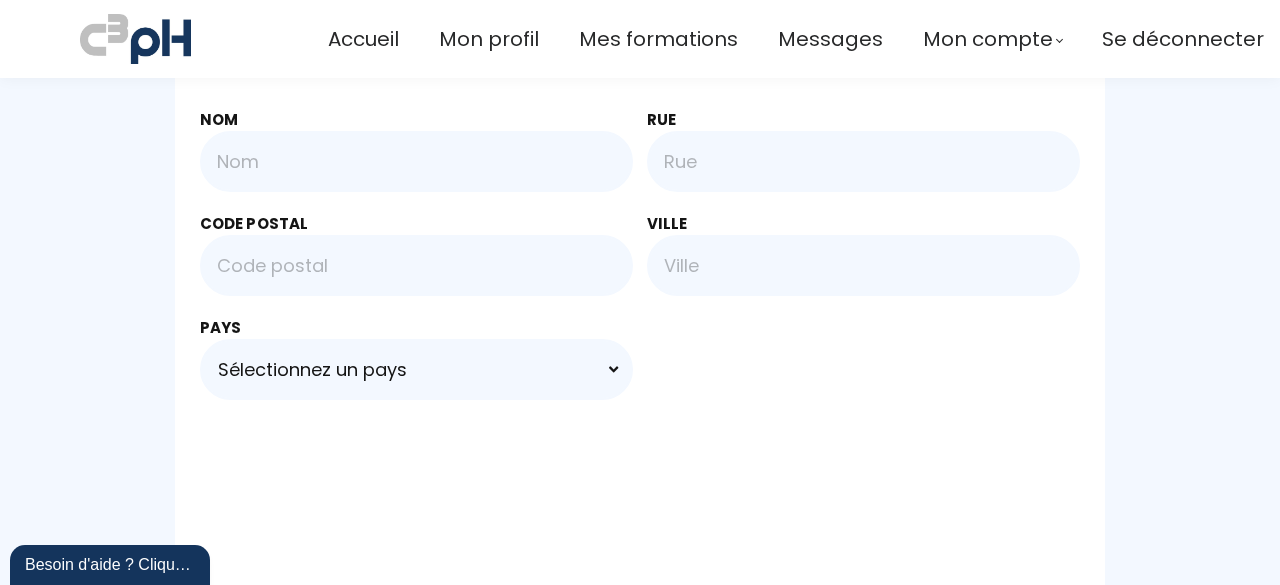 scroll, scrollTop: 960, scrollLeft: 0, axis: vertical 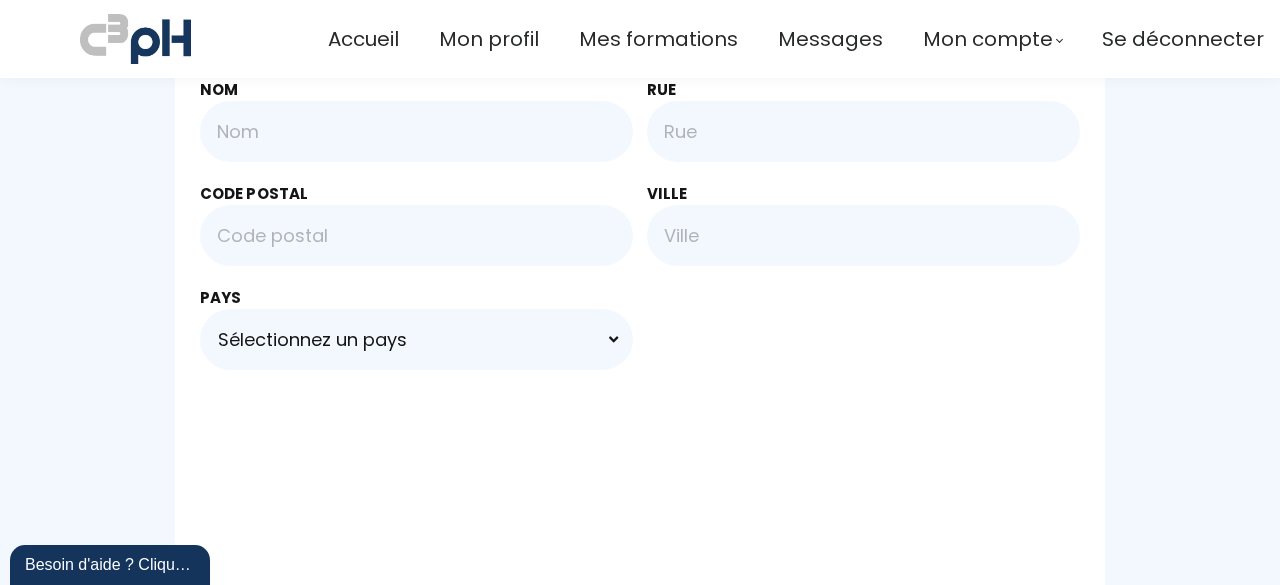 click at bounding box center [416, 131] 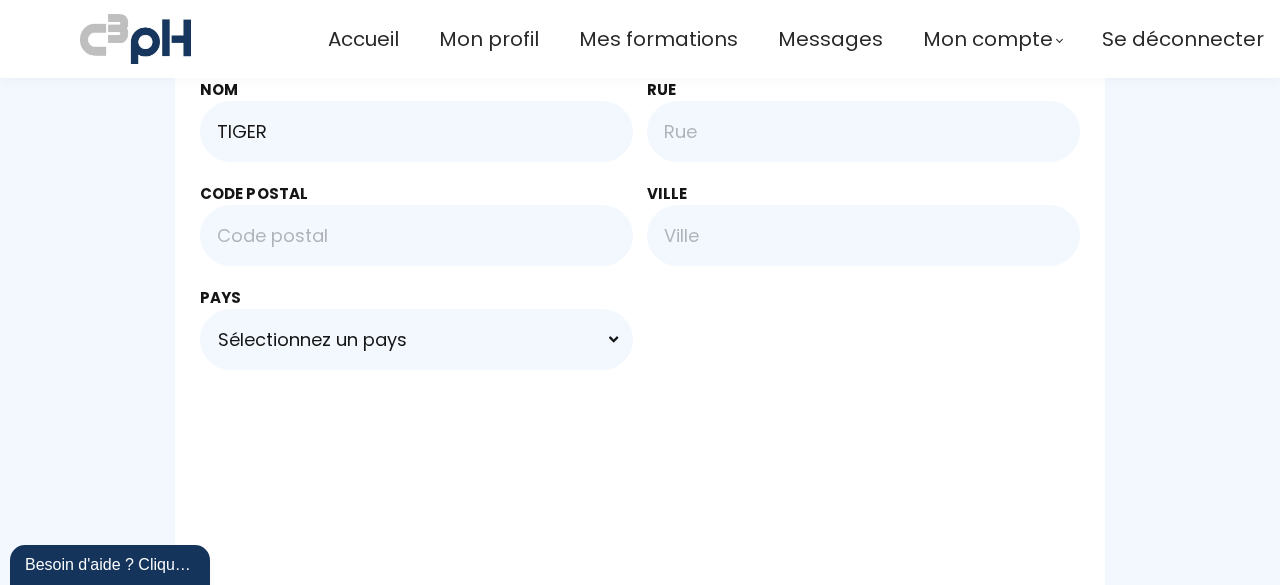 type on "TIGER" 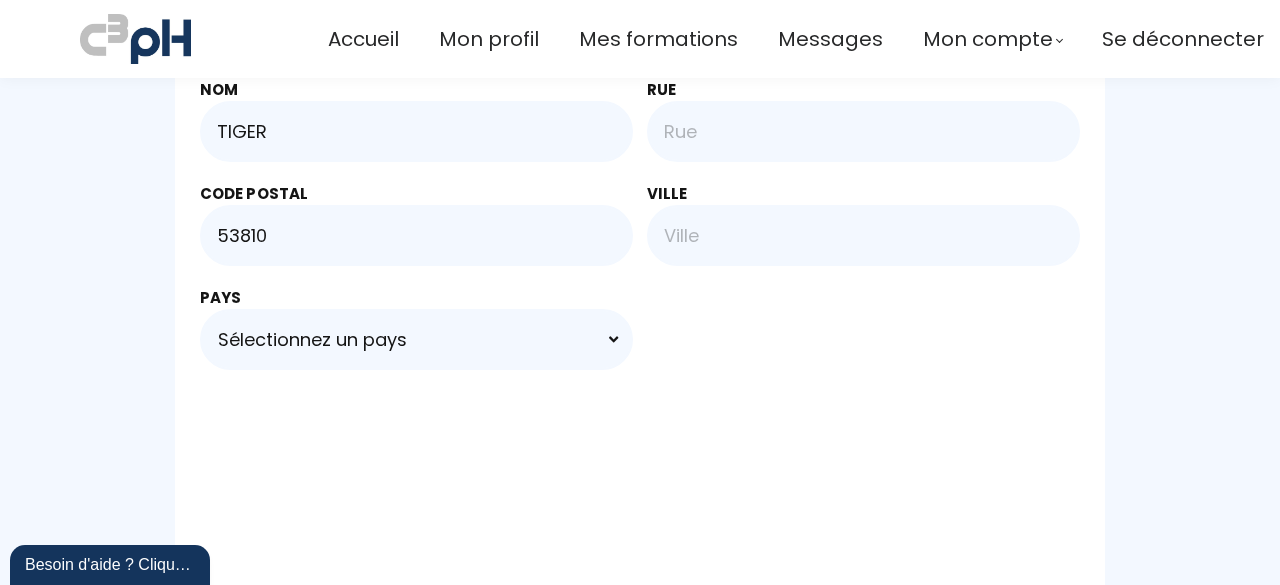 type on "53810" 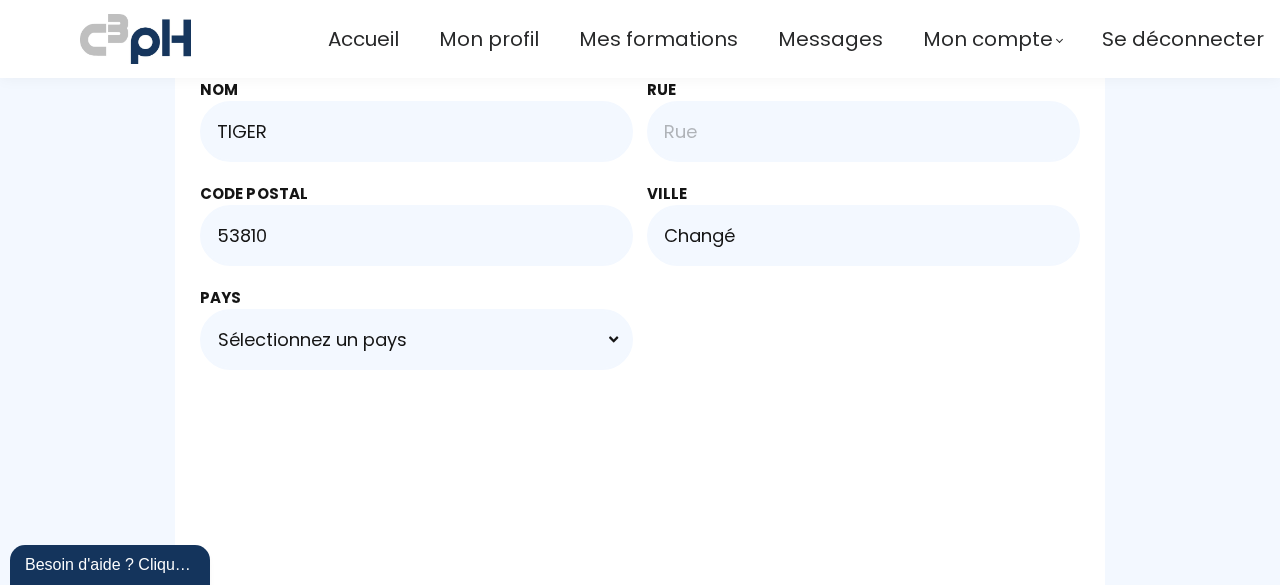 type on "Changé" 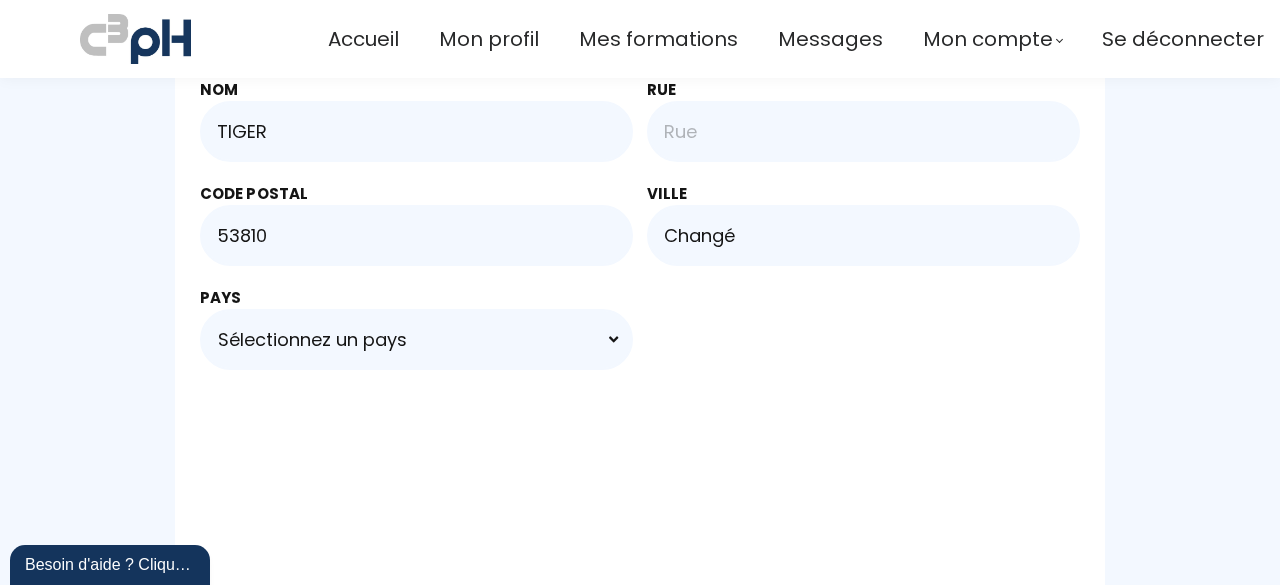 click on "Sélectionnez un pays
Afghanistan
Åland Islands
Albania
Algeria
American Samoa
Andorra
Angola
Anguilla
Antarctica
Antigua and Barbuda
Argentina
Armenia
Aruba
Australia" at bounding box center (416, 339) 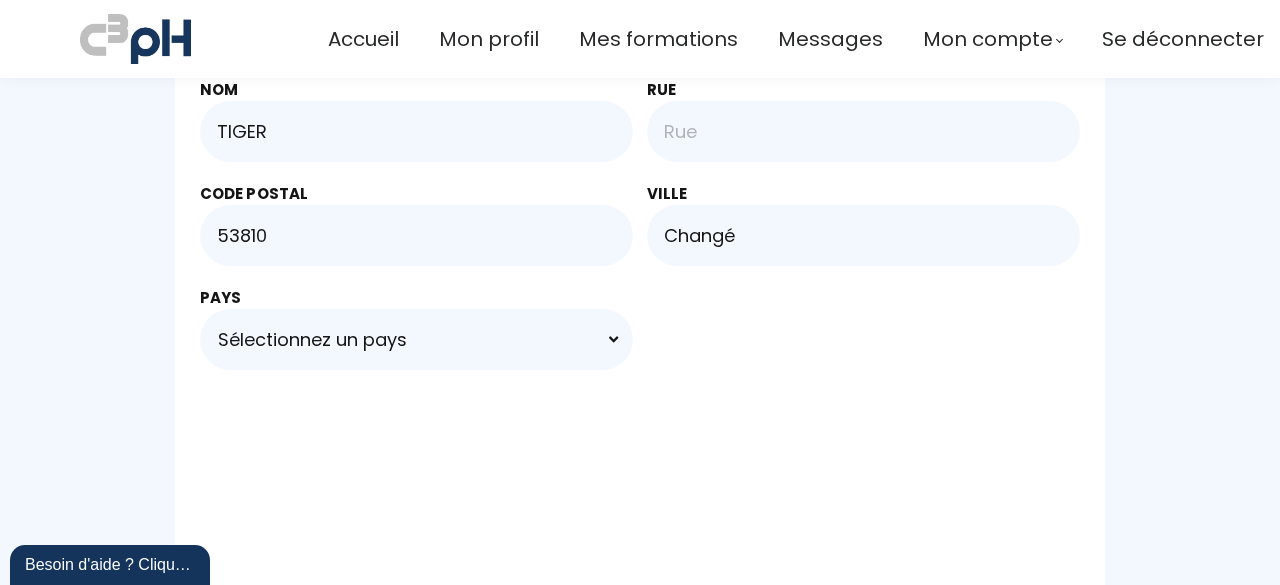 select on "FR" 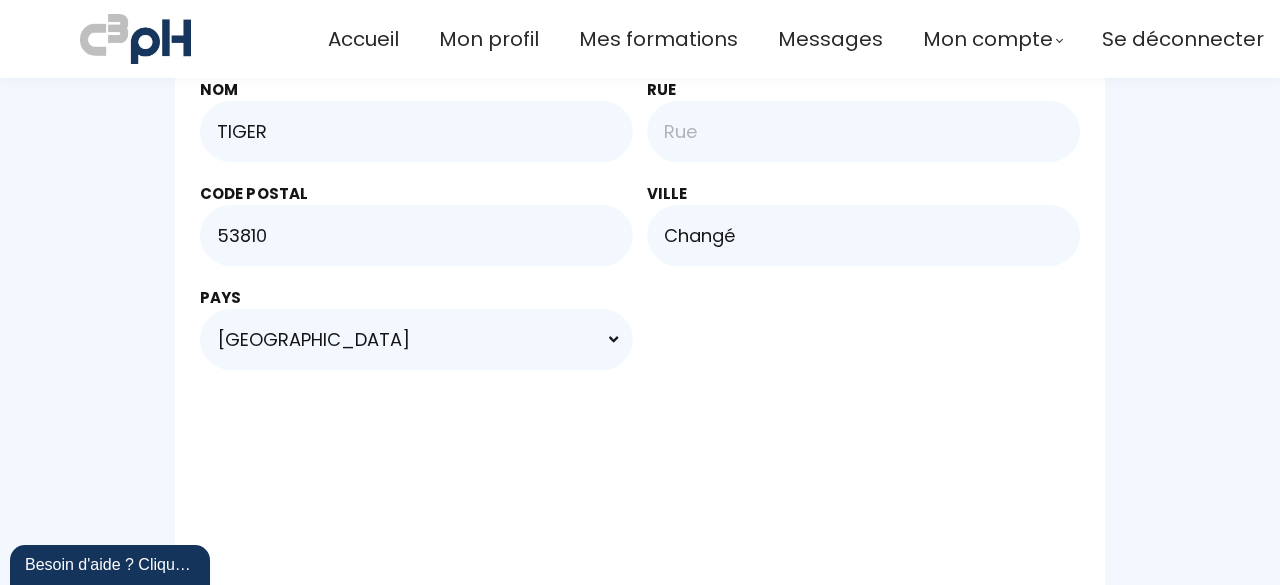 click on "Sélectionnez un pays
Afghanistan
Åland Islands
Albania
Algeria
American Samoa
Andorra
Angola
Anguilla
Antarctica
Antigua and Barbuda
Argentina
Armenia
Aruba
Australia" at bounding box center (416, 339) 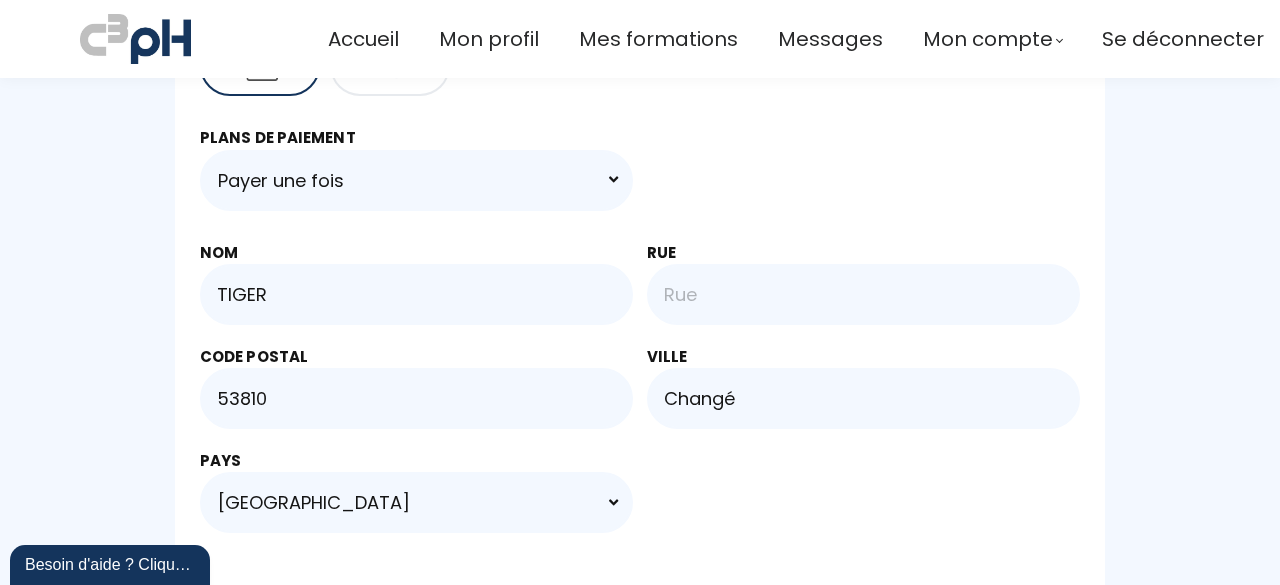 scroll, scrollTop: 818, scrollLeft: 0, axis: vertical 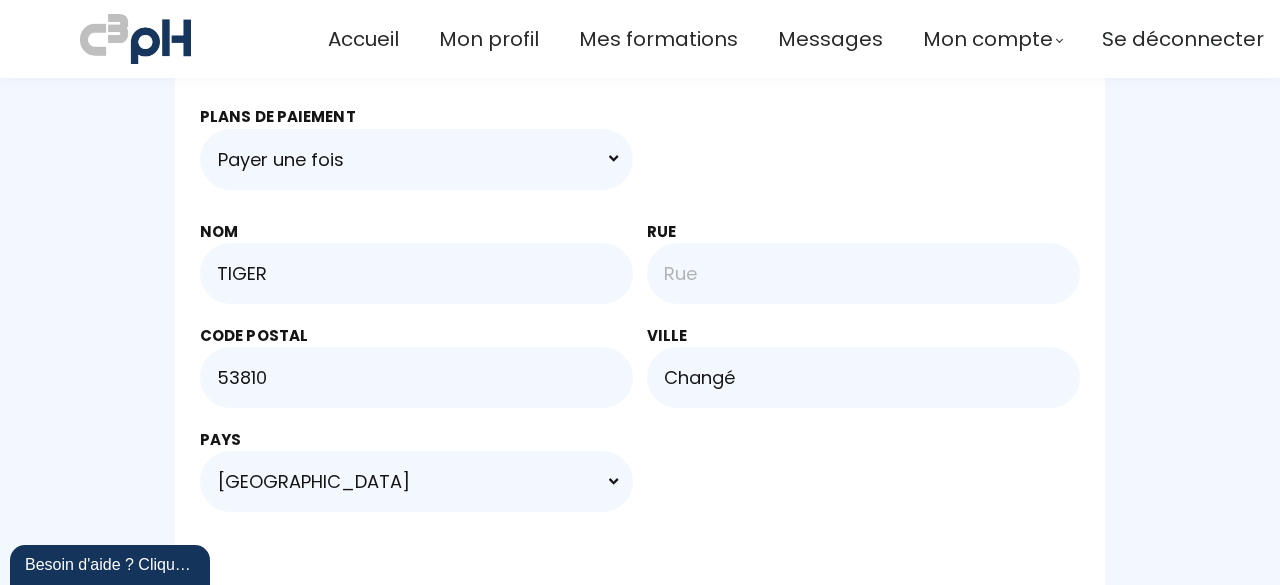 click at bounding box center [863, 273] 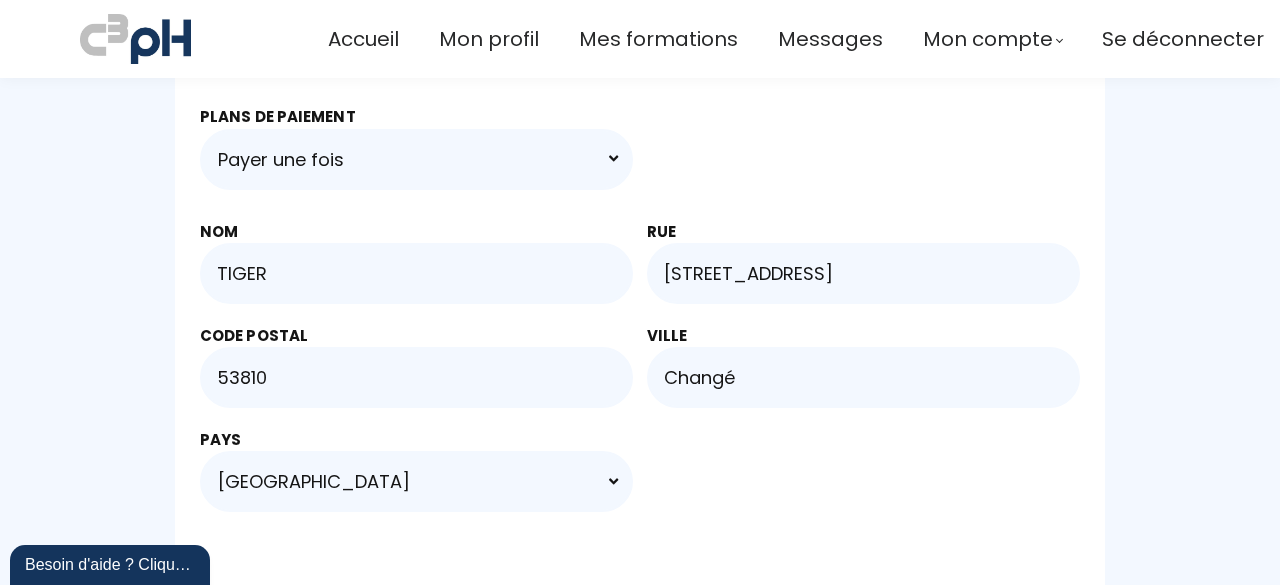 type on "44 rue de L'orée du Bois" 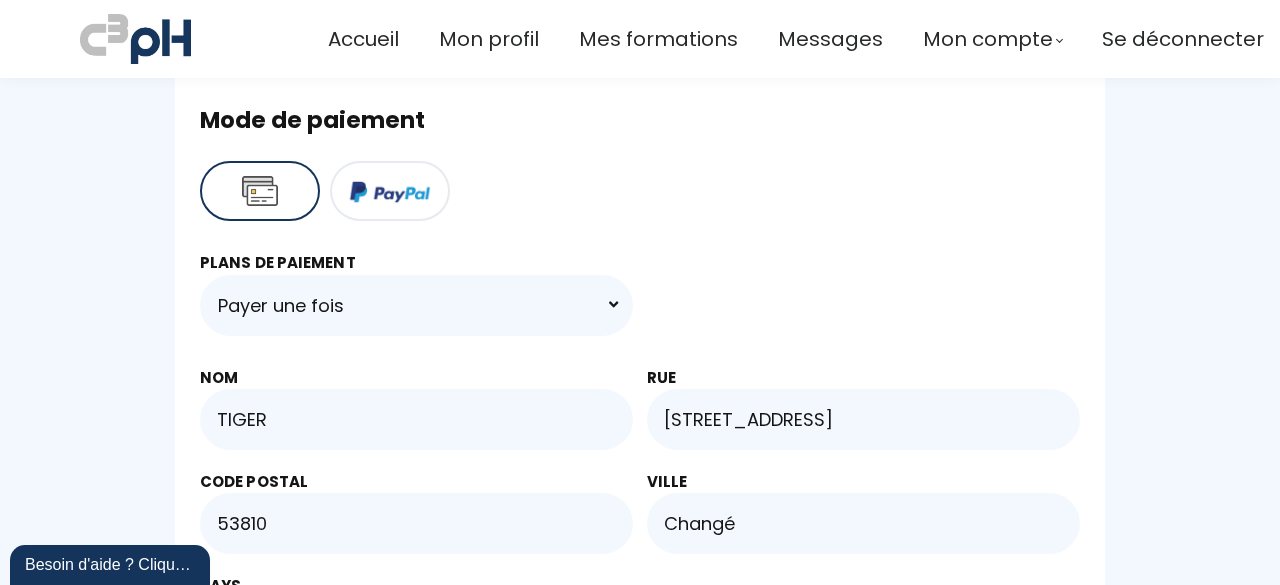 scroll, scrollTop: 775, scrollLeft: 0, axis: vertical 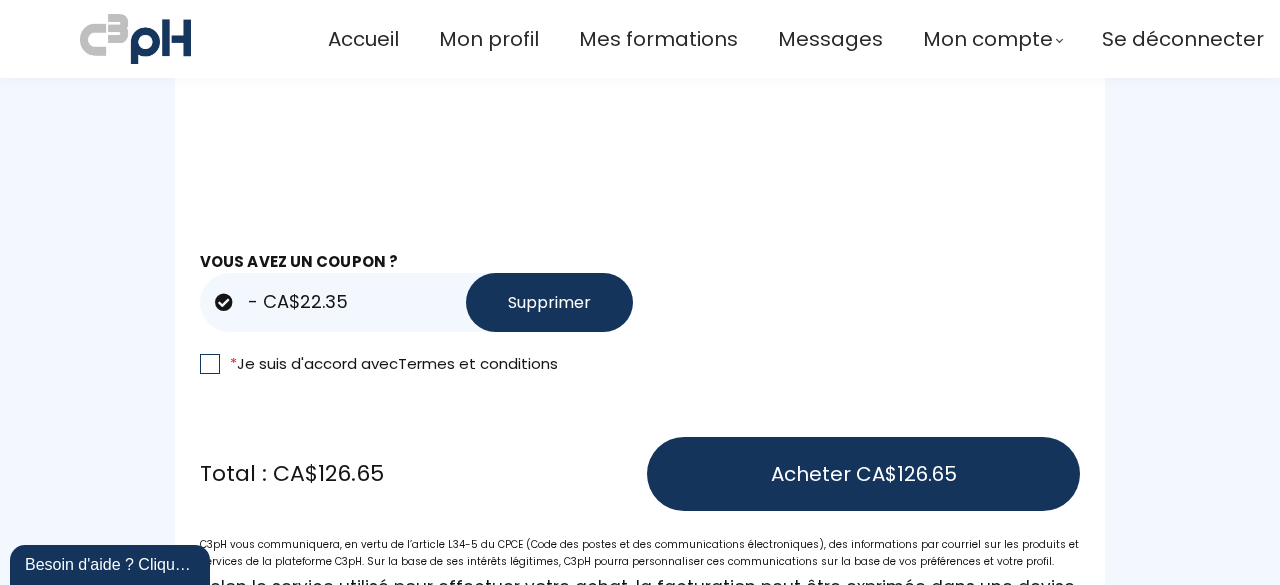 click at bounding box center [210, 364] 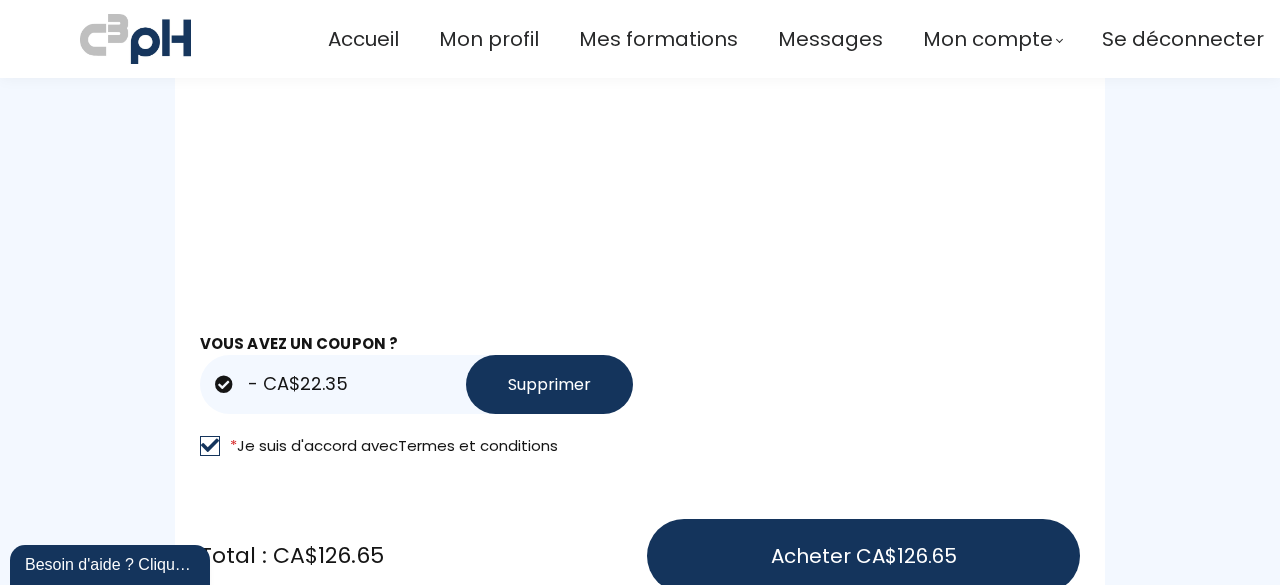 scroll, scrollTop: 1294, scrollLeft: 0, axis: vertical 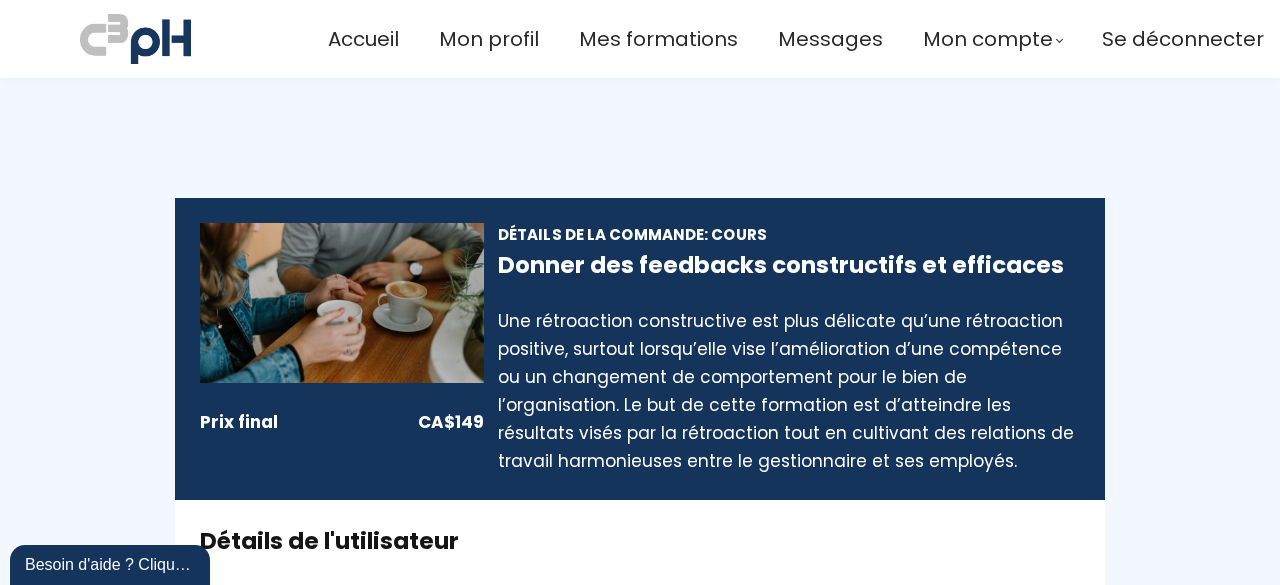 drag, startPoint x: 1258, startPoint y: 102, endPoint x: 1256, endPoint y: 114, distance: 12.165525 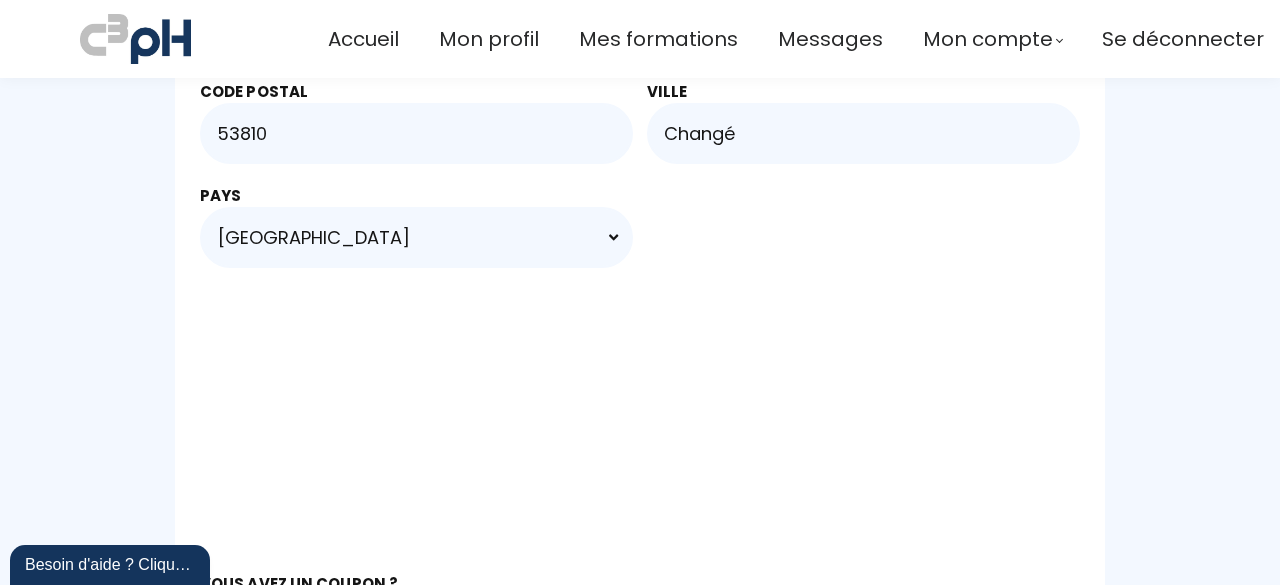 scroll, scrollTop: 1316, scrollLeft: 0, axis: vertical 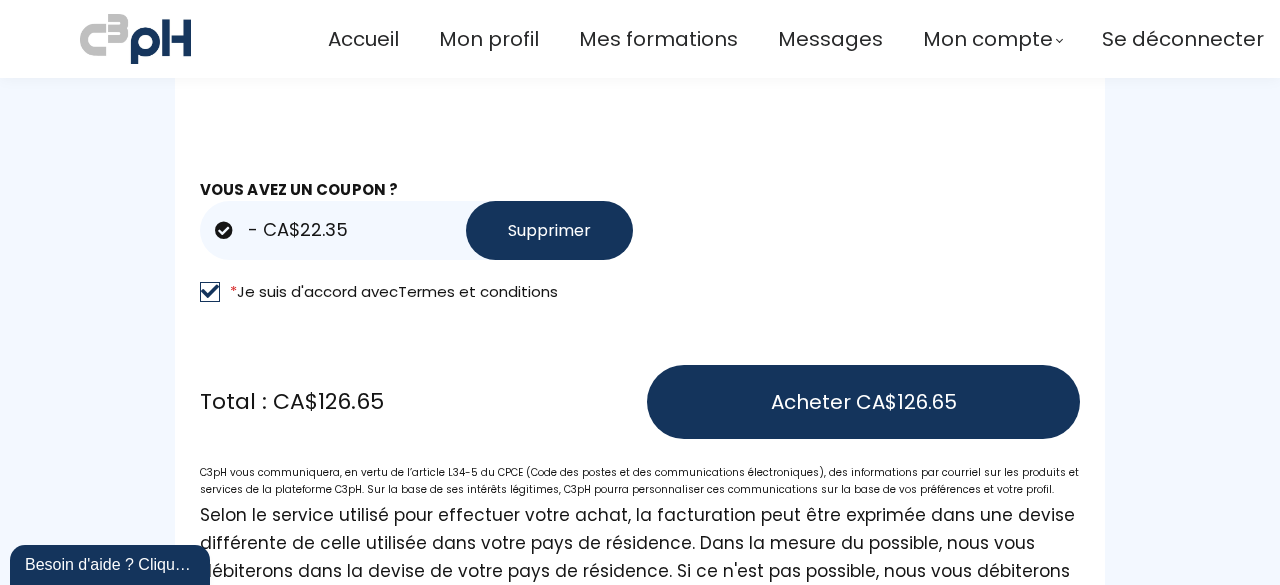 click on "Acheter CA$126.65" at bounding box center (864, 402) 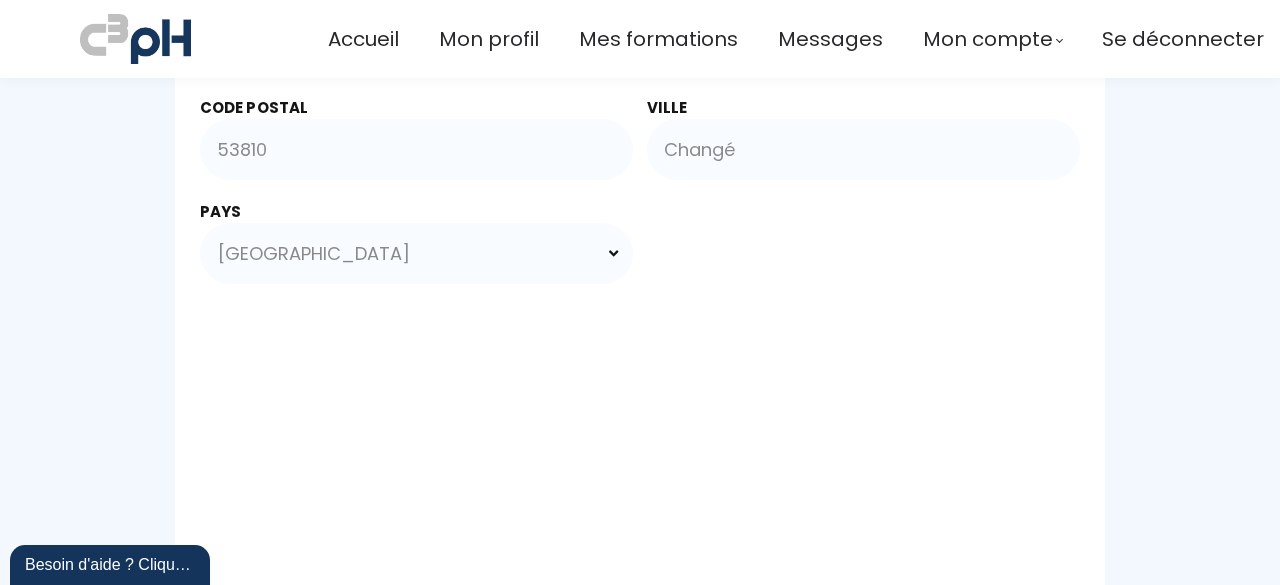 scroll, scrollTop: 1037, scrollLeft: 0, axis: vertical 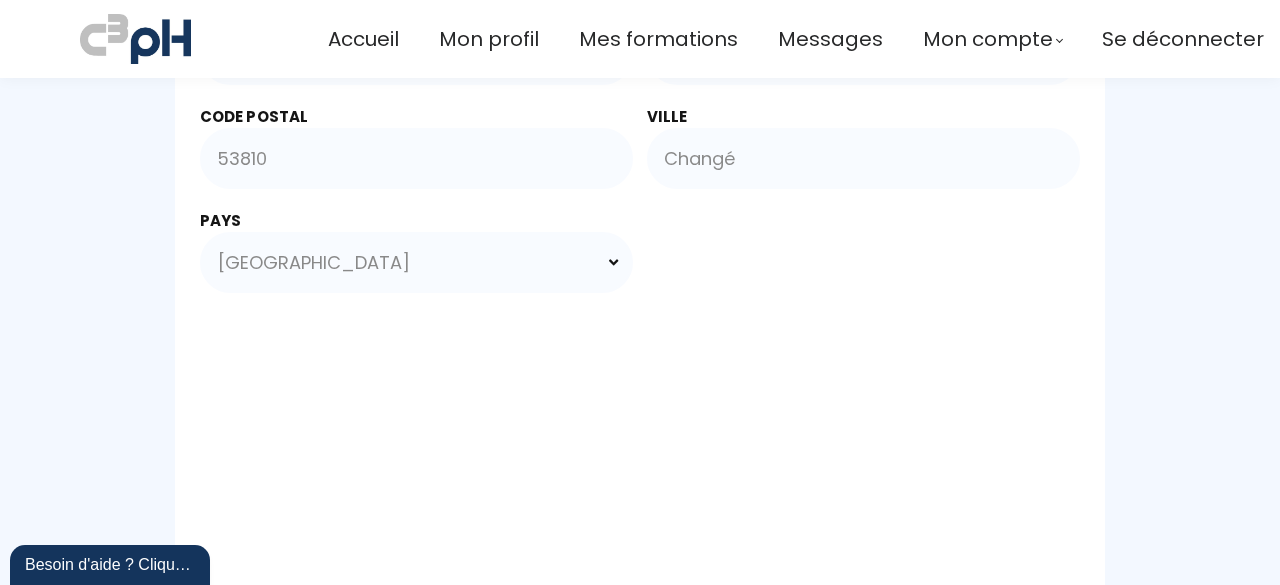 drag, startPoint x: 1260, startPoint y: 200, endPoint x: 1261, endPoint y: 127, distance: 73.00685 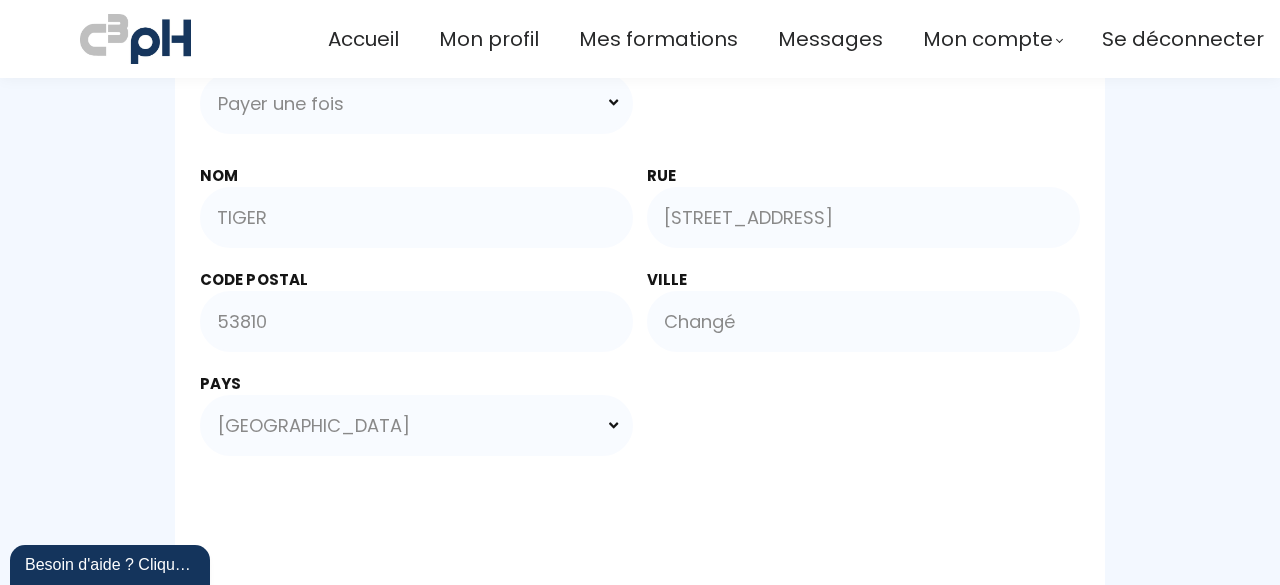 scroll, scrollTop: 942, scrollLeft: 0, axis: vertical 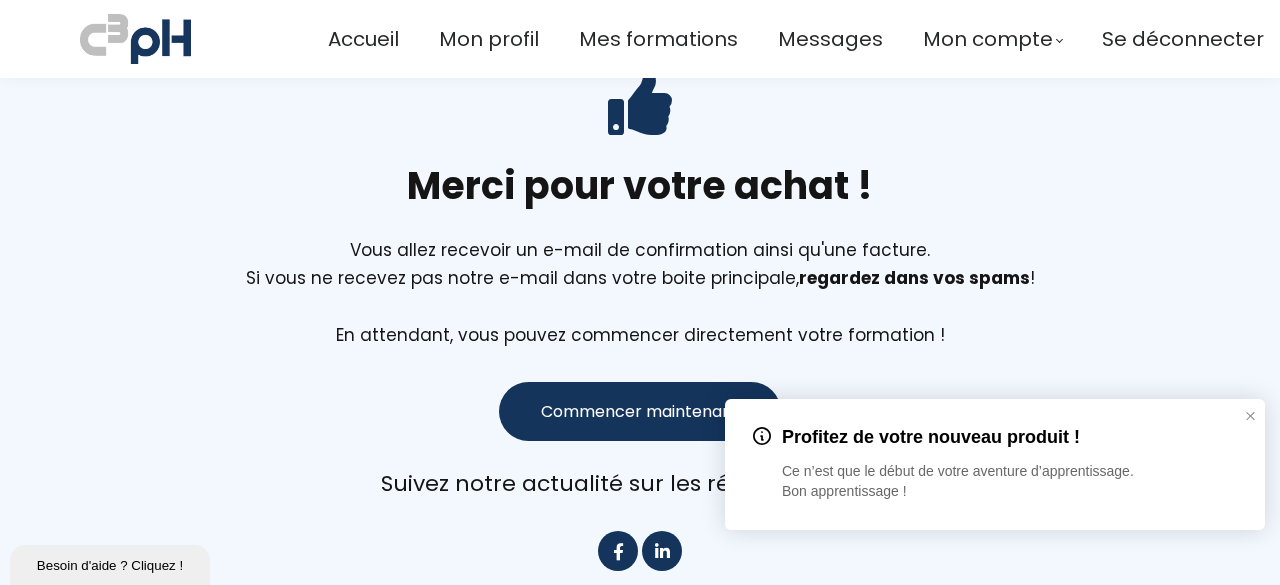 click on "Commencer maintenant" at bounding box center (640, 411) 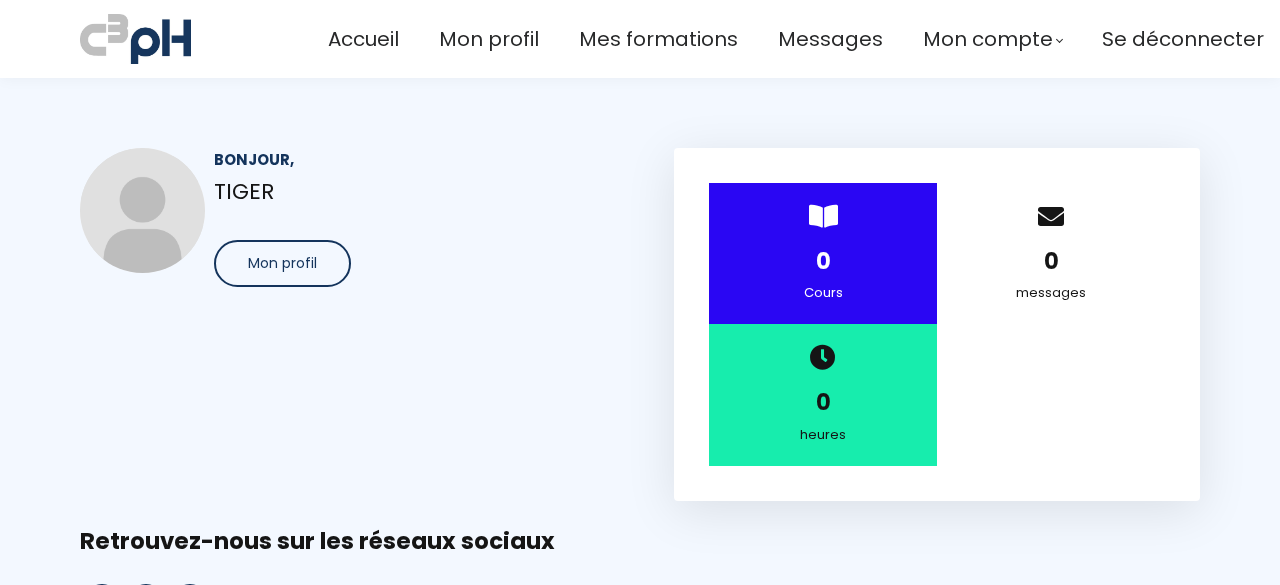 scroll, scrollTop: 0, scrollLeft: 0, axis: both 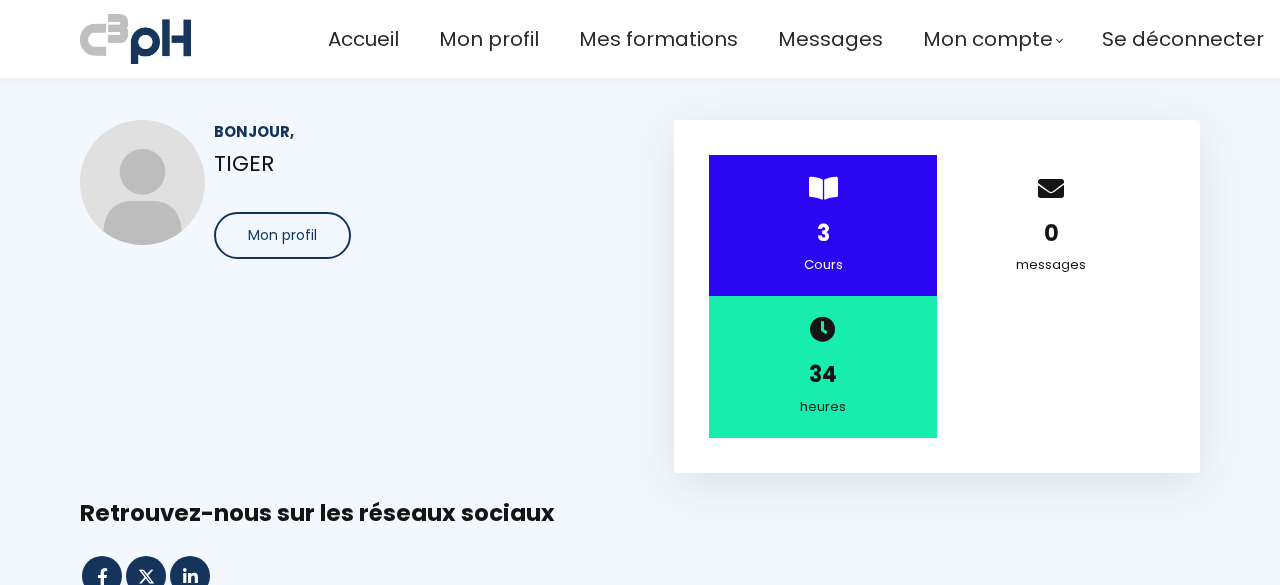 click on "Accueil
Mon profil
Mes formations
Messages
Mon compte
Mes factures" at bounding box center [796, 39] 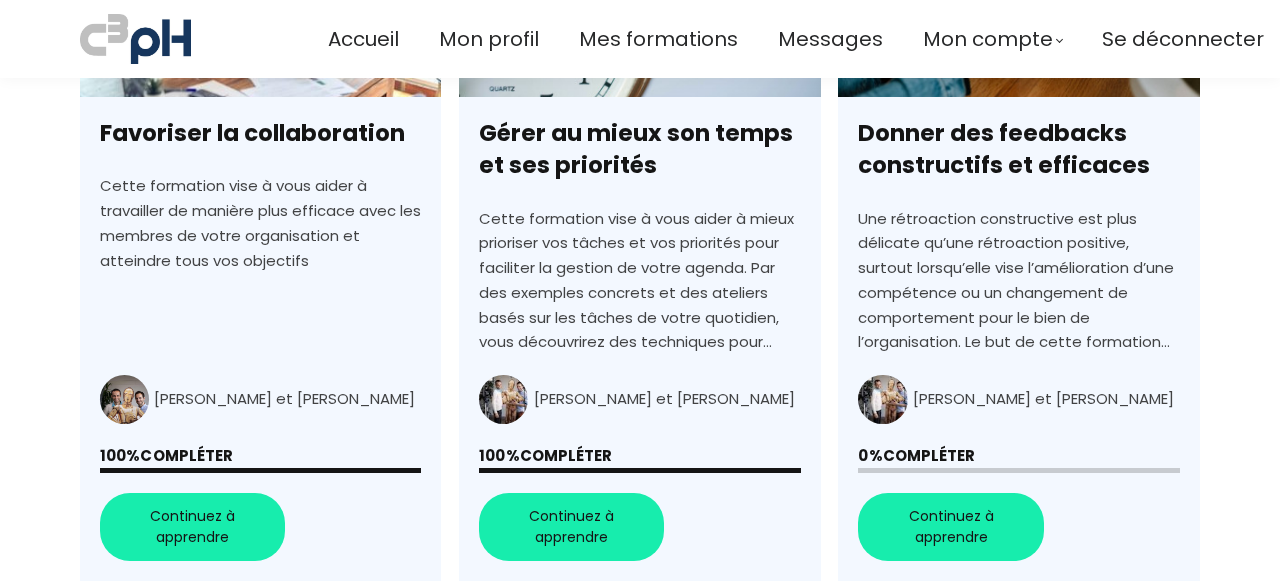 scroll, scrollTop: 908, scrollLeft: 0, axis: vertical 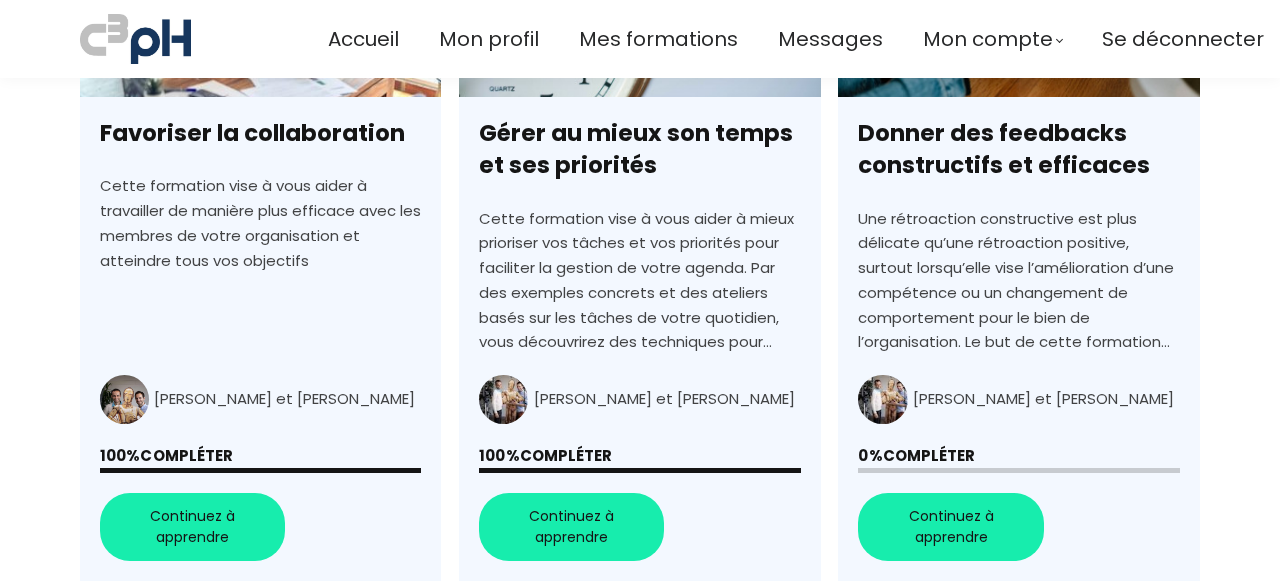 click on "Donner des feedbacks constructifs et efficaces" at bounding box center (1018, 237) 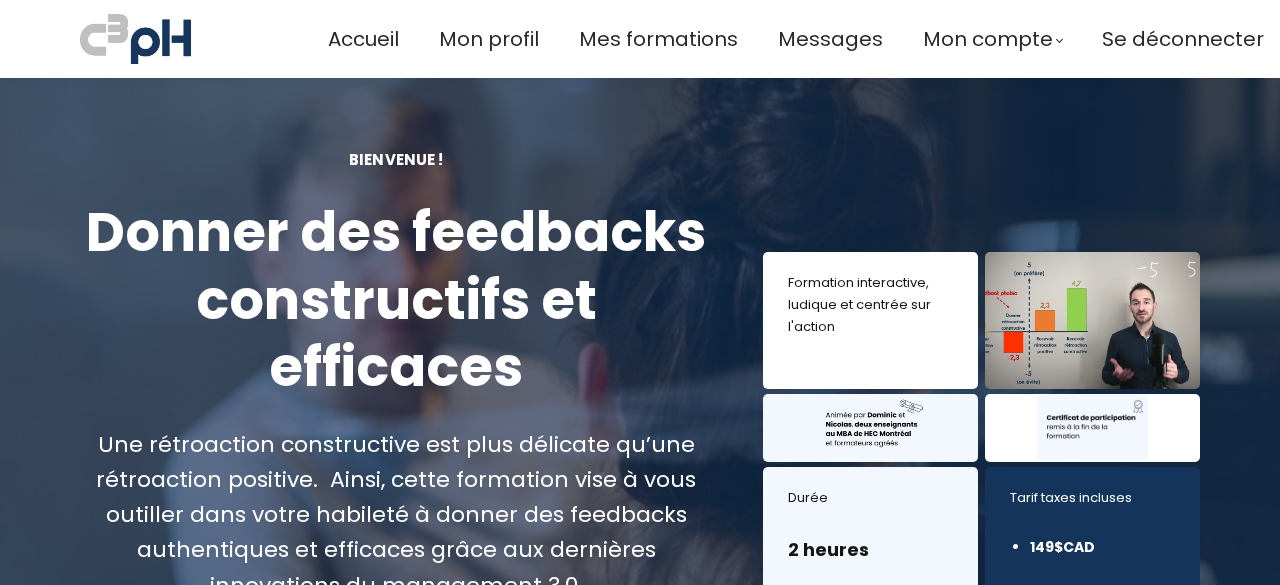 scroll, scrollTop: 0, scrollLeft: 0, axis: both 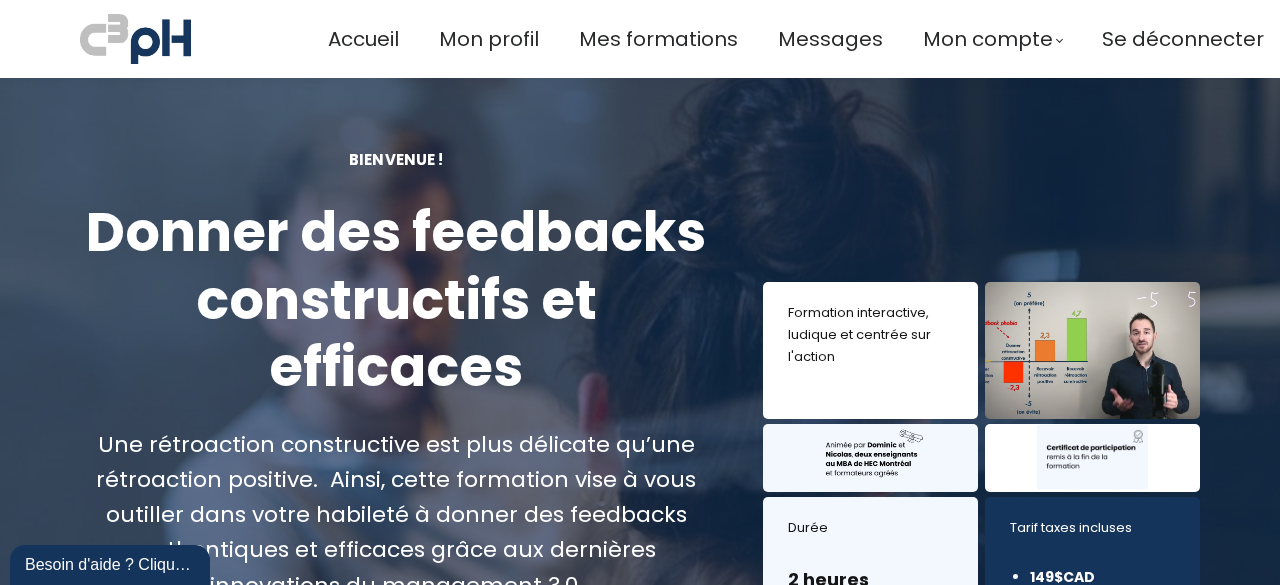 click on "Formation interactive, ludique et centrée sur l'action" at bounding box center [870, 335] 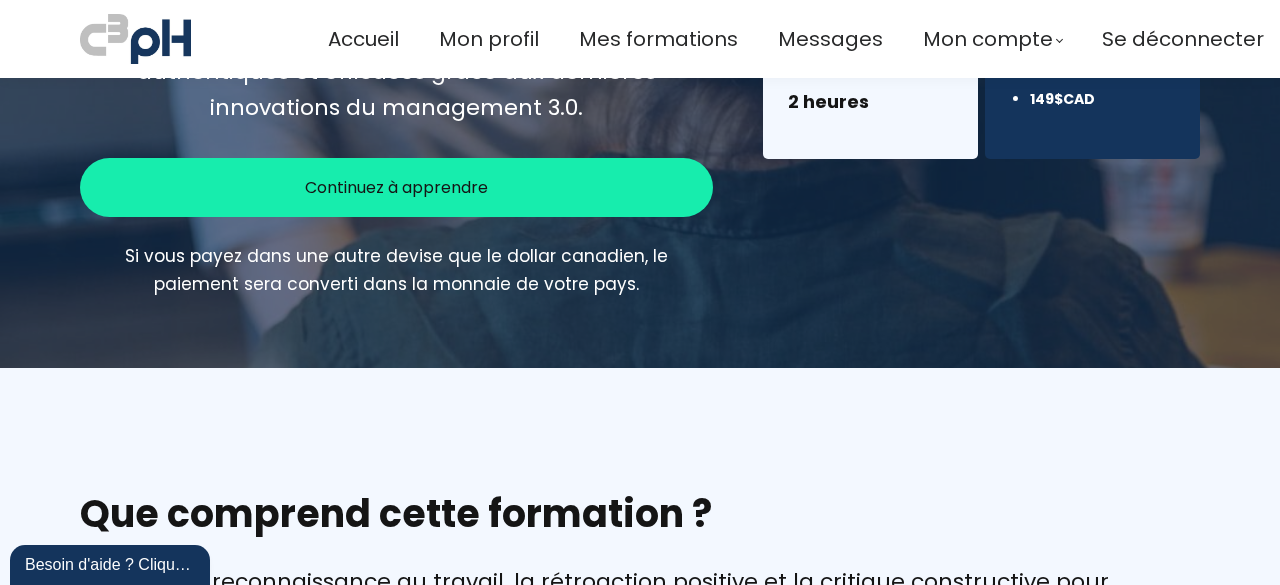 scroll, scrollTop: 480, scrollLeft: 0, axis: vertical 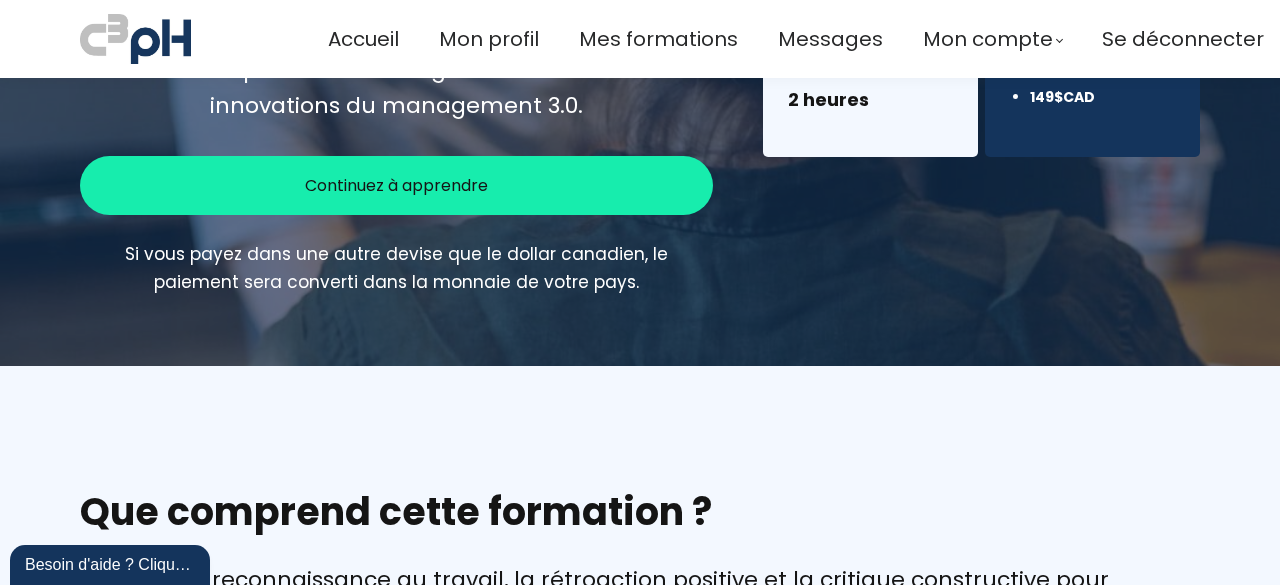 click on "Continuez à apprendre" at bounding box center (396, 185) 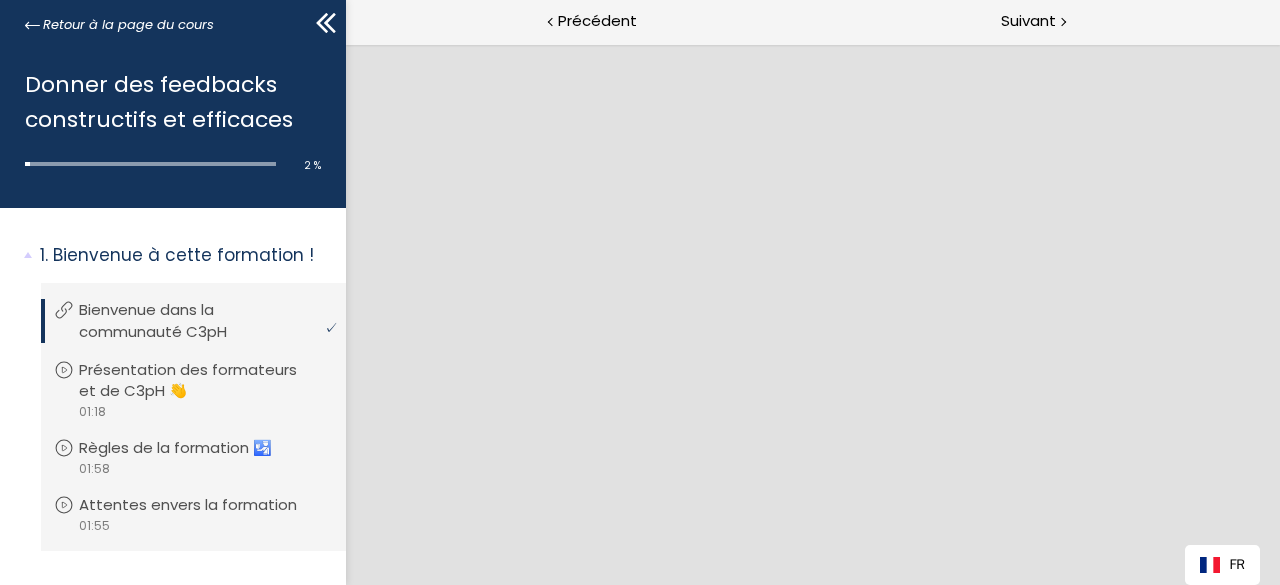 scroll, scrollTop: 0, scrollLeft: 0, axis: both 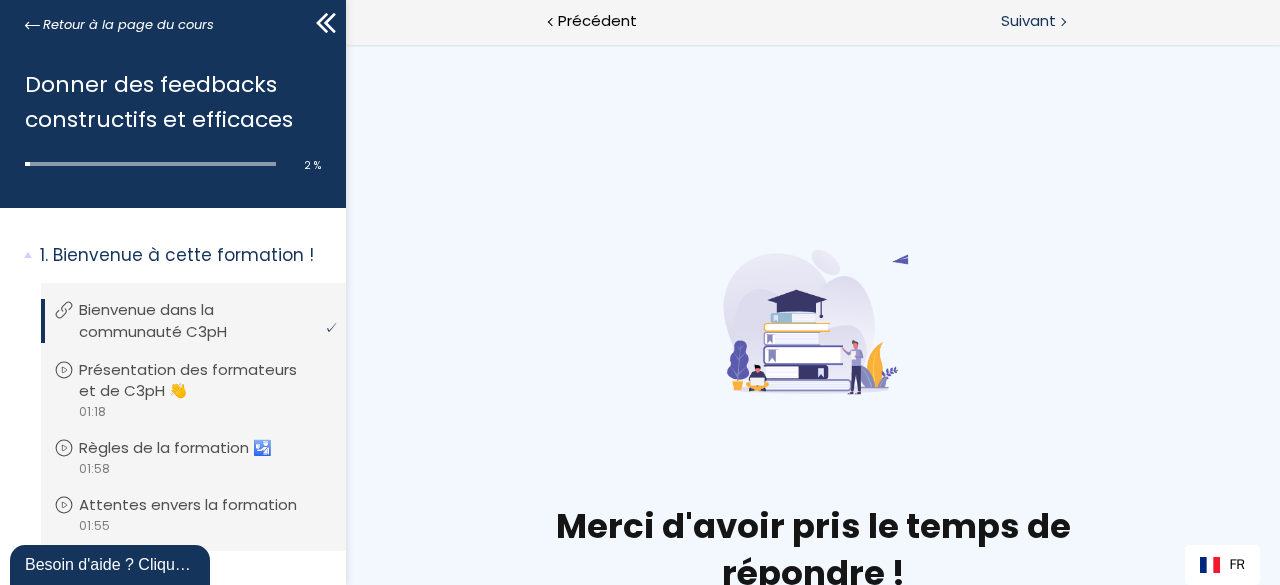 click on "Suivant" at bounding box center [1028, 21] 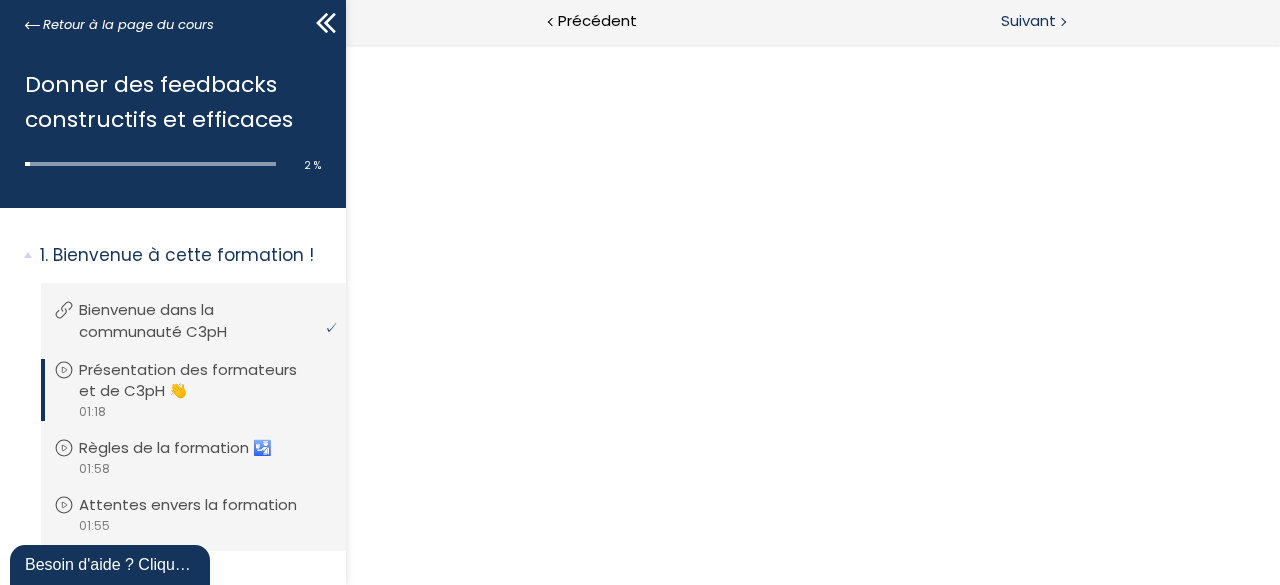 scroll, scrollTop: 0, scrollLeft: 0, axis: both 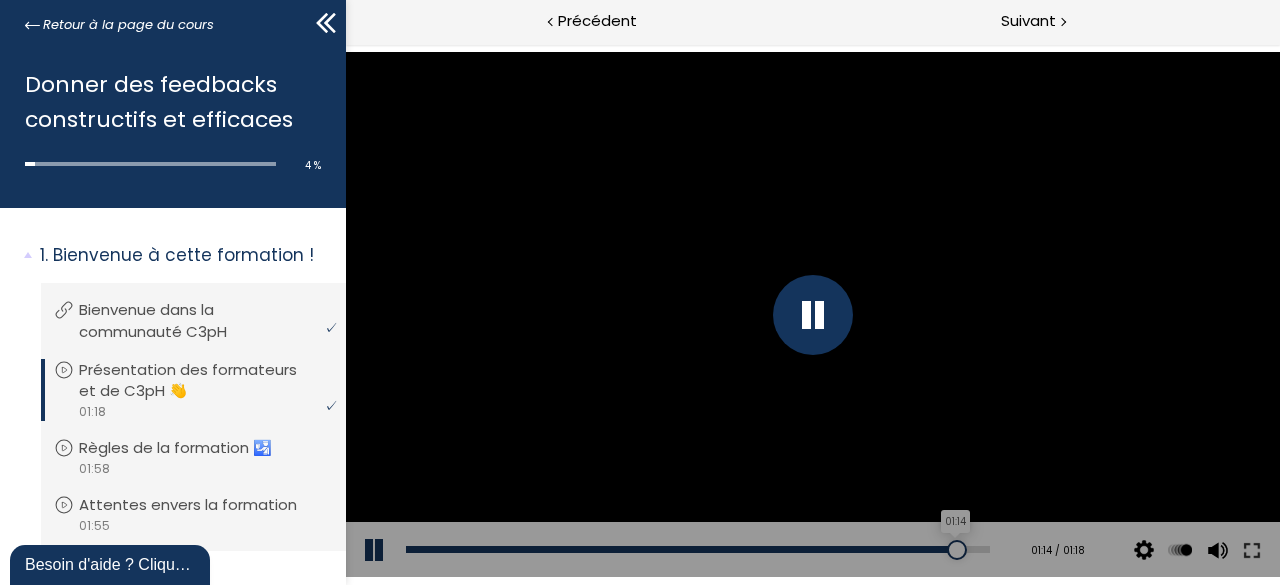 click on "01:14" at bounding box center (697, 549) 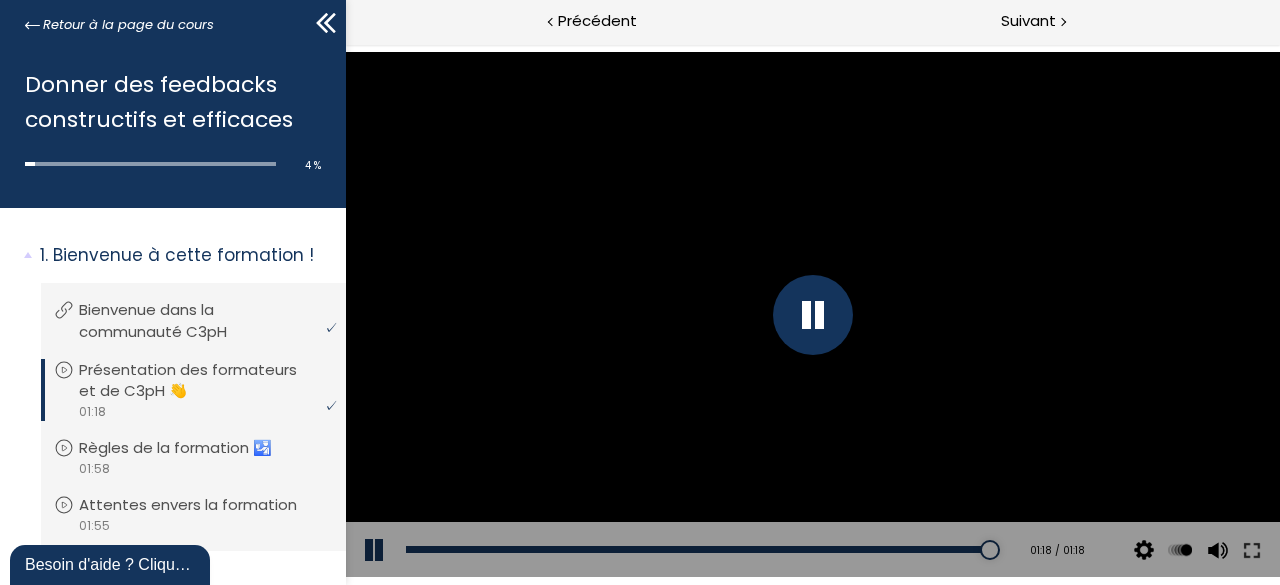 drag, startPoint x: 946, startPoint y: 551, endPoint x: 1010, endPoint y: 552, distance: 64.00781 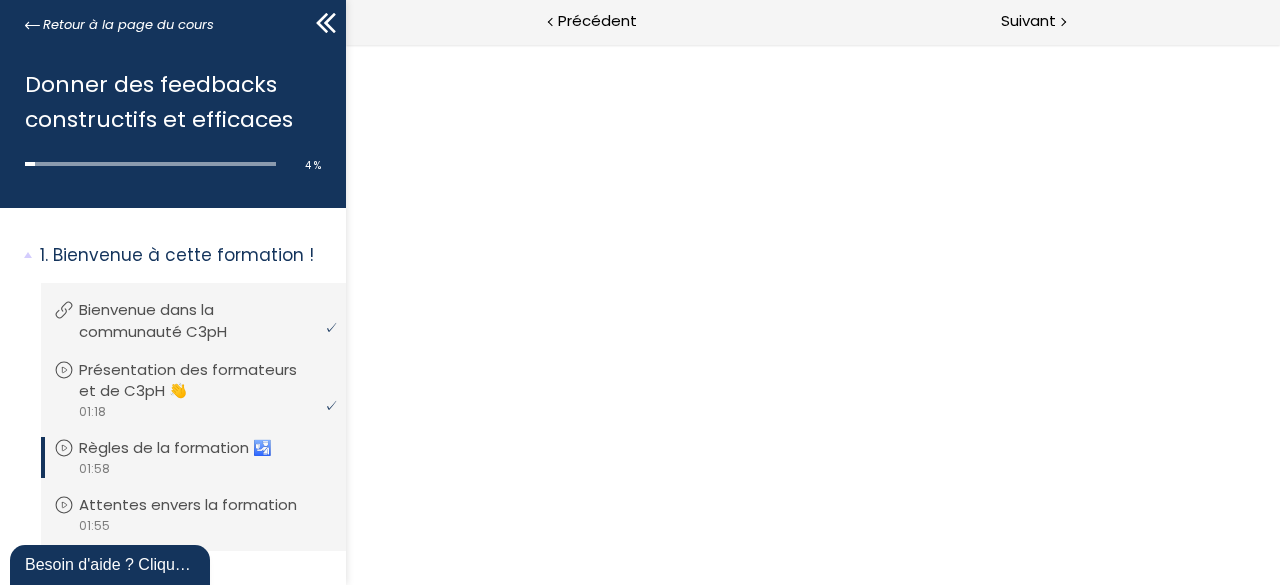 scroll, scrollTop: 0, scrollLeft: 0, axis: both 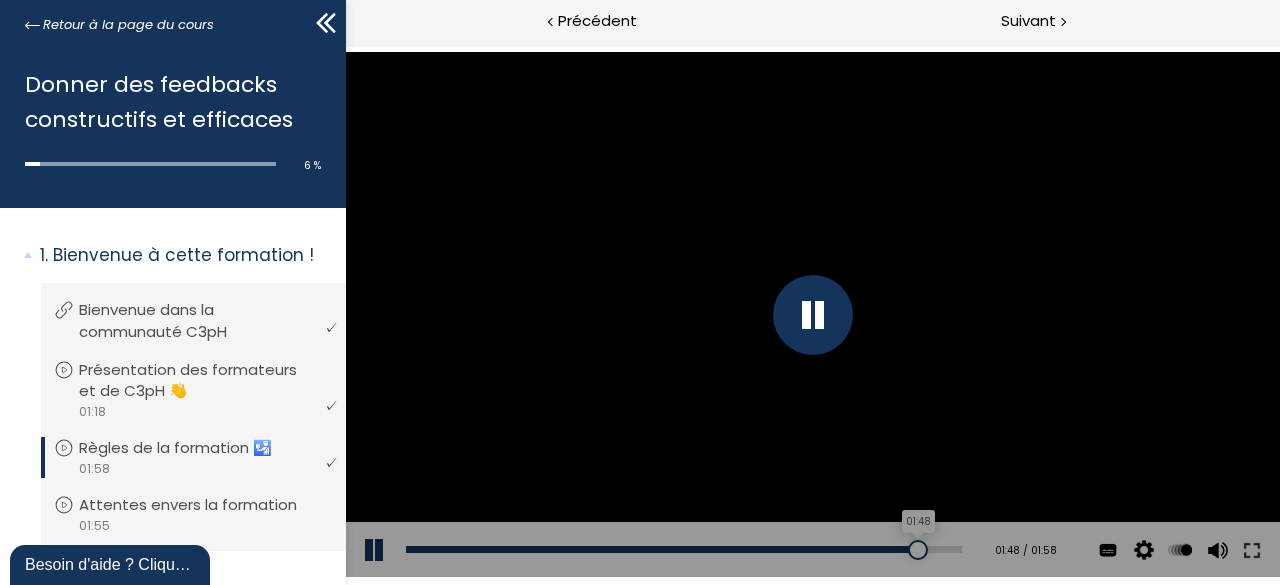 click on "01:48" at bounding box center (683, 549) 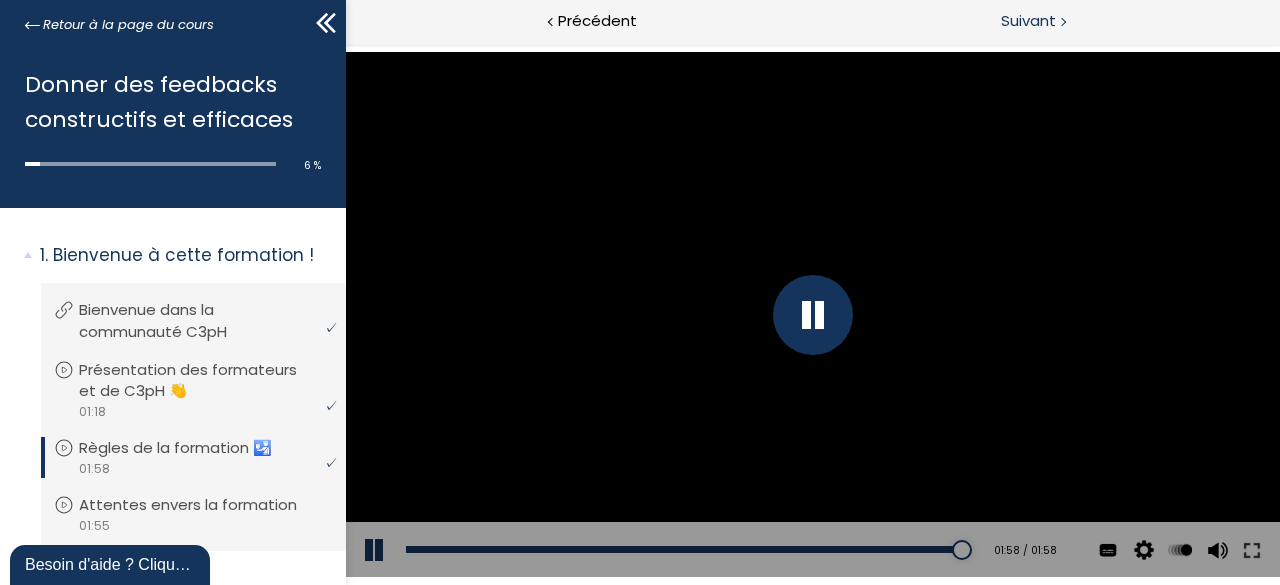 click on "Suivant" at bounding box center (1028, 21) 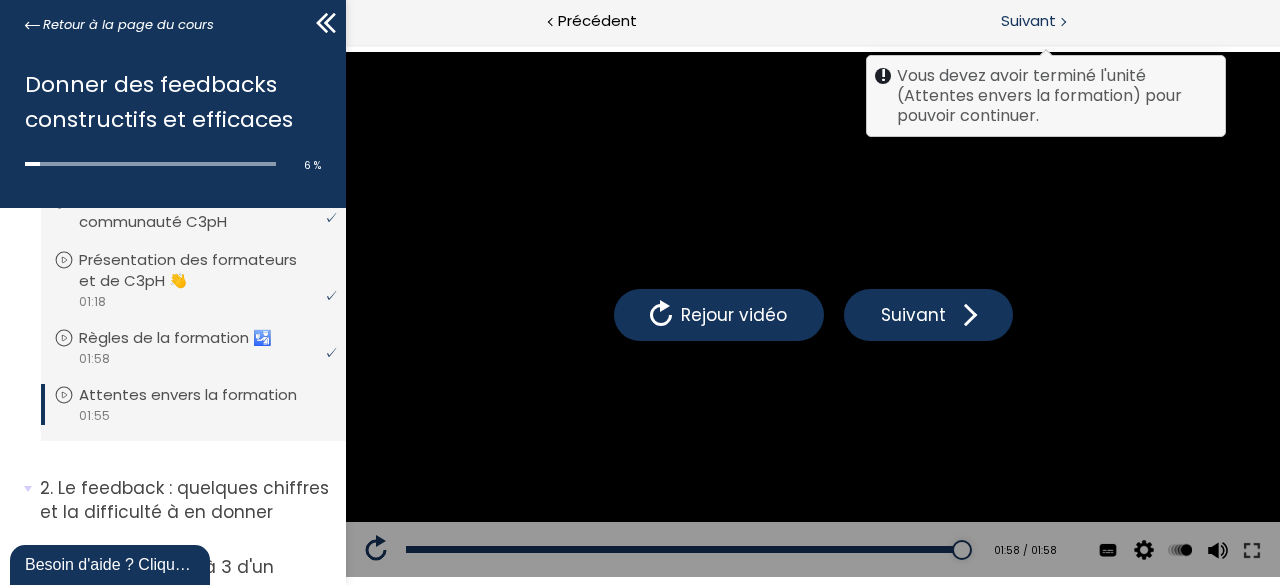 scroll, scrollTop: 144, scrollLeft: 0, axis: vertical 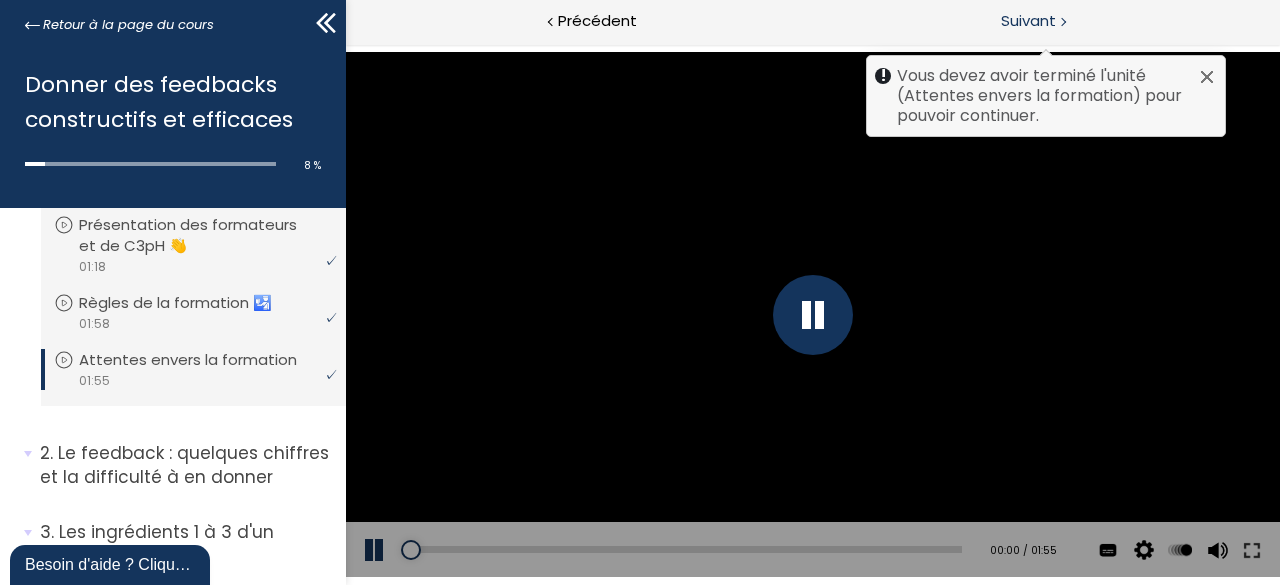 click at bounding box center [1207, 77] 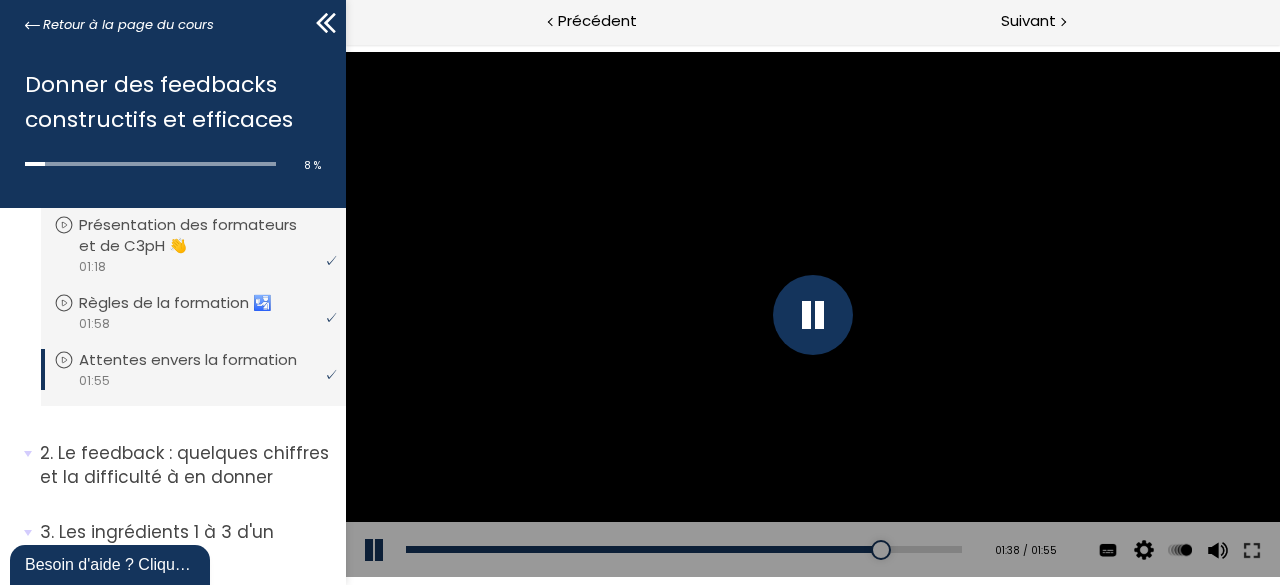click on "Add chapter
01:22" at bounding box center (683, 550) 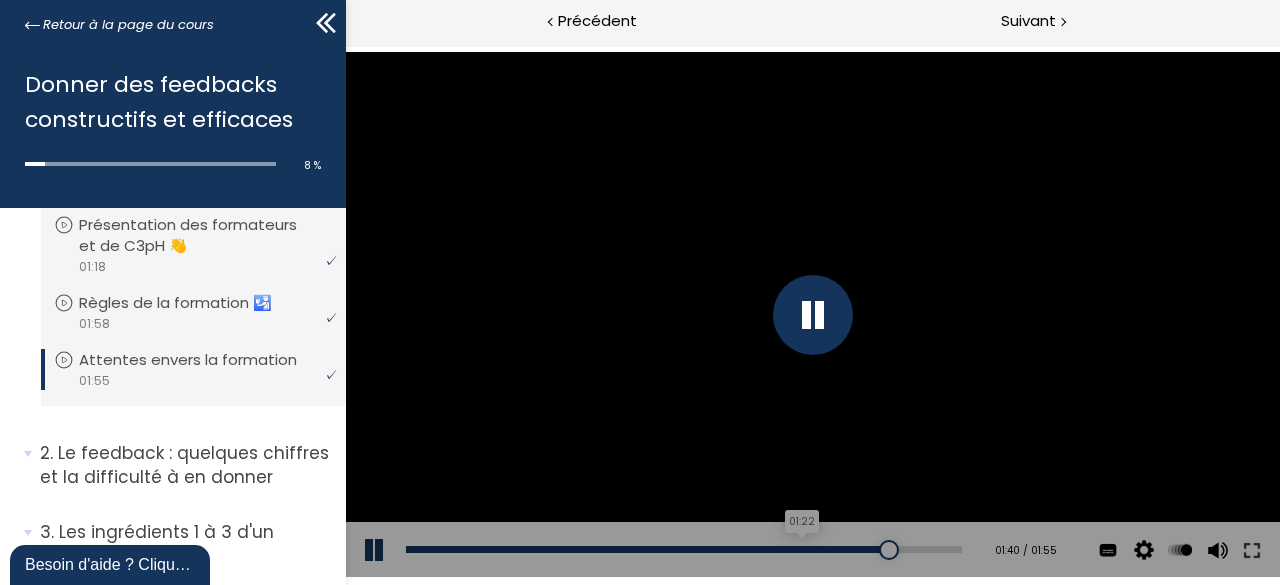 drag, startPoint x: 785, startPoint y: 544, endPoint x: 775, endPoint y: 548, distance: 10.770329 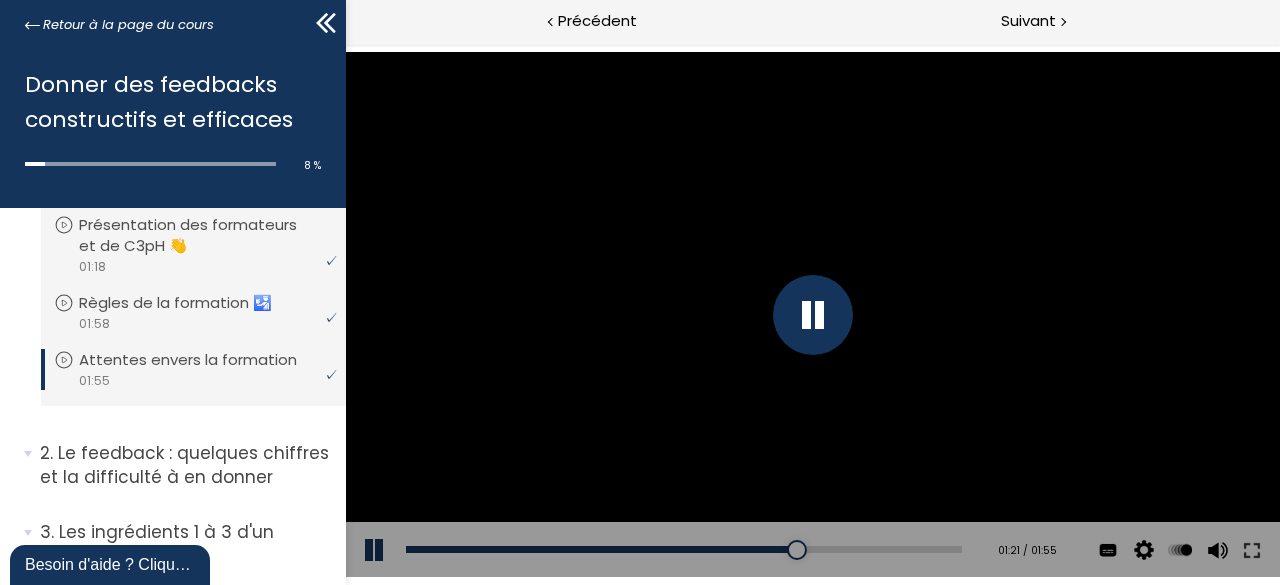 click at bounding box center (375, 550) 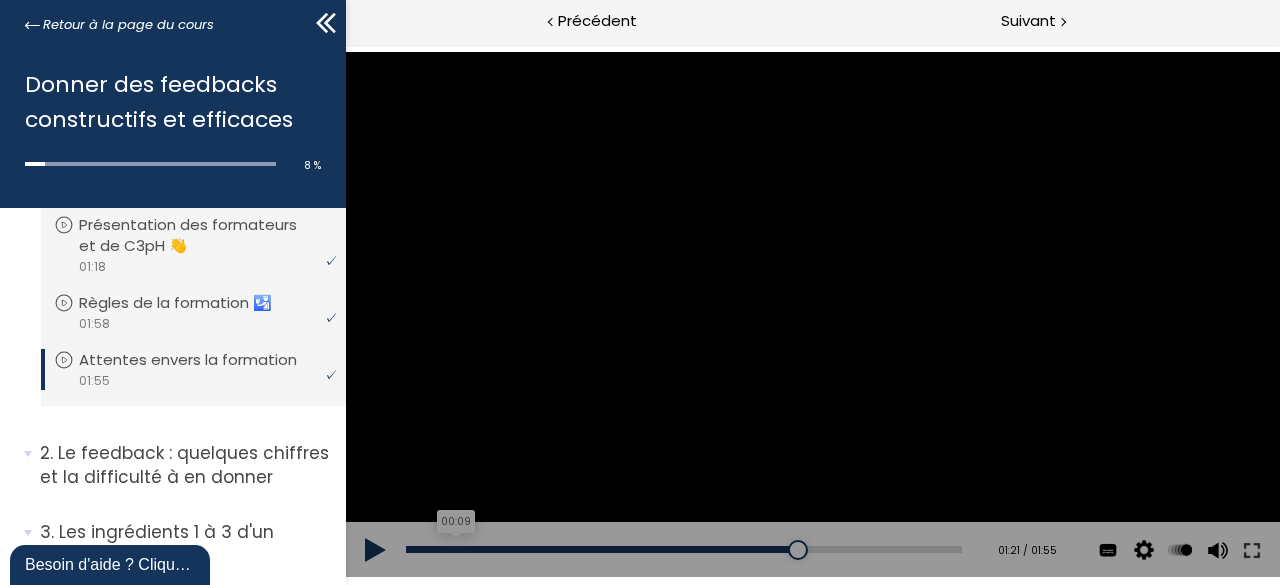 click on "00:09" at bounding box center (683, 549) 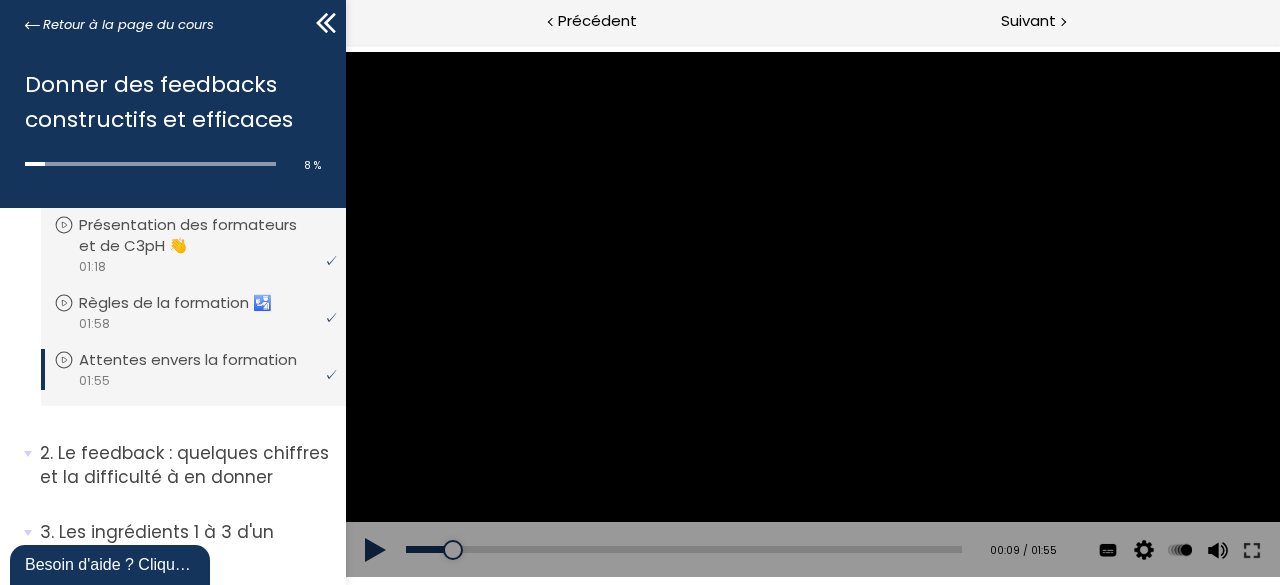 click at bounding box center (375, 550) 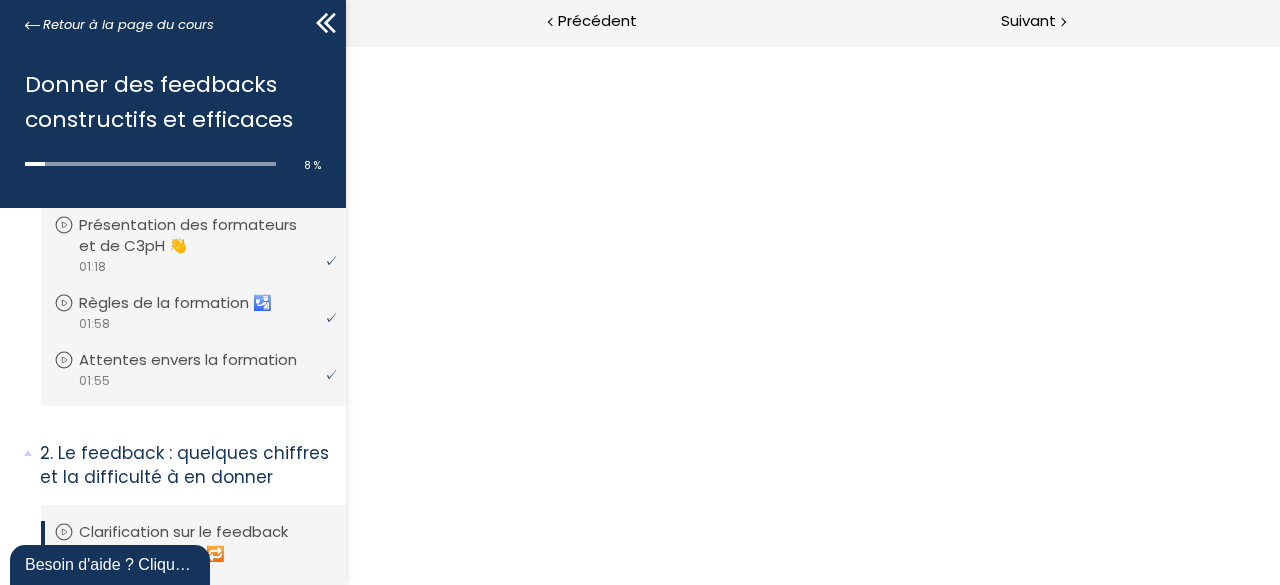 scroll, scrollTop: 0, scrollLeft: 0, axis: both 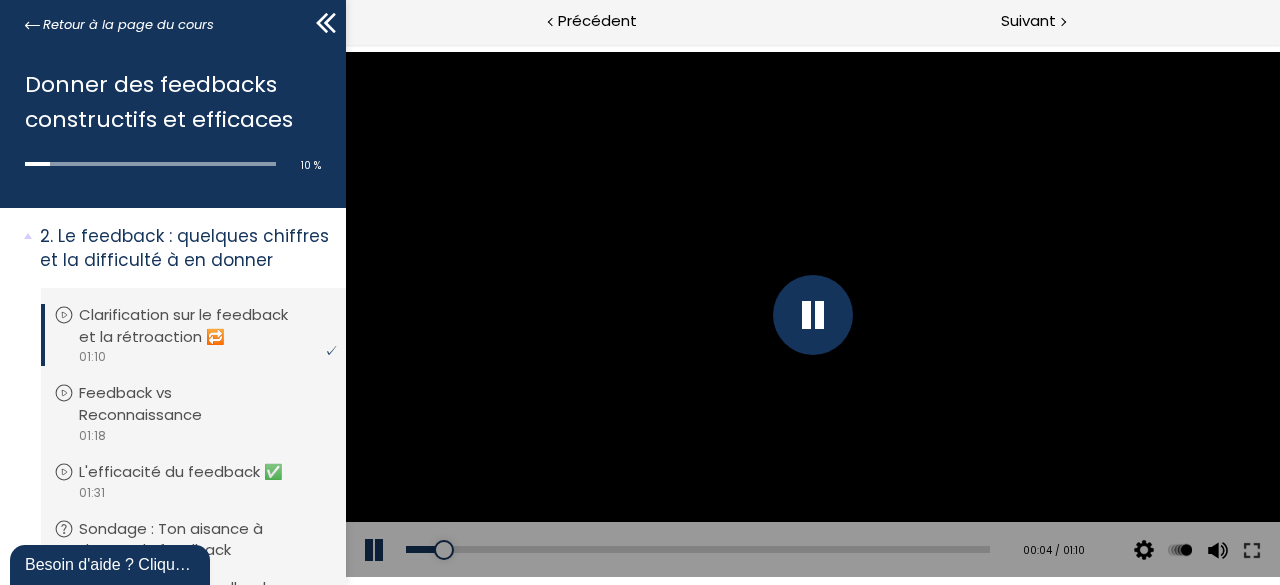 click at bounding box center [812, 315] 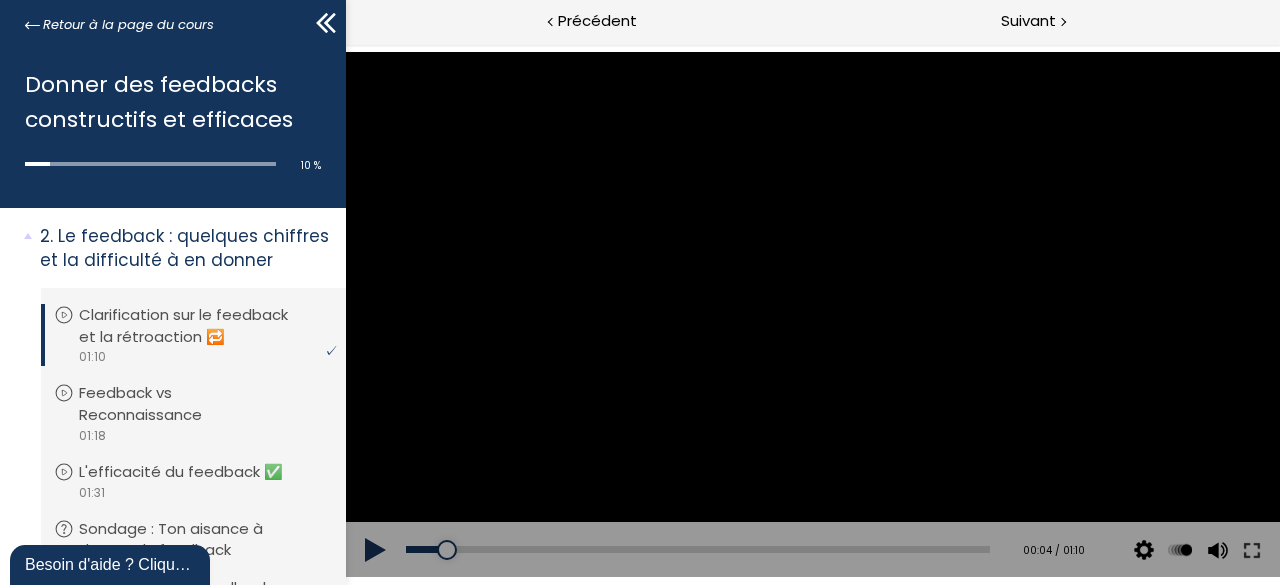 drag, startPoint x: 817, startPoint y: 314, endPoint x: 754, endPoint y: 290, distance: 67.41662 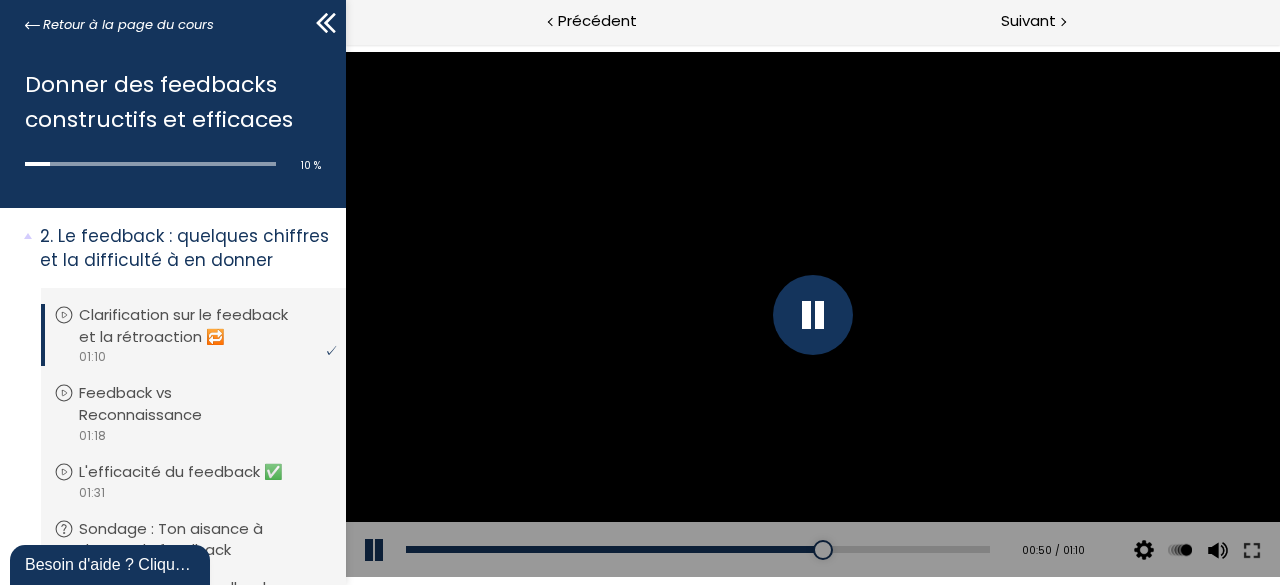 click at bounding box center [812, 315] 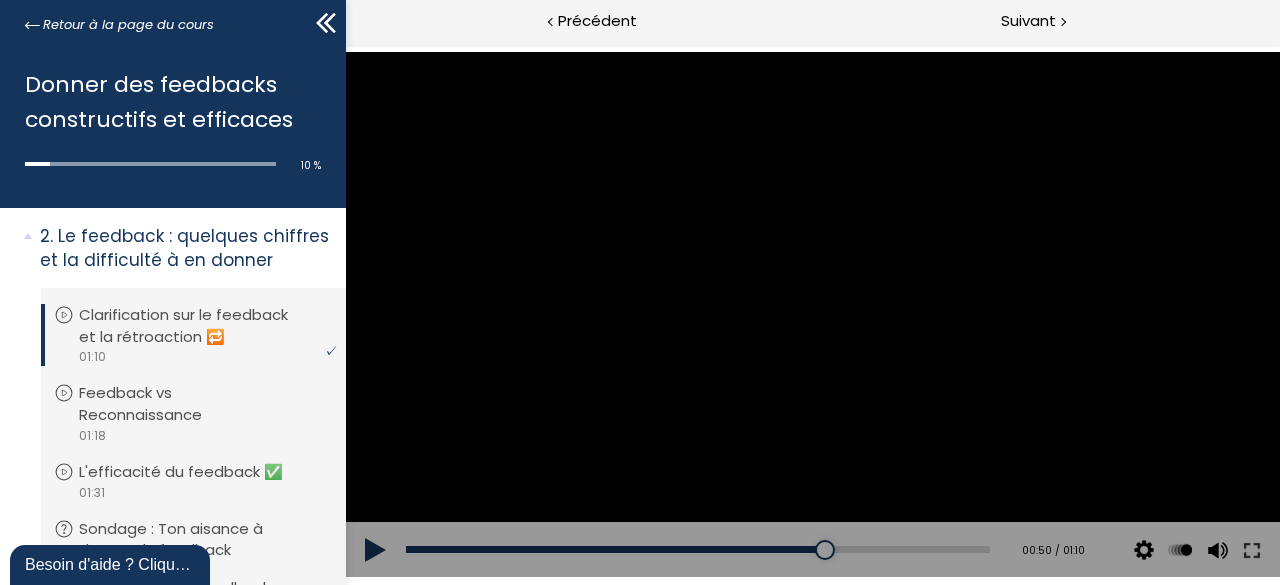 click at bounding box center [812, 314] 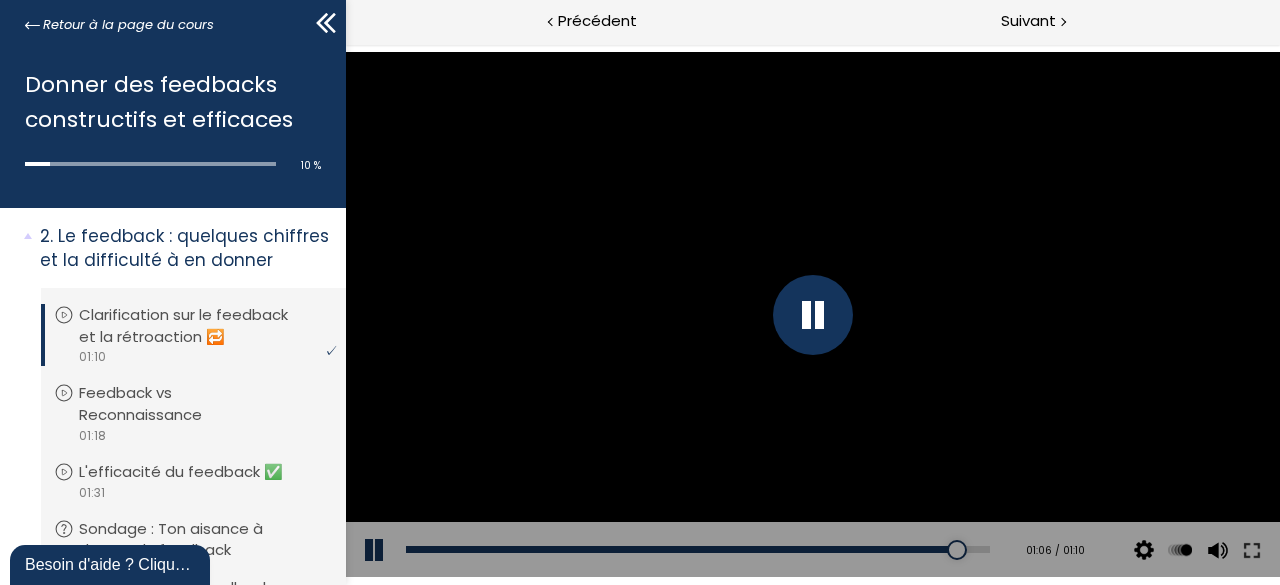 click at bounding box center [812, 314] 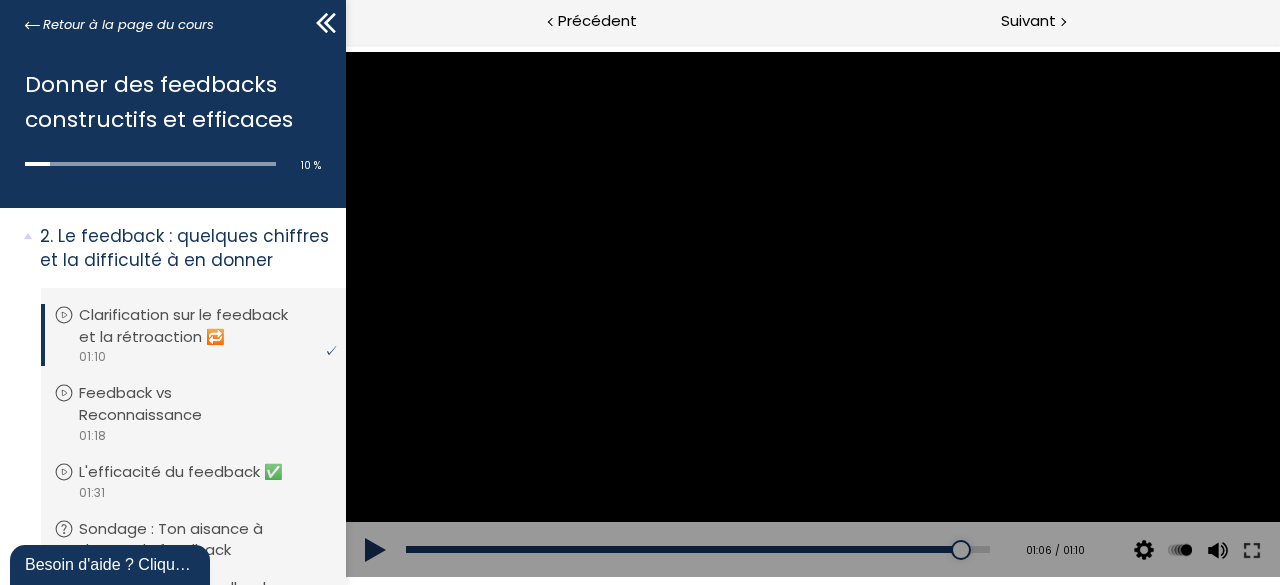 drag, startPoint x: 706, startPoint y: 231, endPoint x: 695, endPoint y: 233, distance: 11.18034 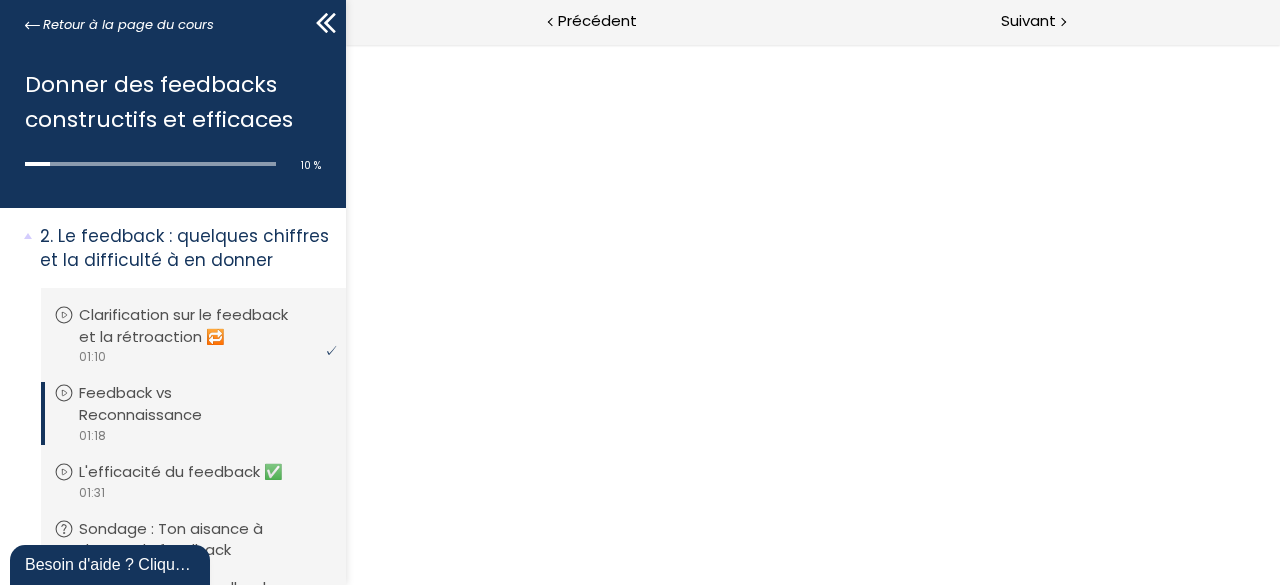 scroll, scrollTop: 0, scrollLeft: 0, axis: both 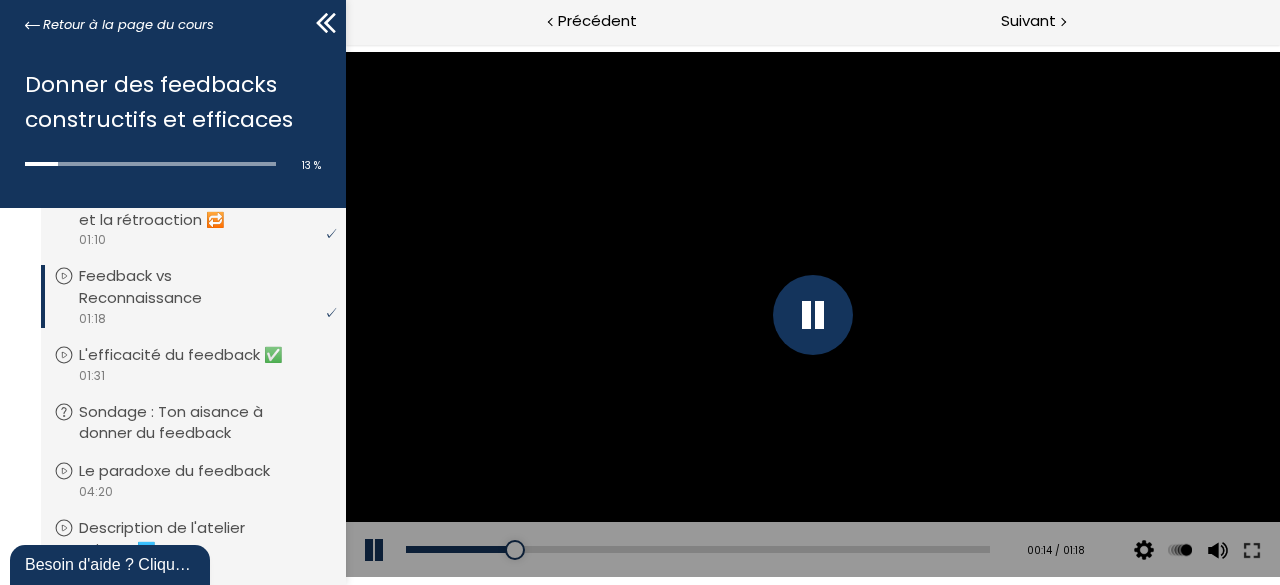 click at bounding box center [812, 315] 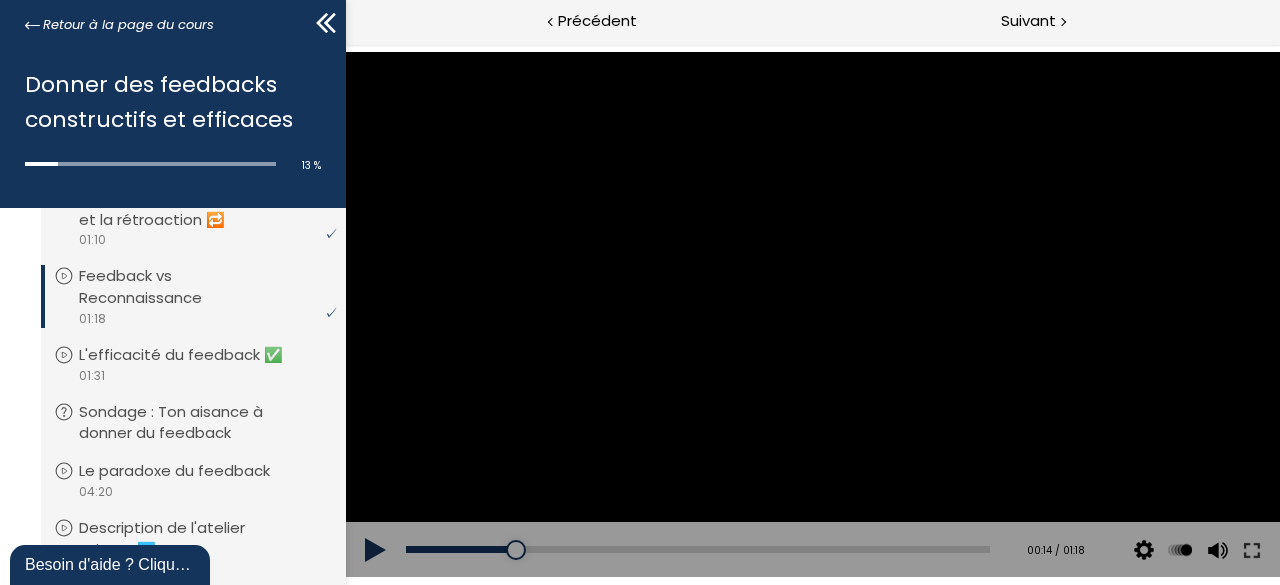 click at bounding box center (812, 314) 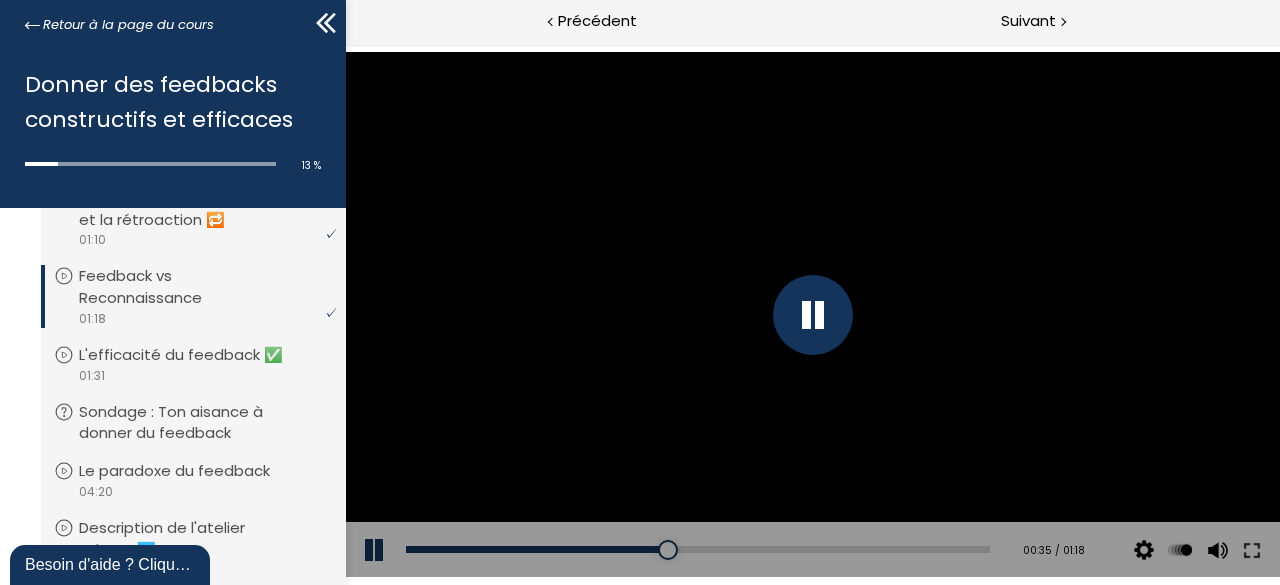 click at bounding box center [812, 315] 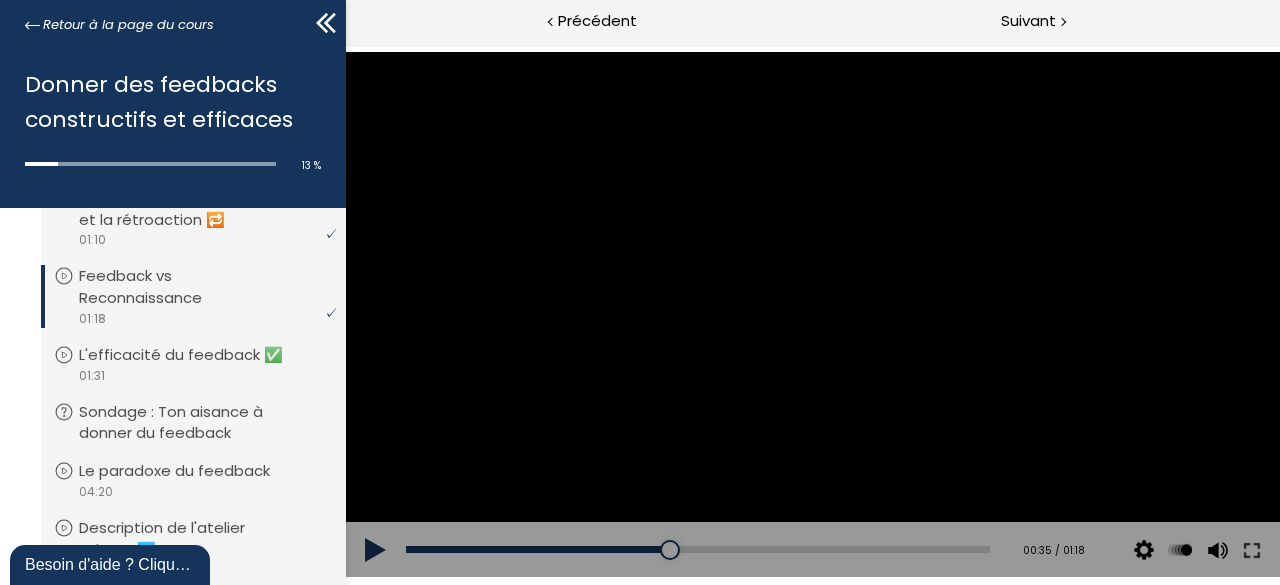 click at bounding box center [812, 314] 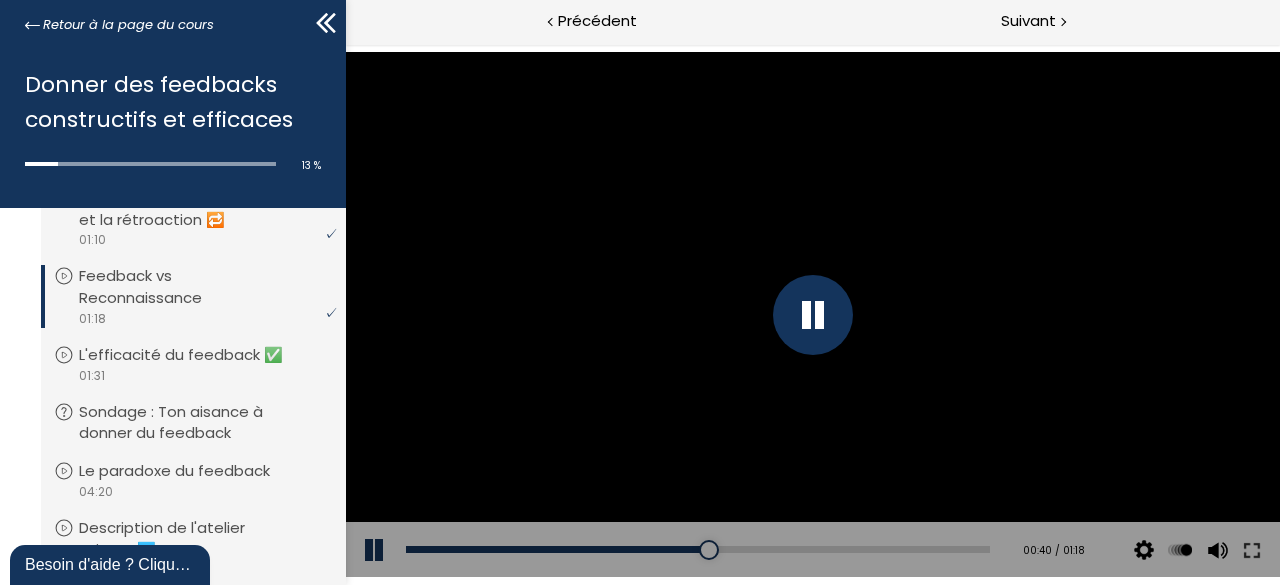 drag, startPoint x: 791, startPoint y: 321, endPoint x: 772, endPoint y: 305, distance: 24.839485 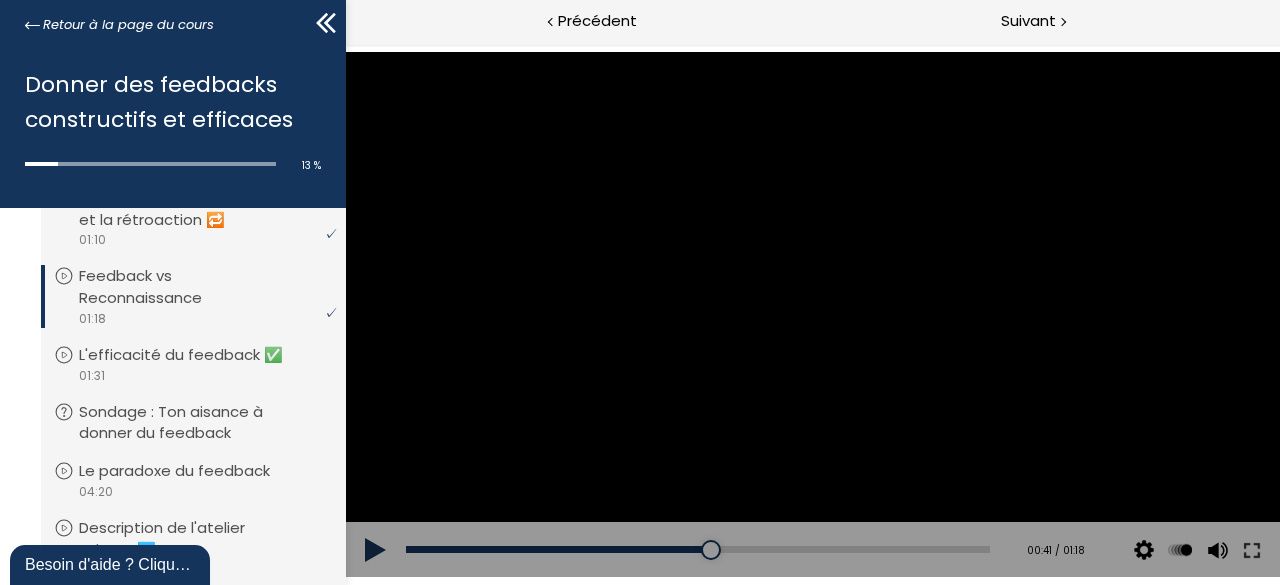 click at bounding box center [812, 314] 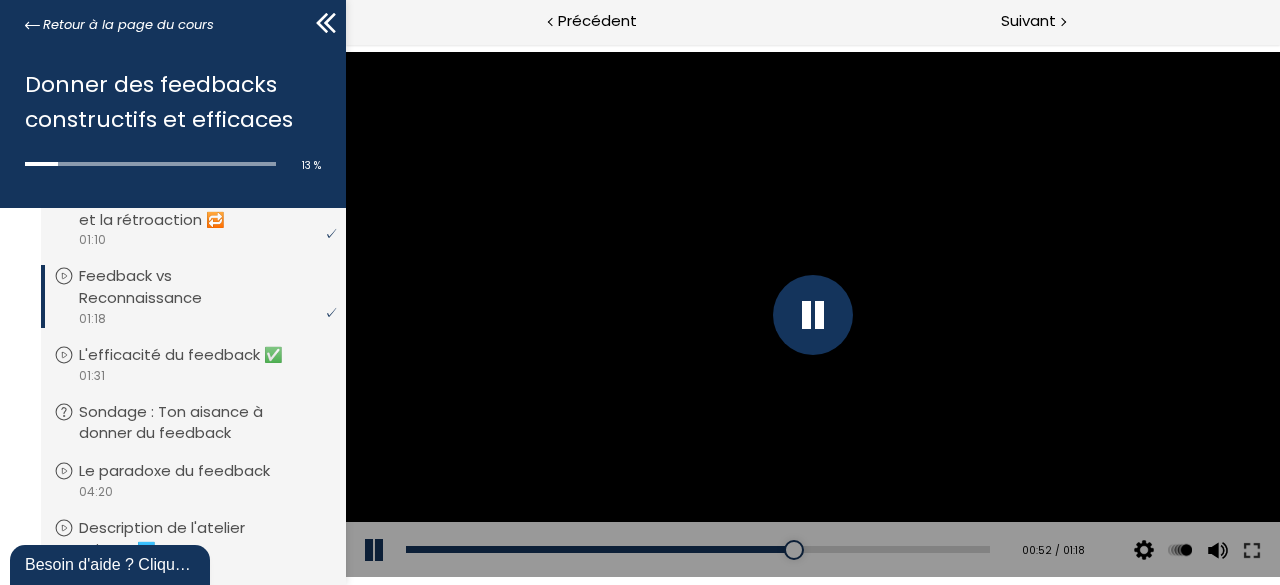 click at bounding box center [812, 315] 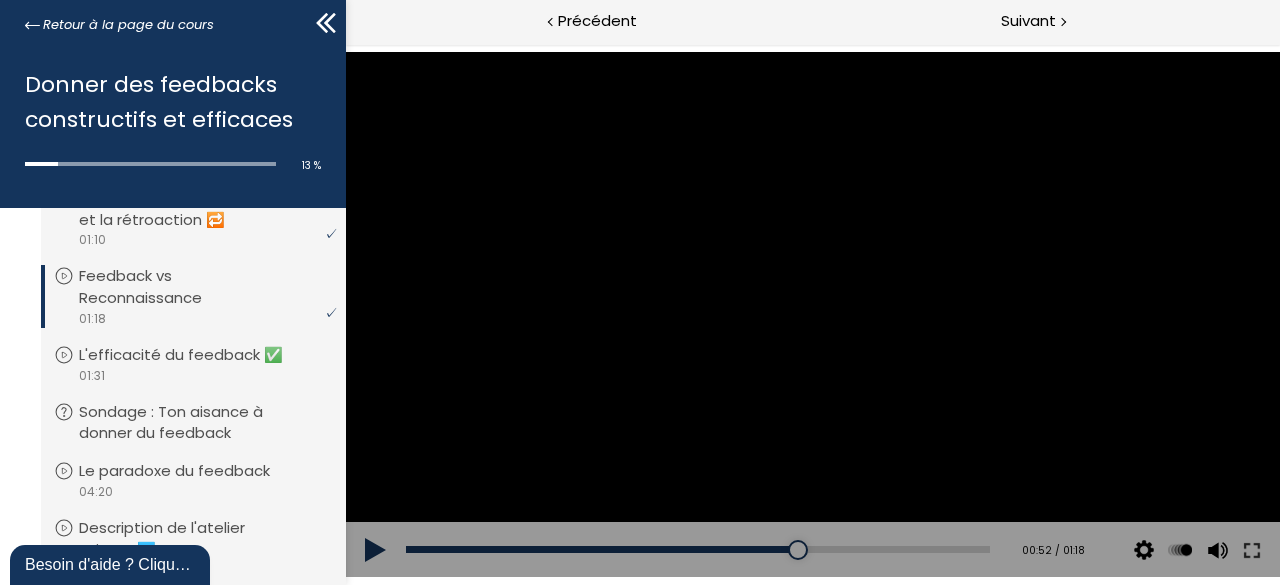 click at bounding box center (812, 314) 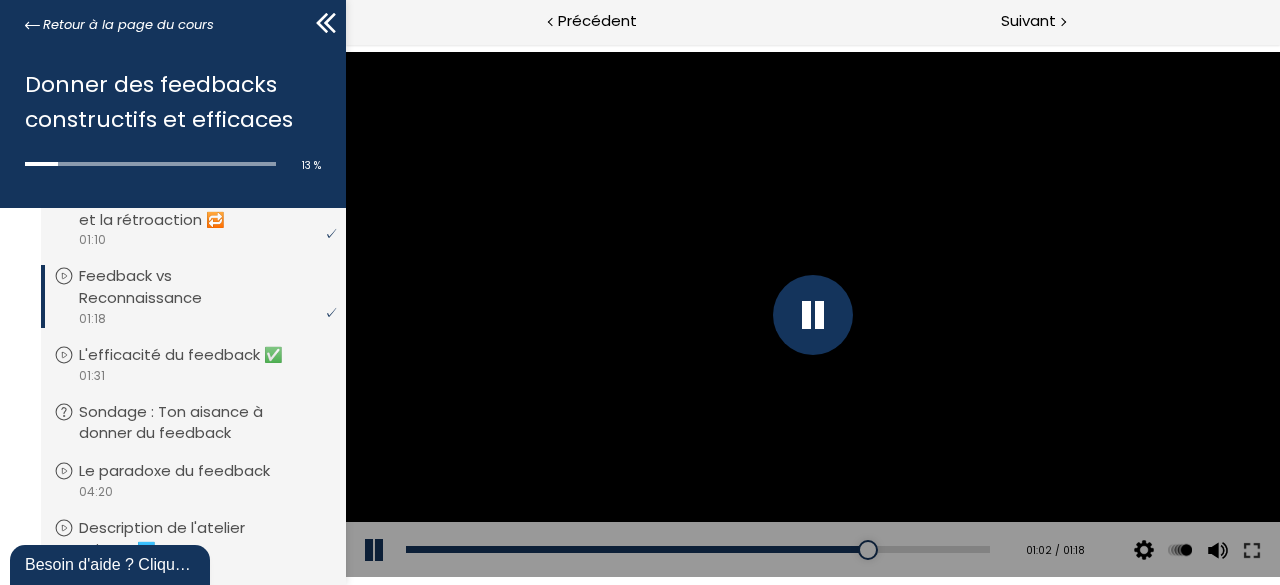 click at bounding box center [812, 314] 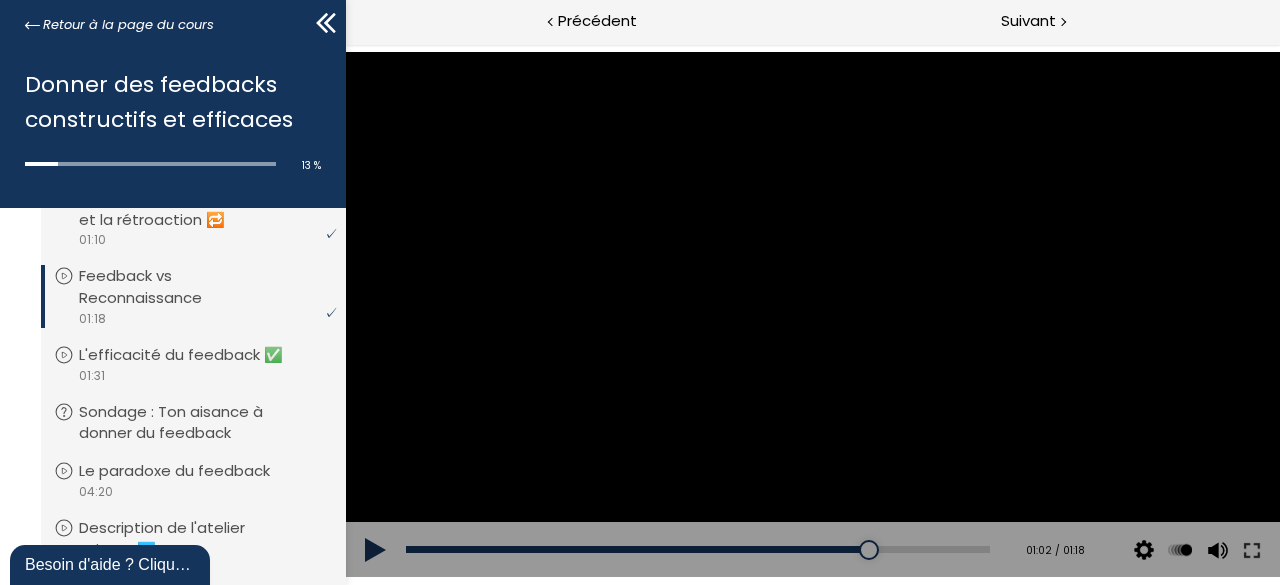 click at bounding box center [812, 314] 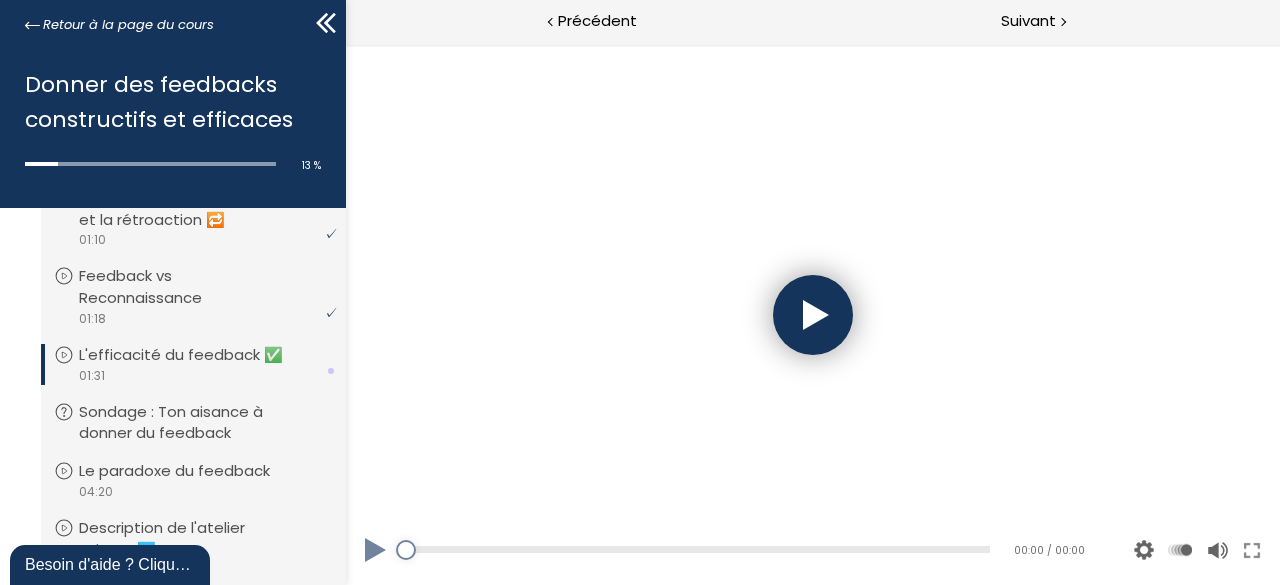 scroll, scrollTop: 0, scrollLeft: 0, axis: both 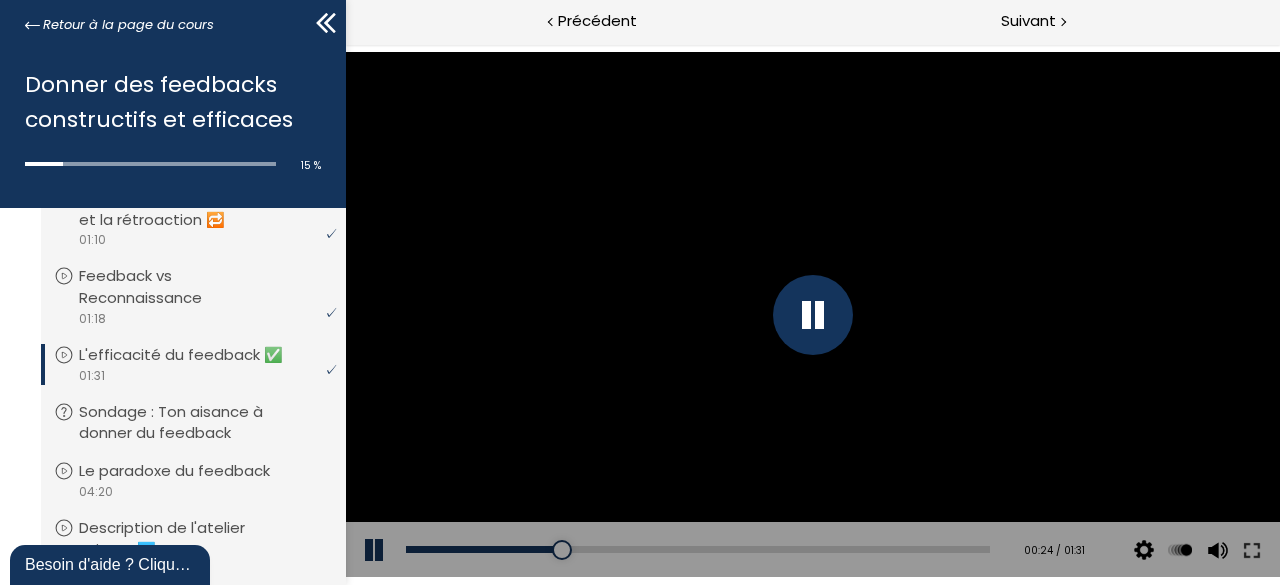click at bounding box center [812, 315] 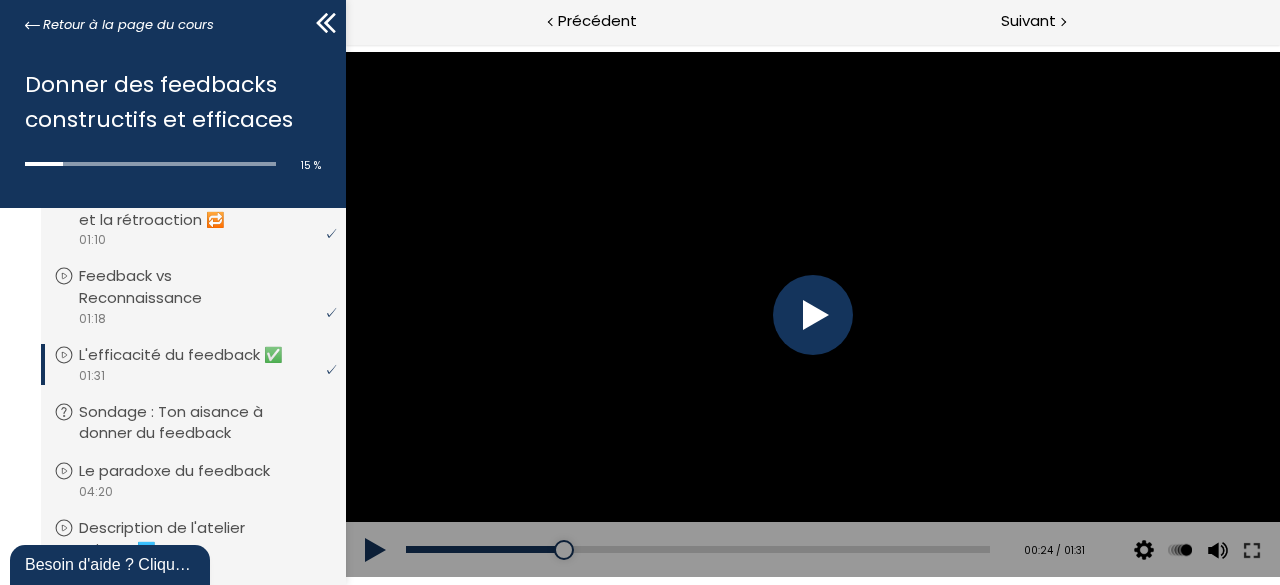 click at bounding box center [812, 315] 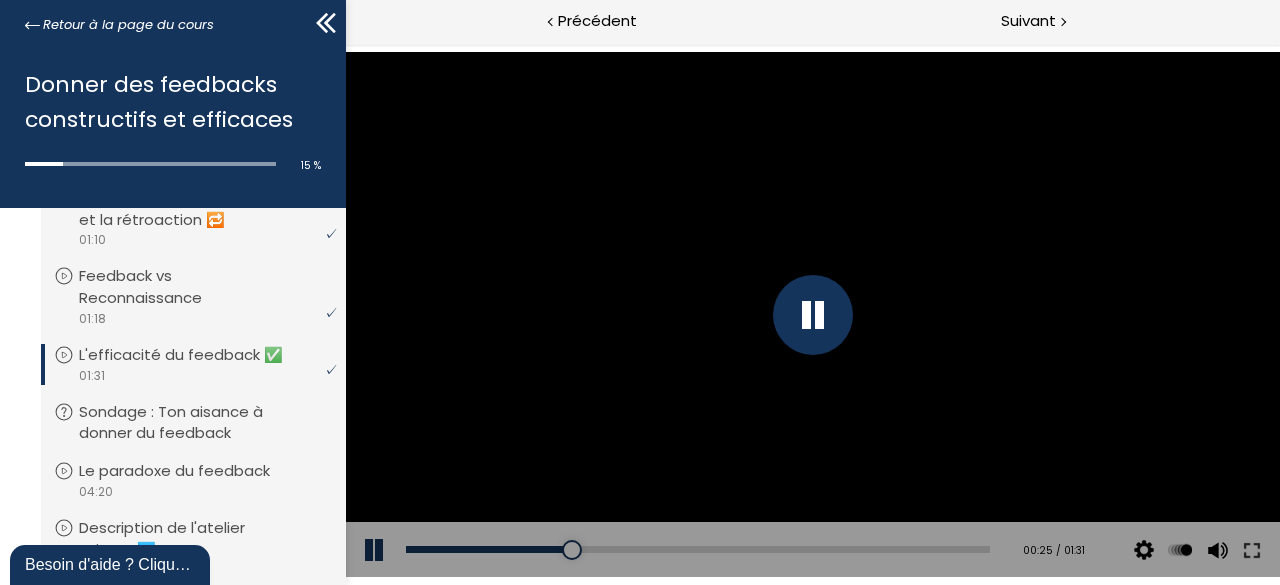 click at bounding box center [812, 315] 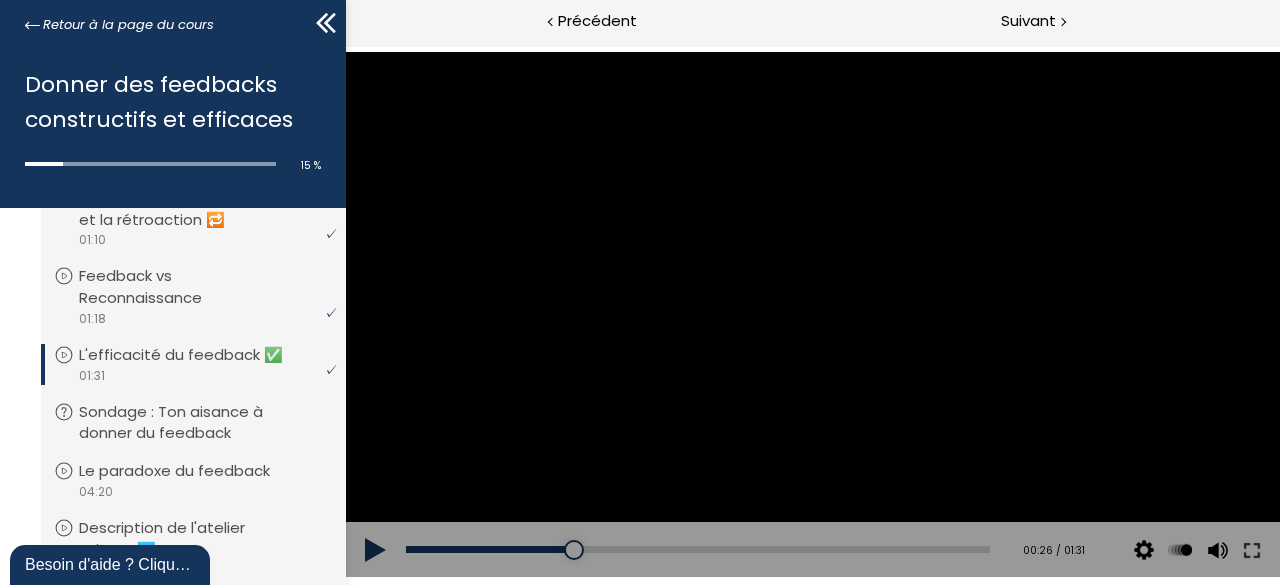 click on "Source : Zenger et [PERSON_NAME] (2014)" at bounding box center (811, 315) 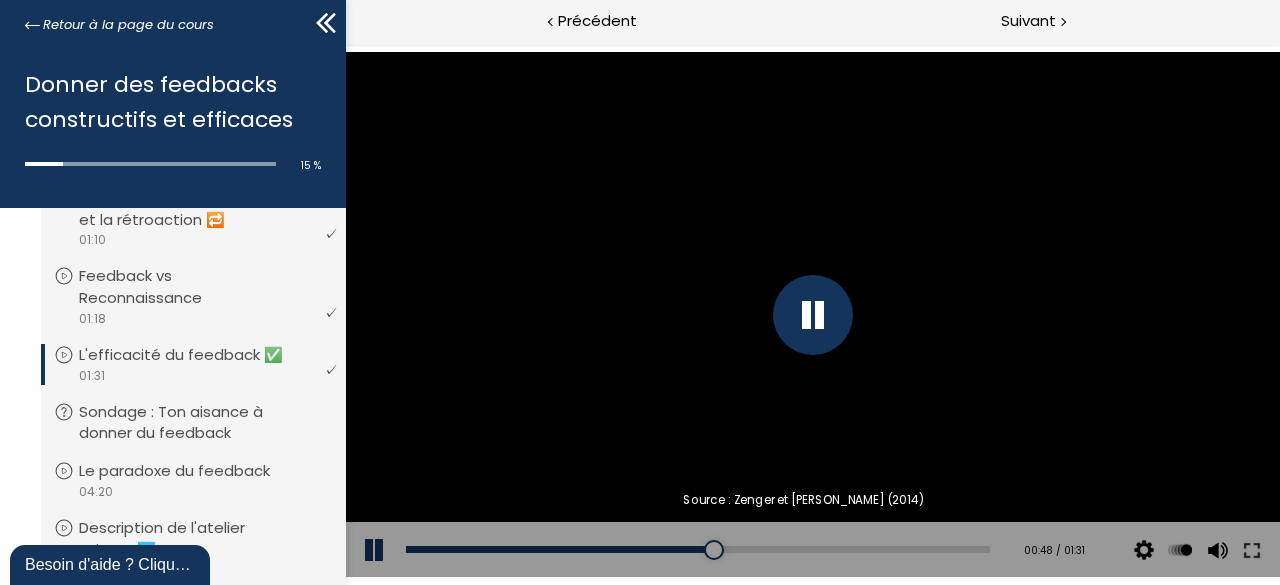 click at bounding box center [812, 315] 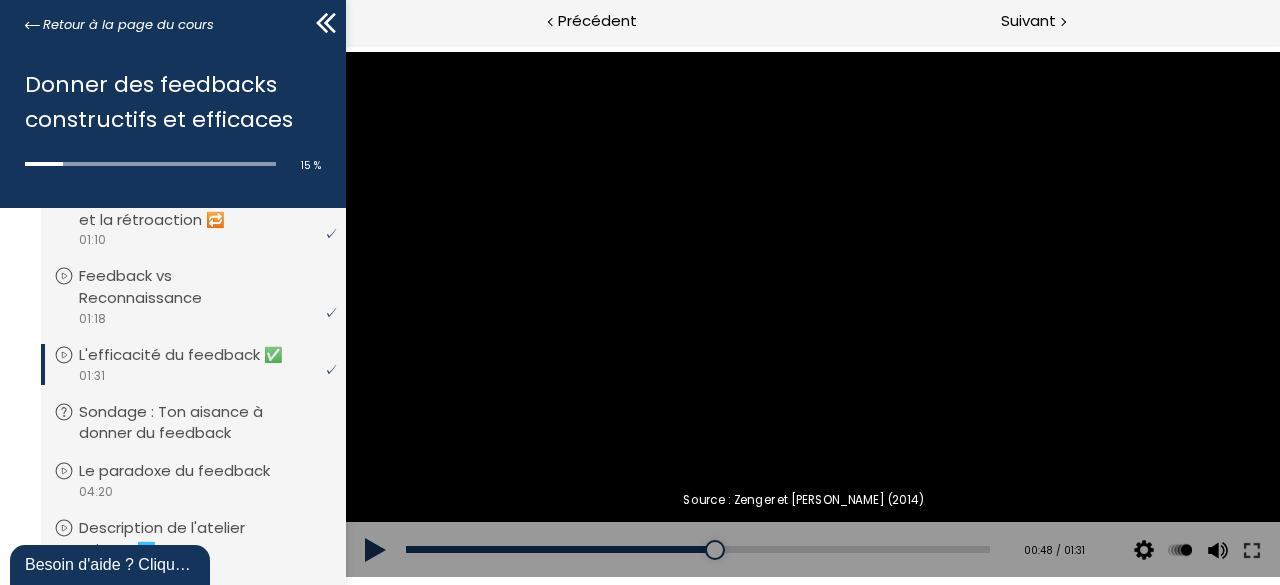 click on "Source : Zenger et [PERSON_NAME] (2014)" at bounding box center (811, 315) 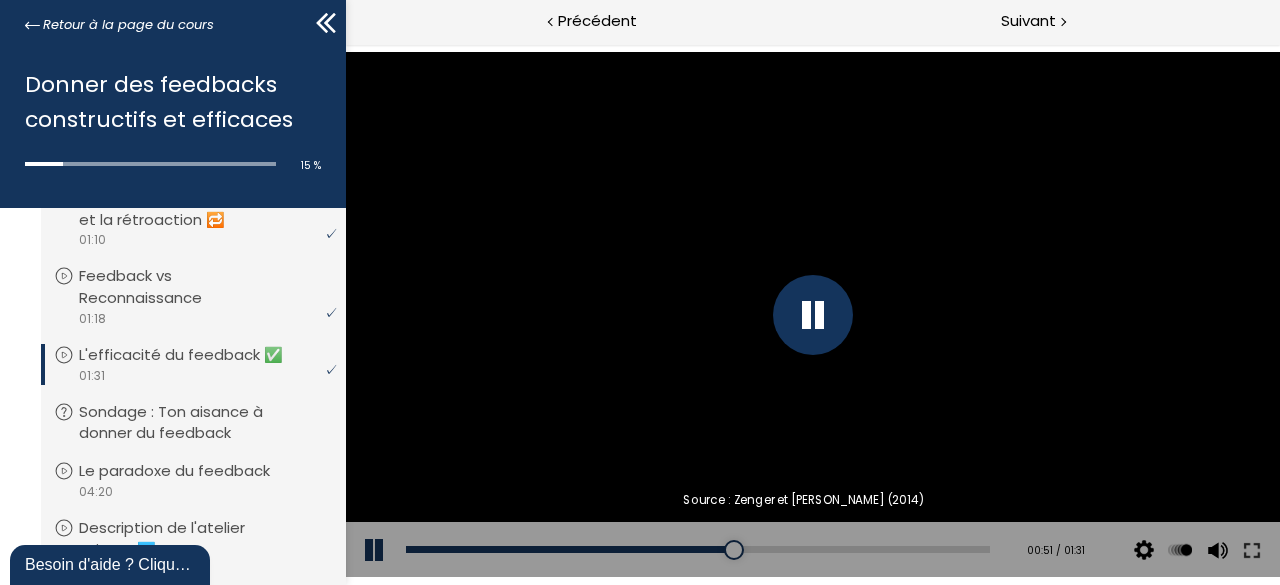 click at bounding box center [812, 315] 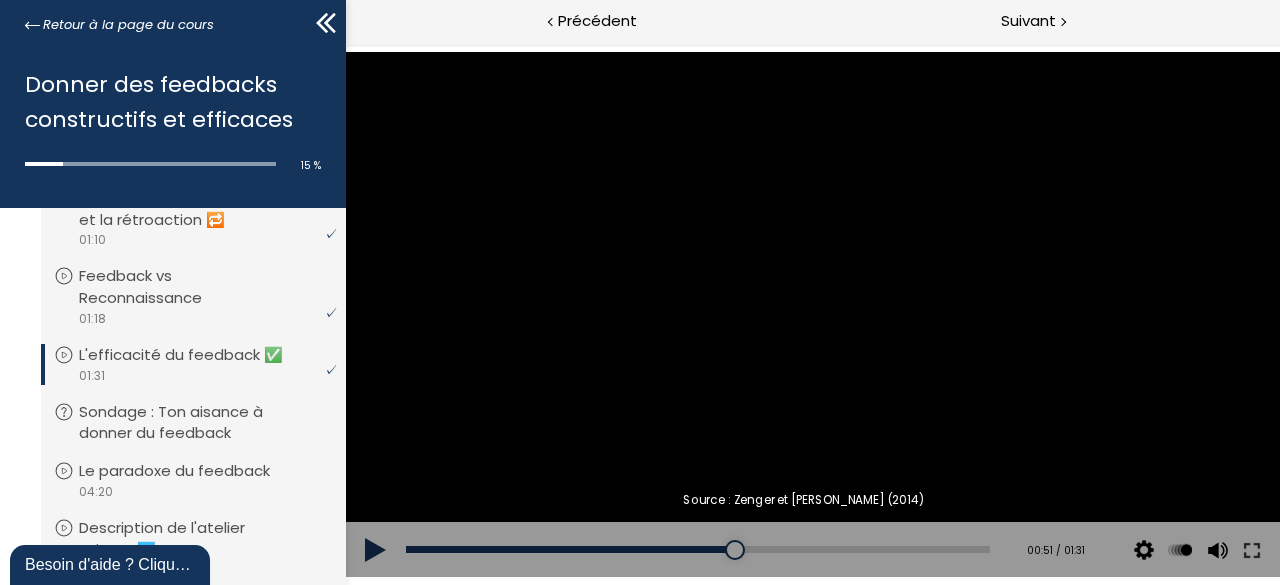 drag, startPoint x: 811, startPoint y: 311, endPoint x: 784, endPoint y: 299, distance: 29.546574 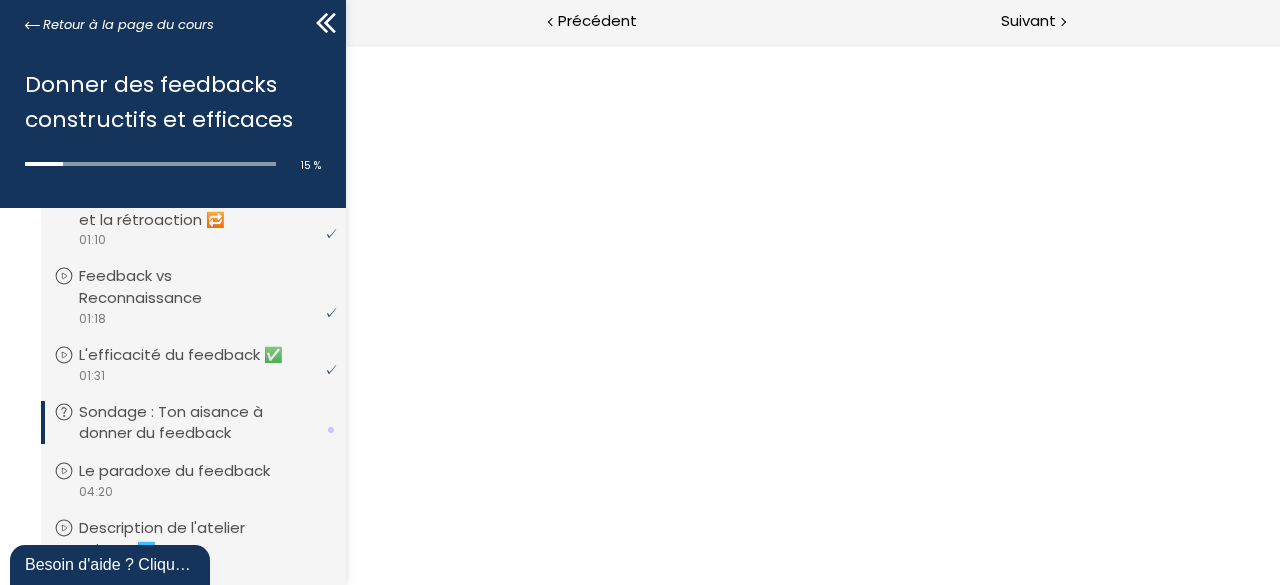 scroll, scrollTop: 0, scrollLeft: 0, axis: both 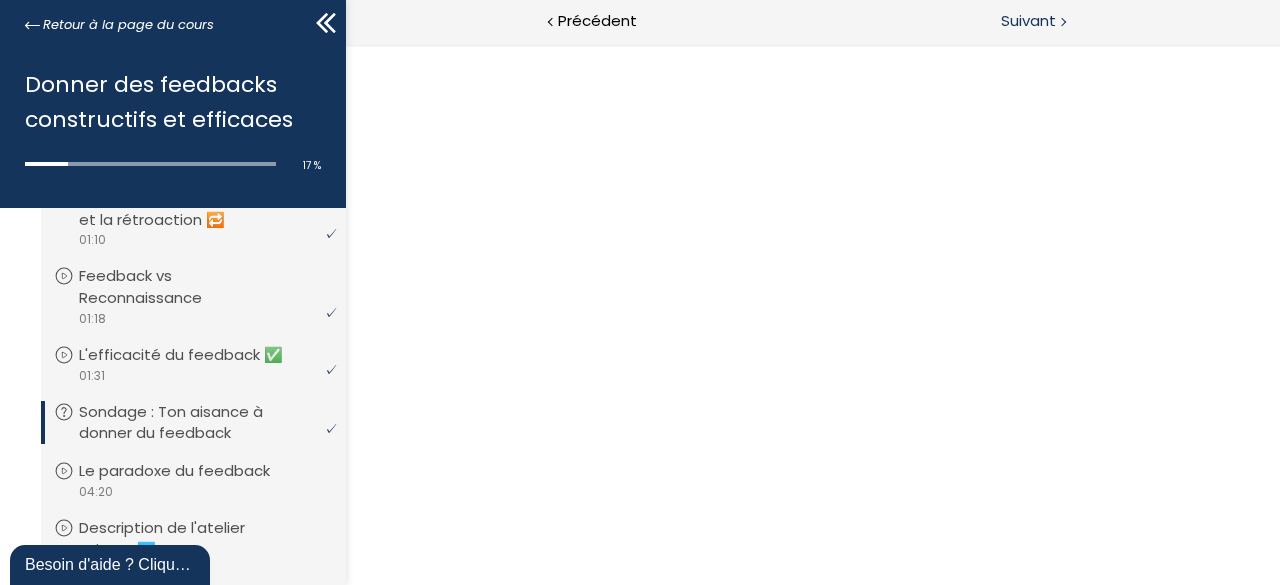 click on "Suivant" at bounding box center (1028, 21) 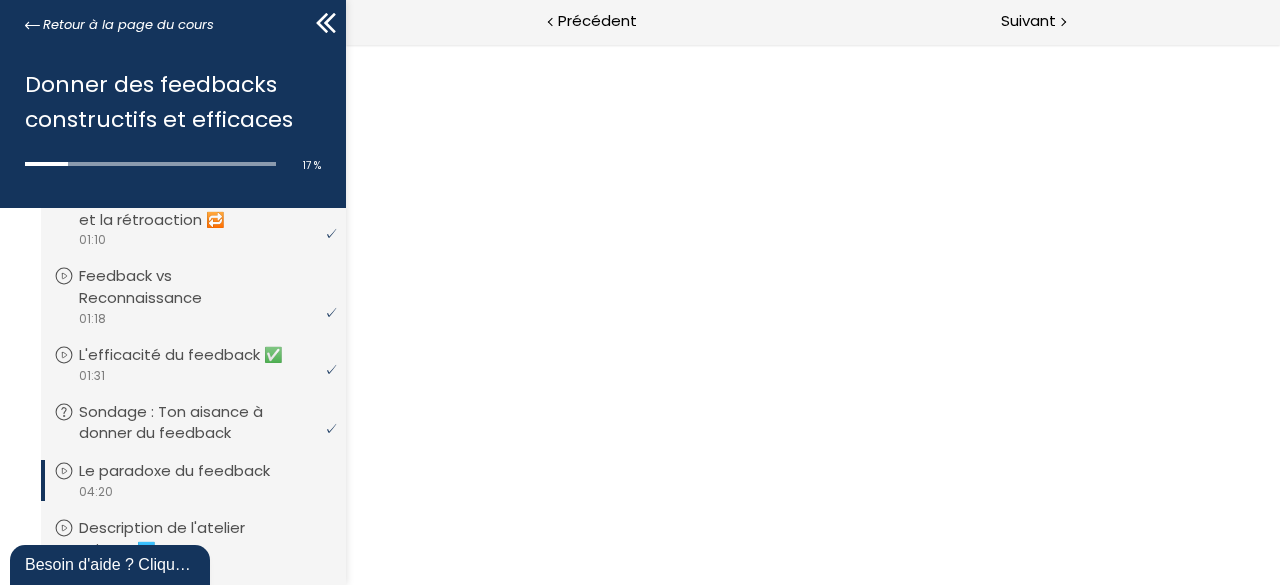 scroll, scrollTop: 0, scrollLeft: 0, axis: both 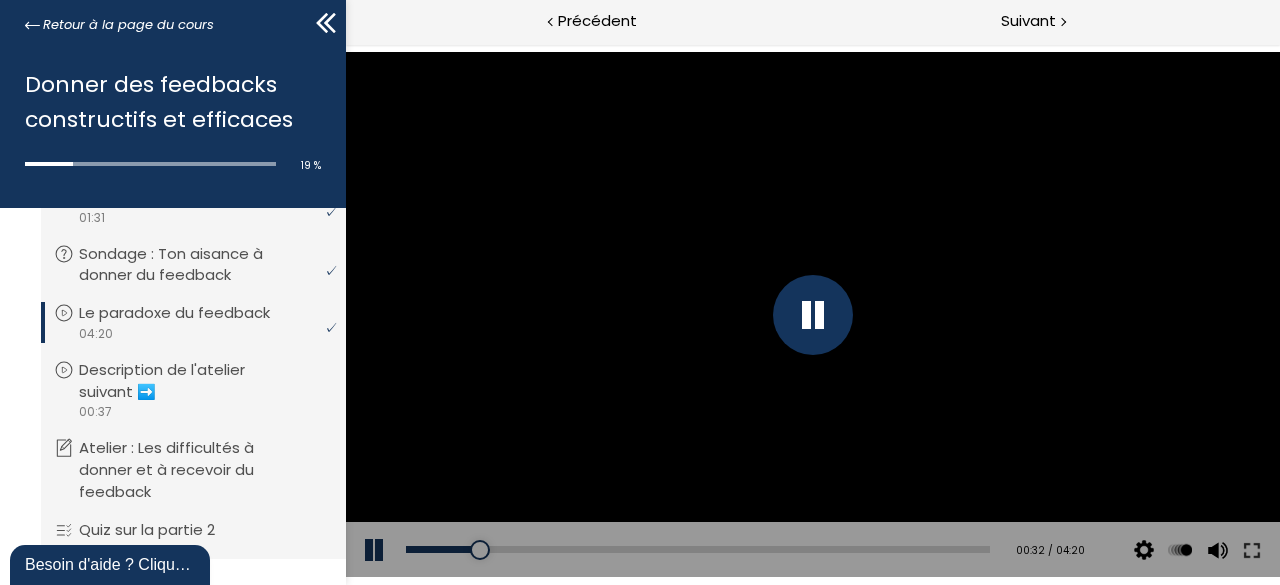 click at bounding box center (812, 315) 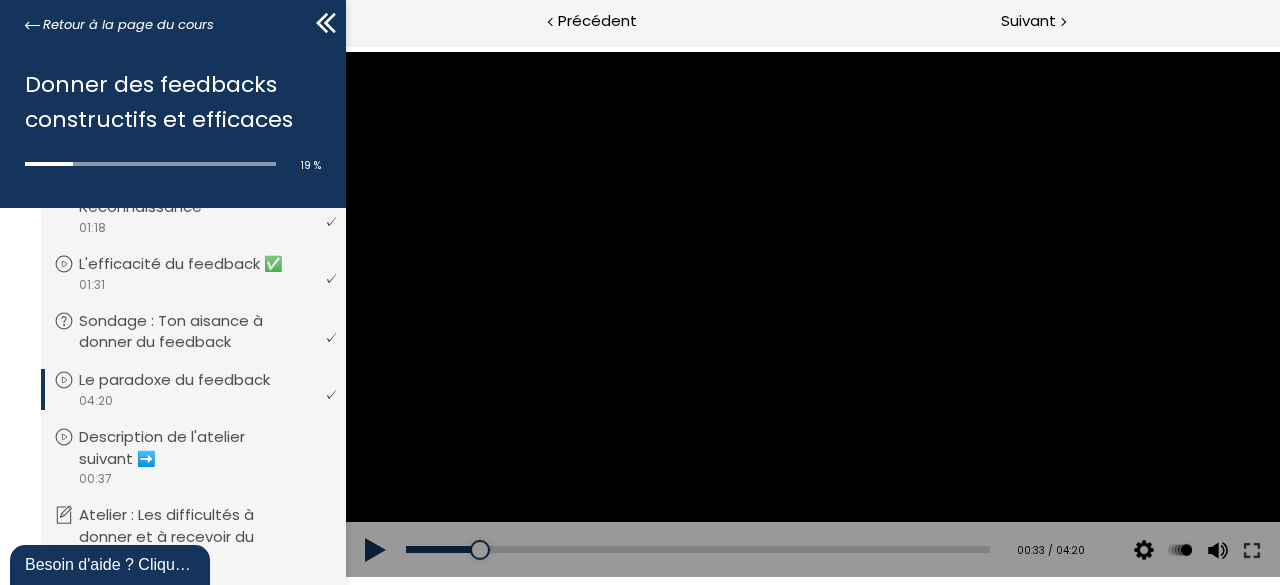 scroll, scrollTop: 595, scrollLeft: 0, axis: vertical 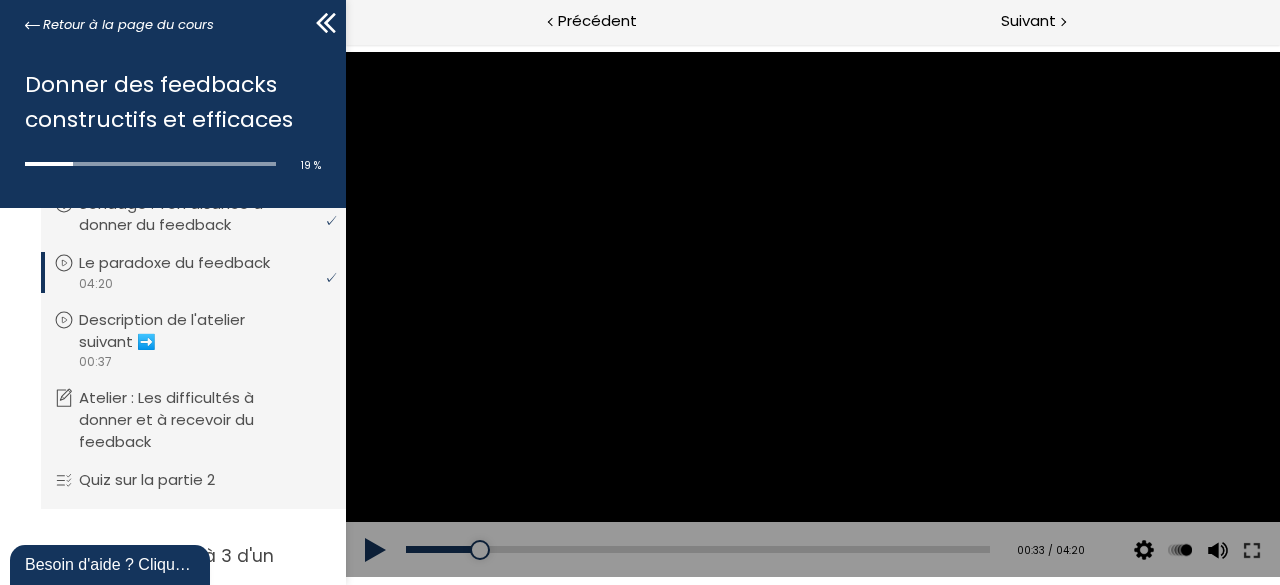 click at bounding box center [375, 550] 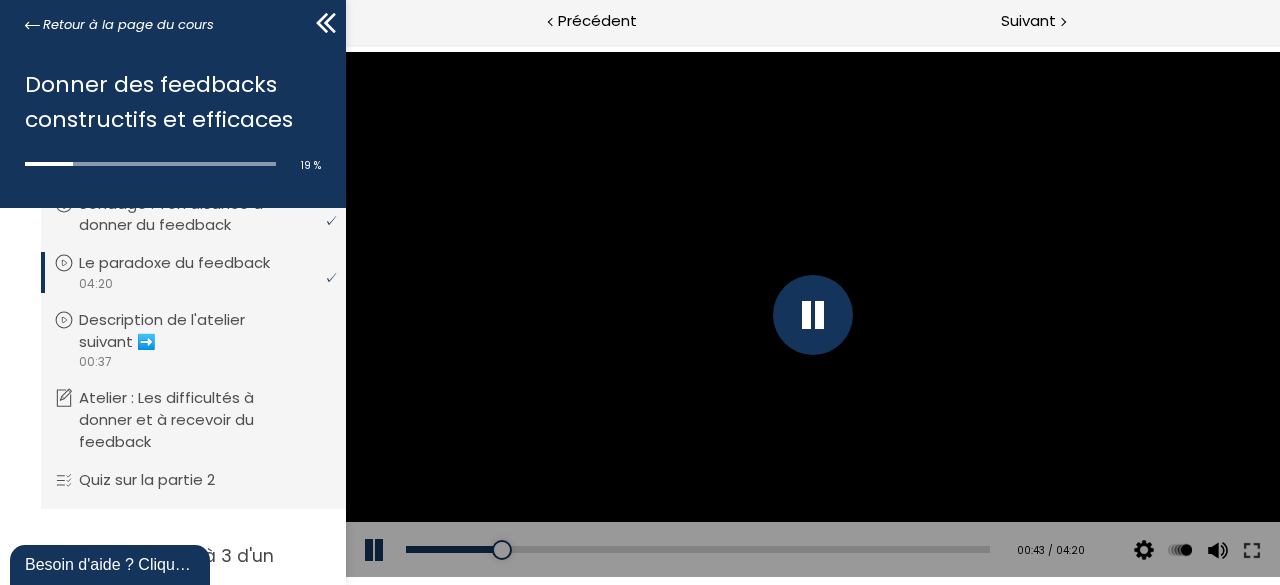 click on "Add chapter
00:21" at bounding box center (697, 550) 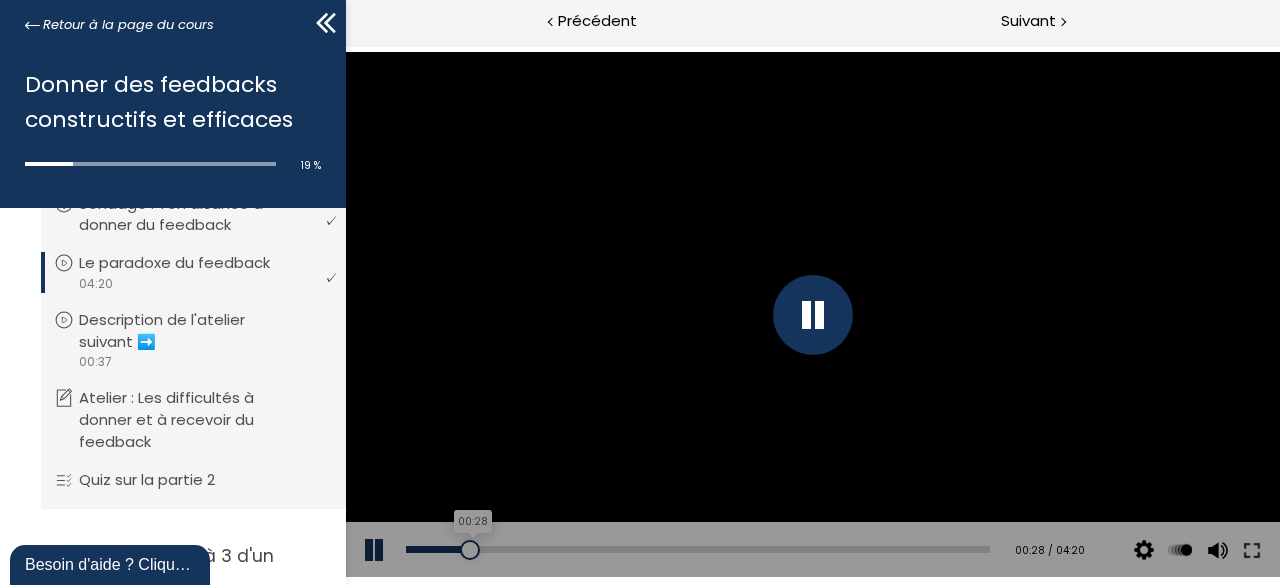 click on "00:28" at bounding box center (697, 549) 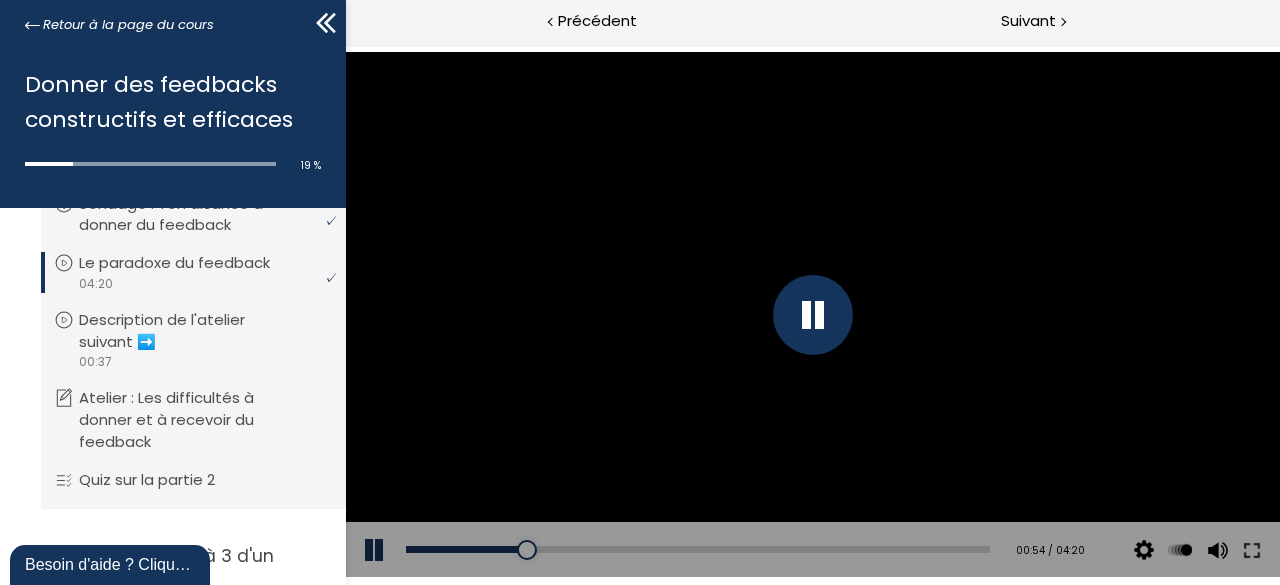 click at bounding box center [812, 315] 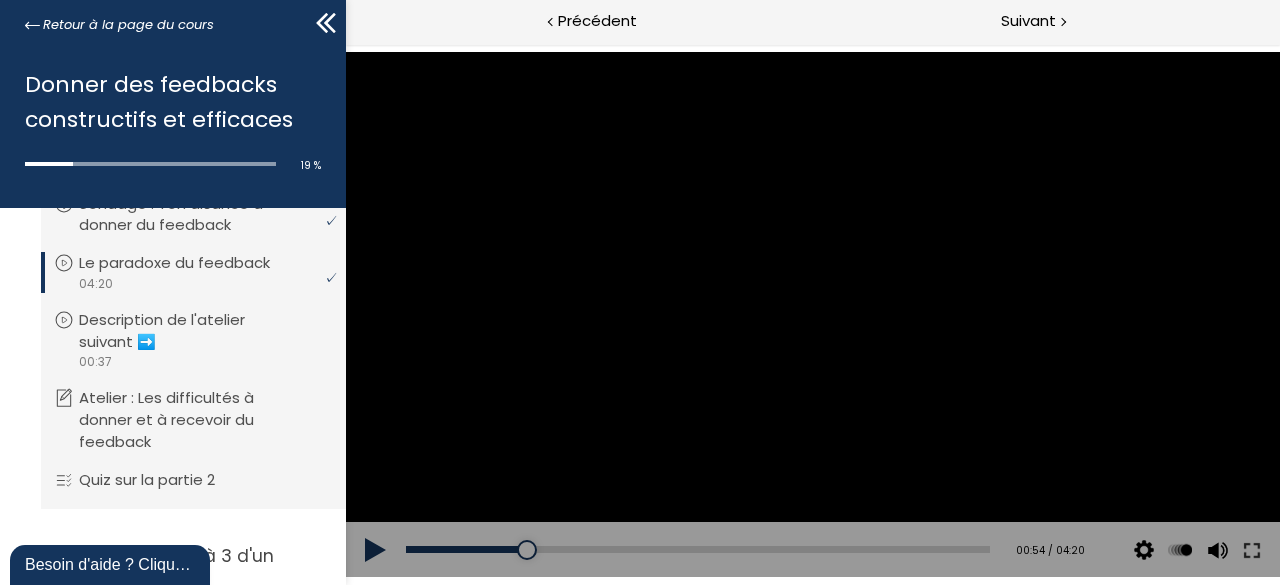 click on "Pour ne rien manquer dans cette vidéo, assure-toi de l'afficher en plein écran en cliquant sur [ ] en bas à droite. Bon visionnement !
rétroaction constructive" at bounding box center (811, 315) 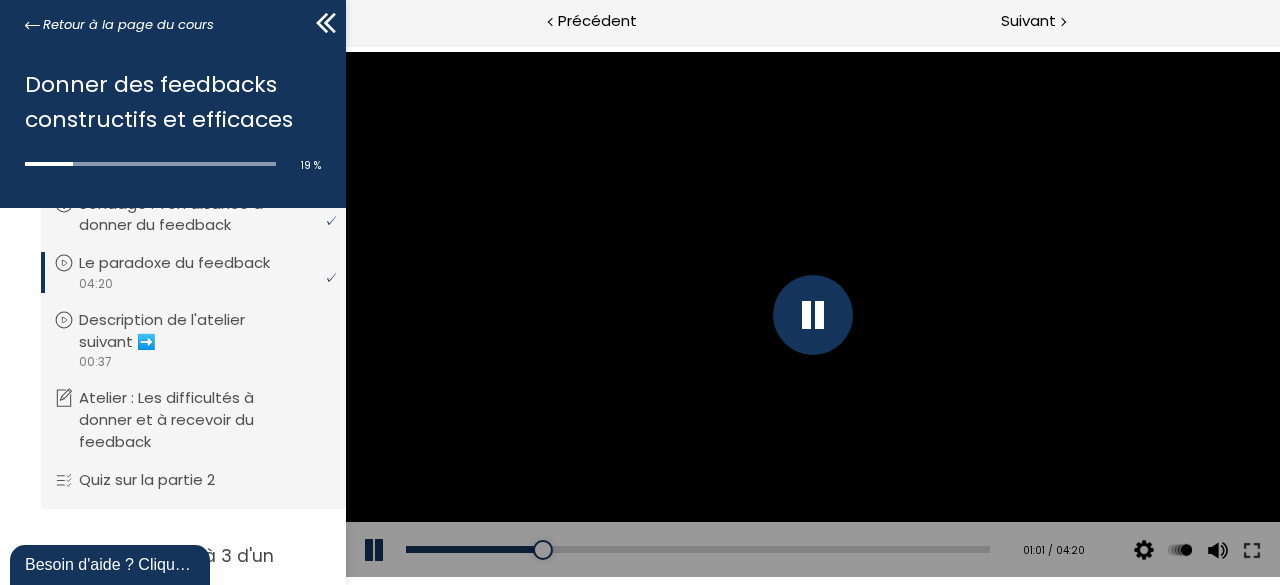 click at bounding box center (812, 315) 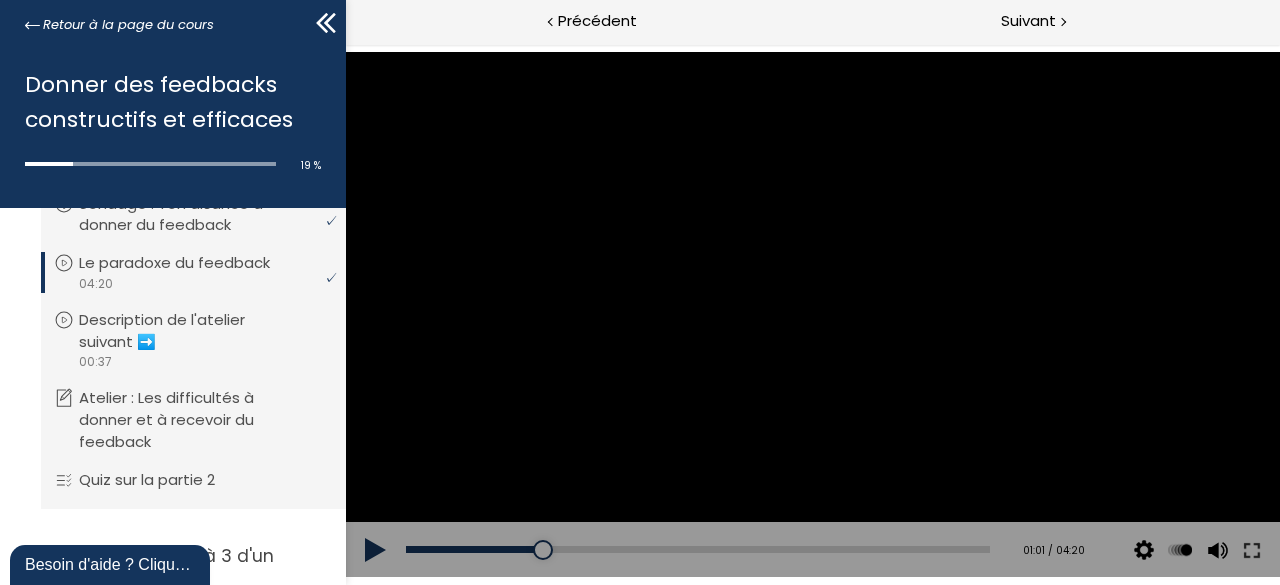 click on "Pour ne rien manquer dans cette vidéo, assure-toi de l'afficher en plein écran en cliquant sur [ ] en bas à droite. Bon visionnement !
rétroaction constructive" at bounding box center [811, 315] 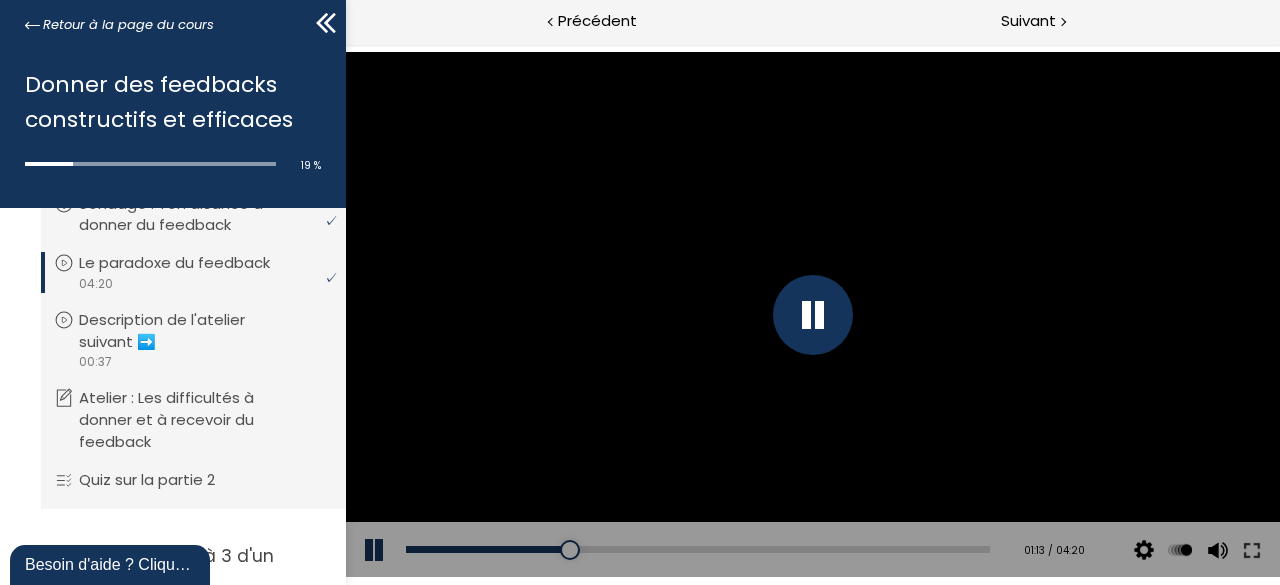 click at bounding box center (812, 315) 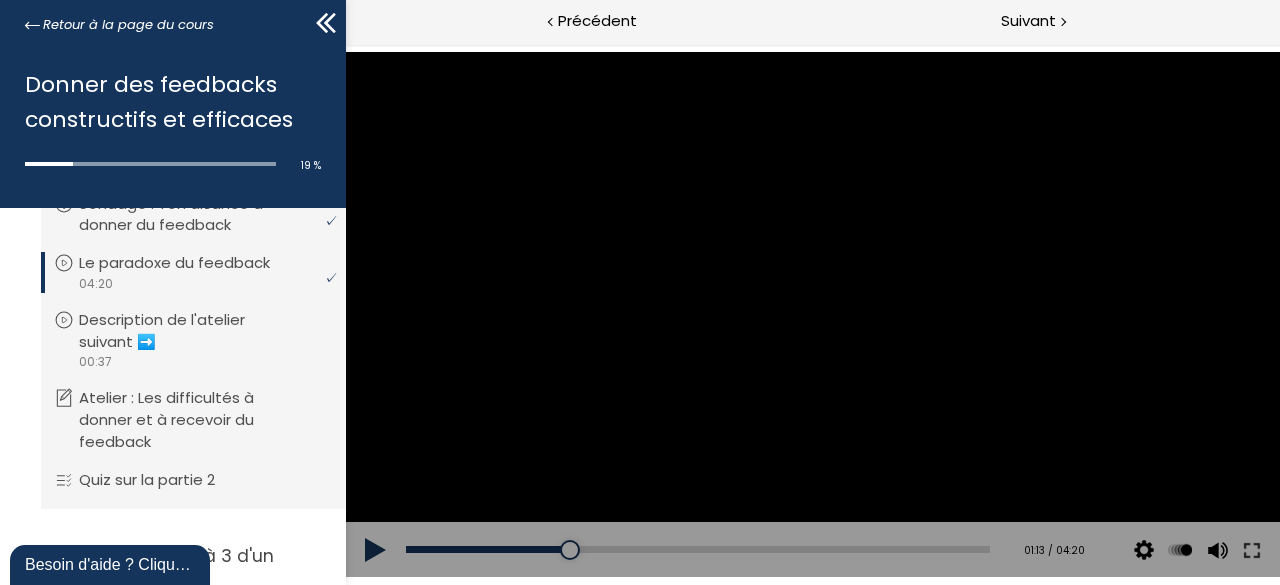 click on "Pour ne rien manquer dans cette vidéo, assure-toi de l'afficher en plein écran en cliquant sur [ ] en bas à droite. Bon visionnement !
rétroaction constructive" at bounding box center [811, 315] 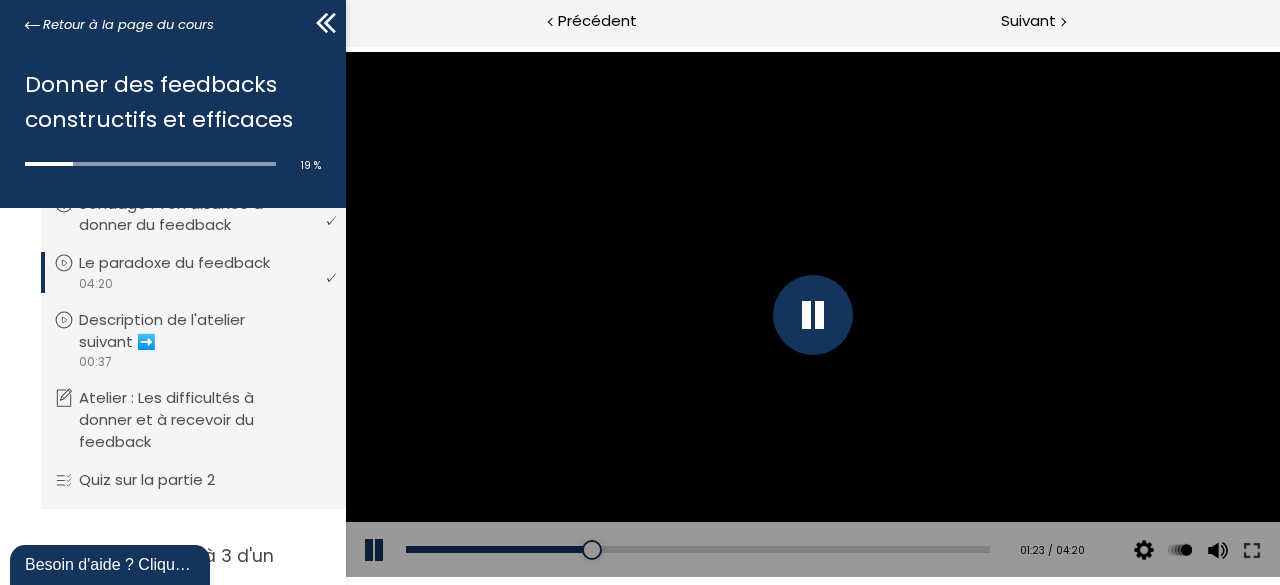 click at bounding box center (812, 315) 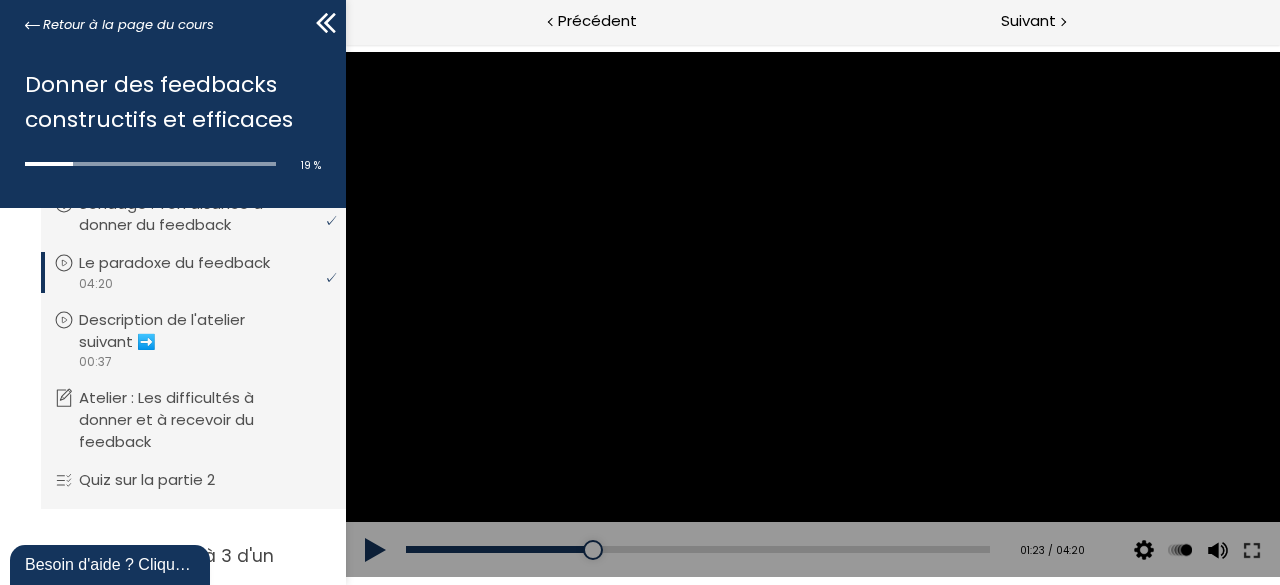 click on "Pour ne rien manquer dans cette vidéo, assure-toi de l'afficher en plein écran en cliquant sur [ ] en bas à droite. Bon visionnement !
rétroaction constructive" at bounding box center (811, 315) 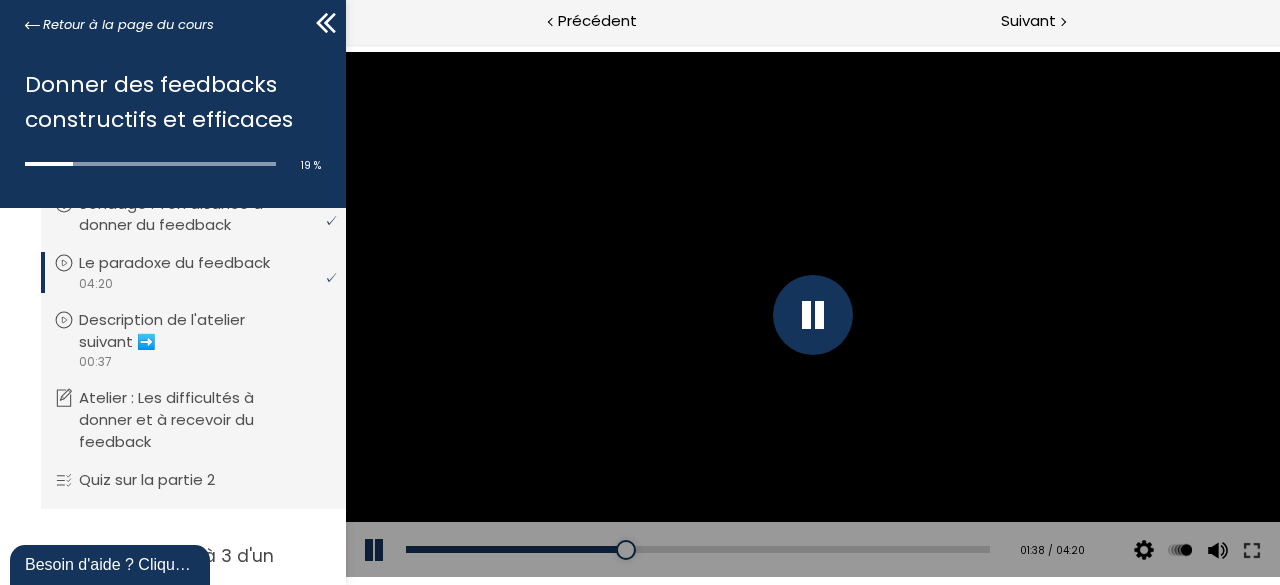 click at bounding box center (812, 315) 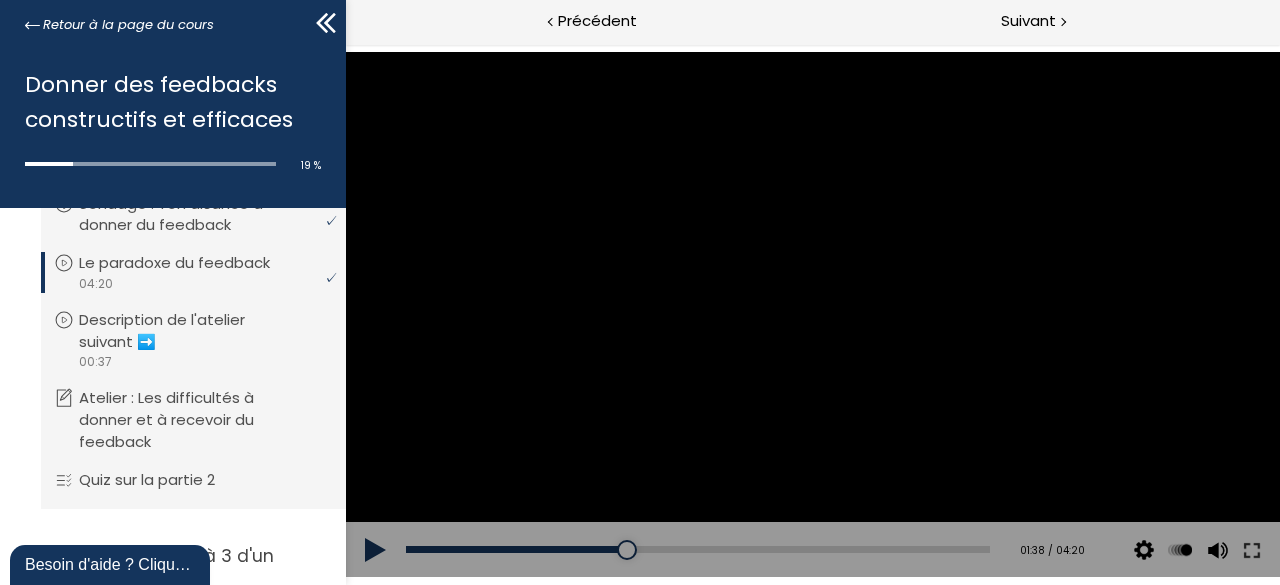 click on "Pour ne rien manquer dans cette vidéo, assure-toi de l'afficher en plein écran en cliquant sur [ ] en bas à droite. Bon visionnement !
rétroaction constructive" at bounding box center (811, 315) 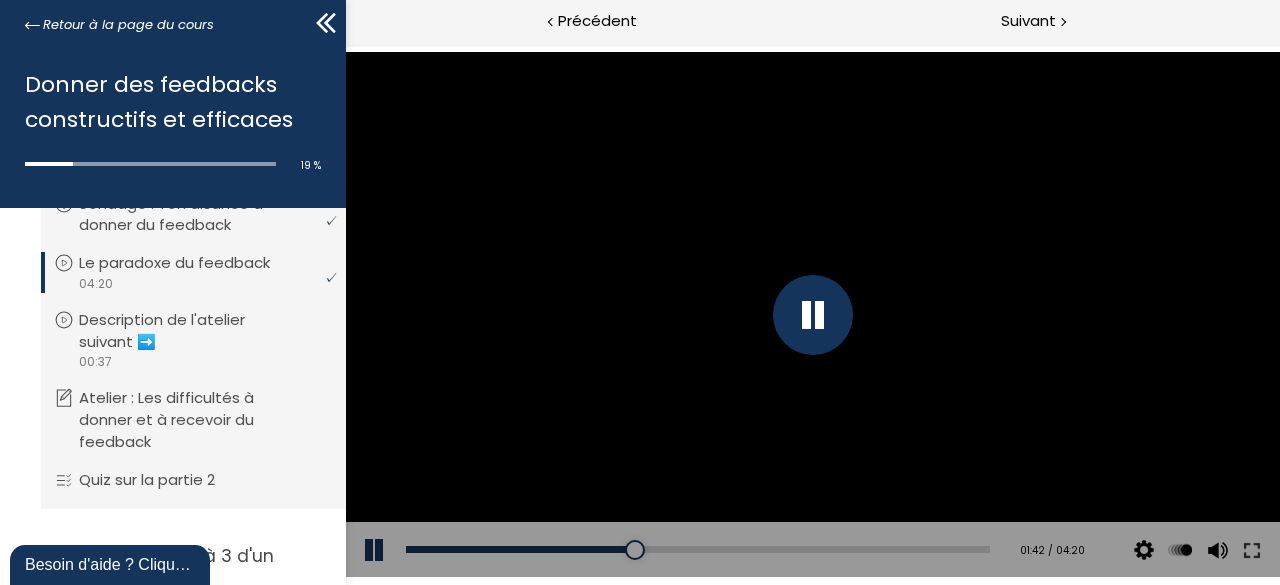 click at bounding box center (812, 315) 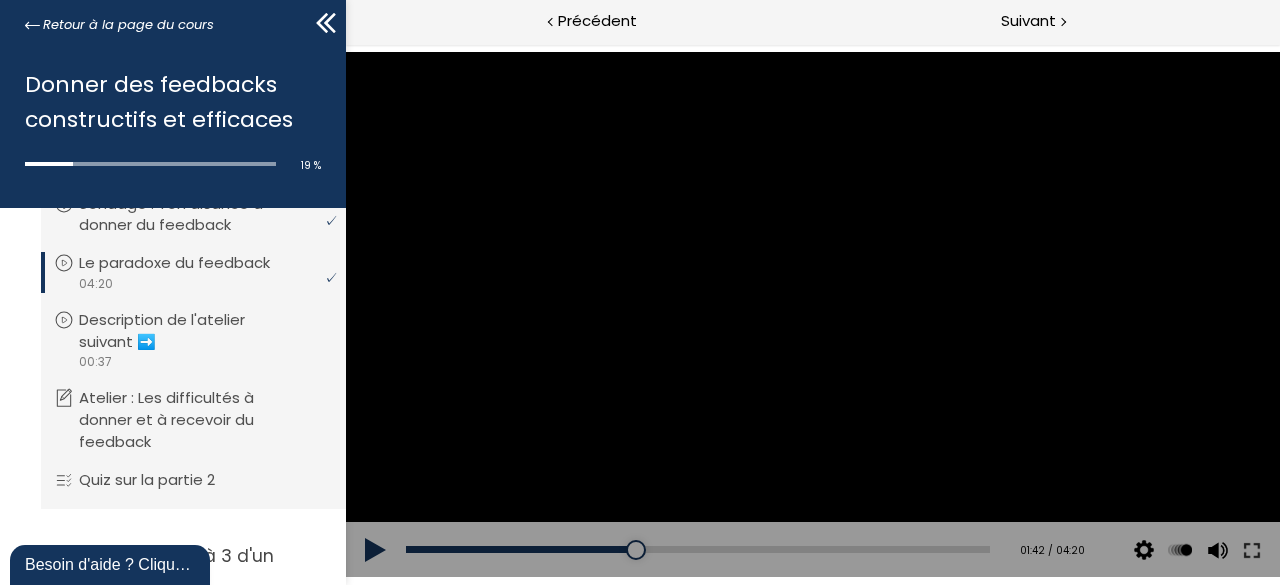 click on "Pour ne rien manquer dans cette vidéo, assure-toi de l'afficher en plein écran en cliquant sur [ ] en bas à droite. Bon visionnement !
rétroaction constructive" at bounding box center [811, 315] 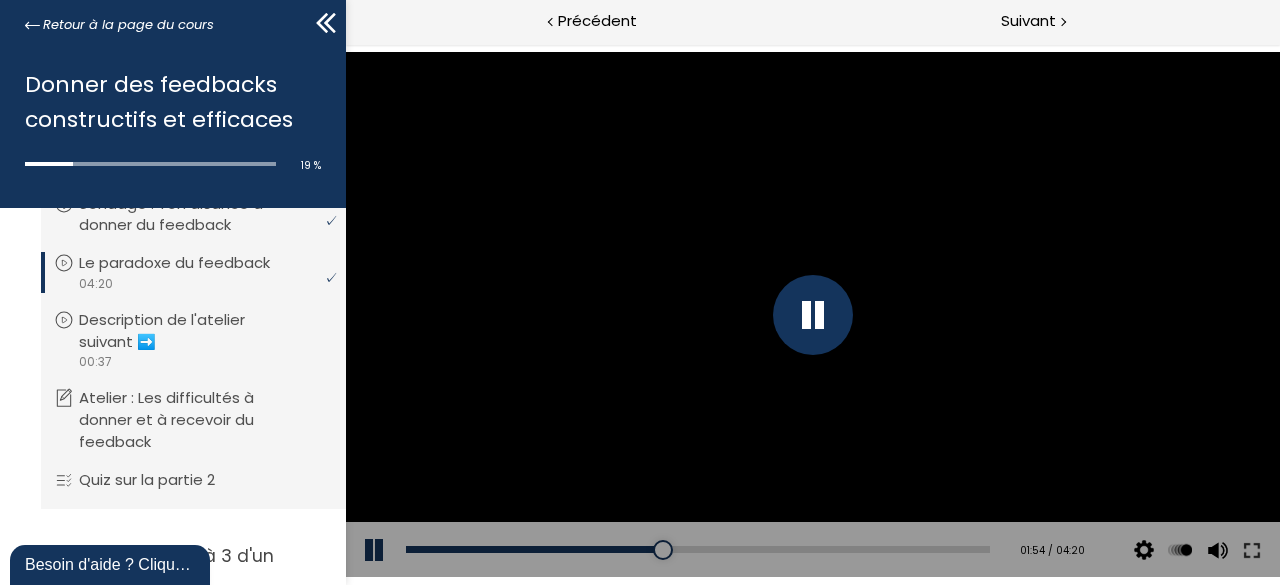 click at bounding box center (812, 315) 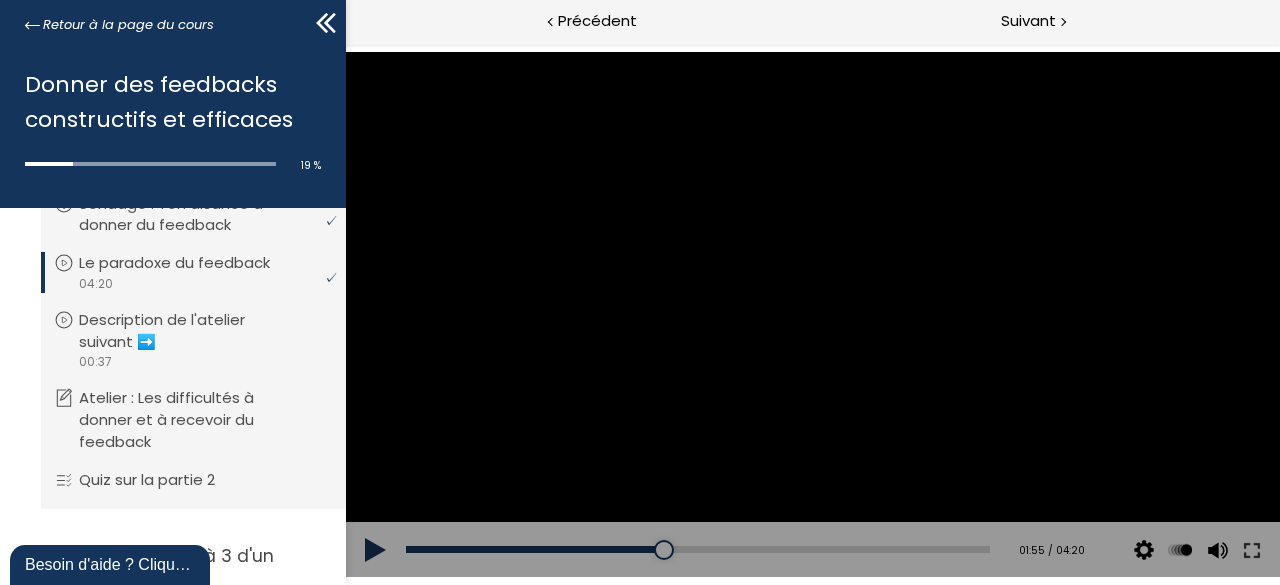 click on "Pour ne rien manquer dans cette vidéo, assure-toi de l'afficher en plein écran en cliquant sur [ ] en bas à droite. Bon visionnement !
rétroaction constructive" at bounding box center [811, 315] 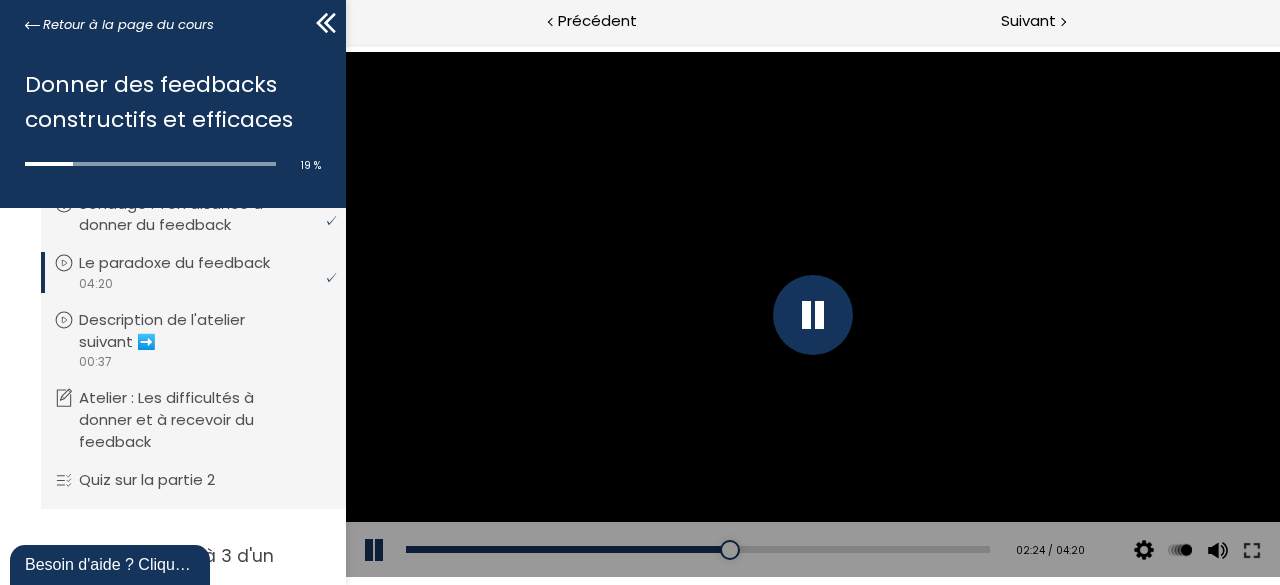 click on "Pour ne rien manquer dans cette vidéo, assure-toi de l'afficher en plein écran en cliquant sur [ ] en bas à droite. Bon visionnement !
rétroaction constructive" at bounding box center [812, 314] 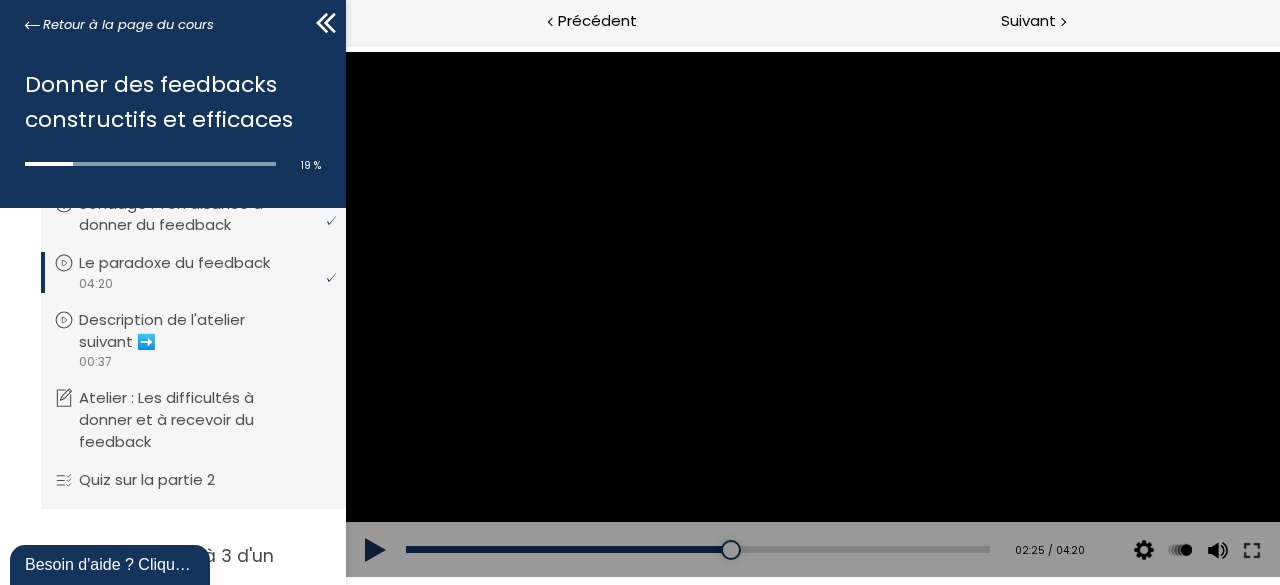 click on "Pour ne rien manquer dans cette vidéo, assure-toi de l'afficher en plein écran en cliquant sur [ ] en bas à droite. Bon visionnement !
rétroaction constructive" at bounding box center (811, 315) 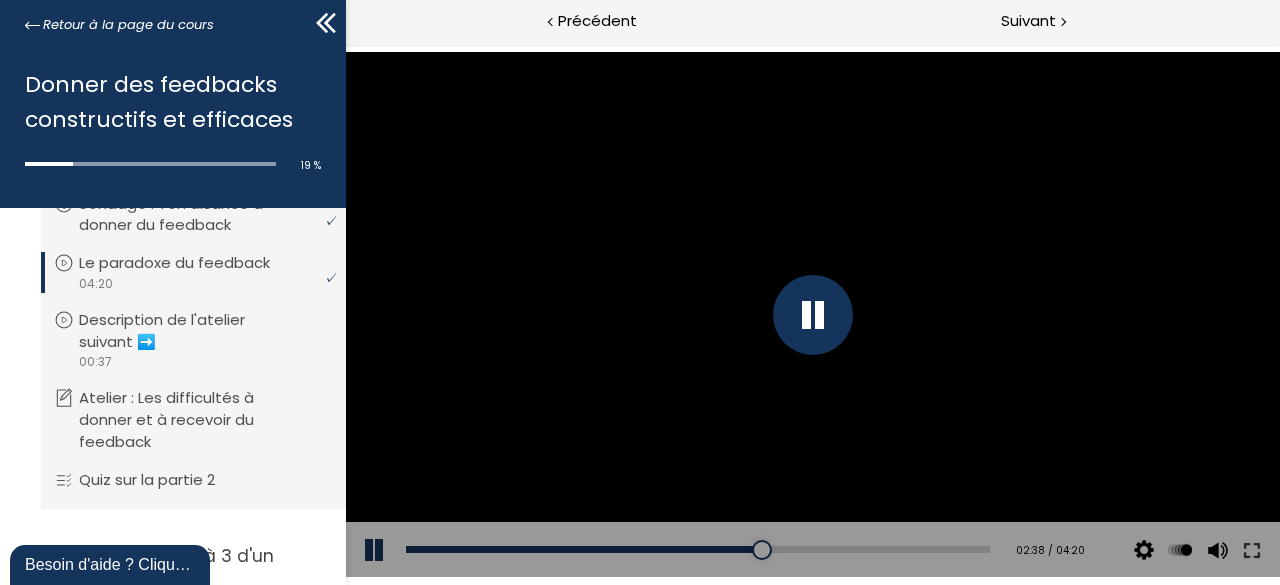 click on "Pour ne rien manquer dans cette vidéo, assure-toi de l'afficher en plein écran en cliquant sur [ ] en bas à droite. Bon visionnement !
rétroaction constructive" at bounding box center [811, 315] 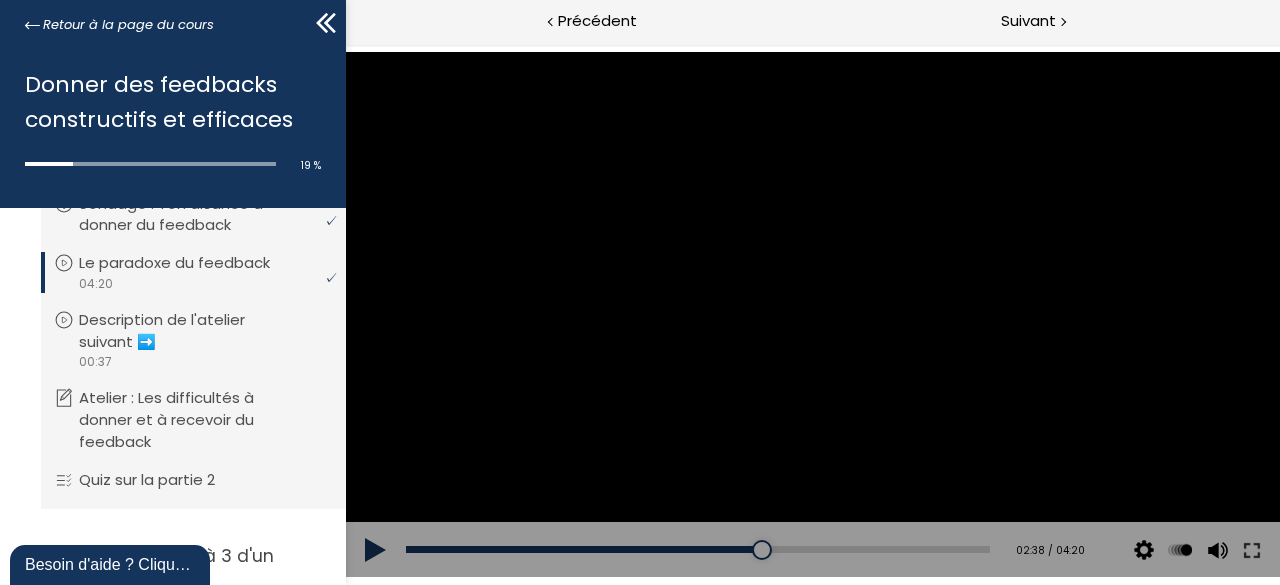 click on "Pour ne rien manquer dans cette vidéo, assure-toi de l'afficher en plein écran en cliquant sur [ ] en bas à droite. Bon visionnement !
rétroaction constructive" at bounding box center [811, 315] 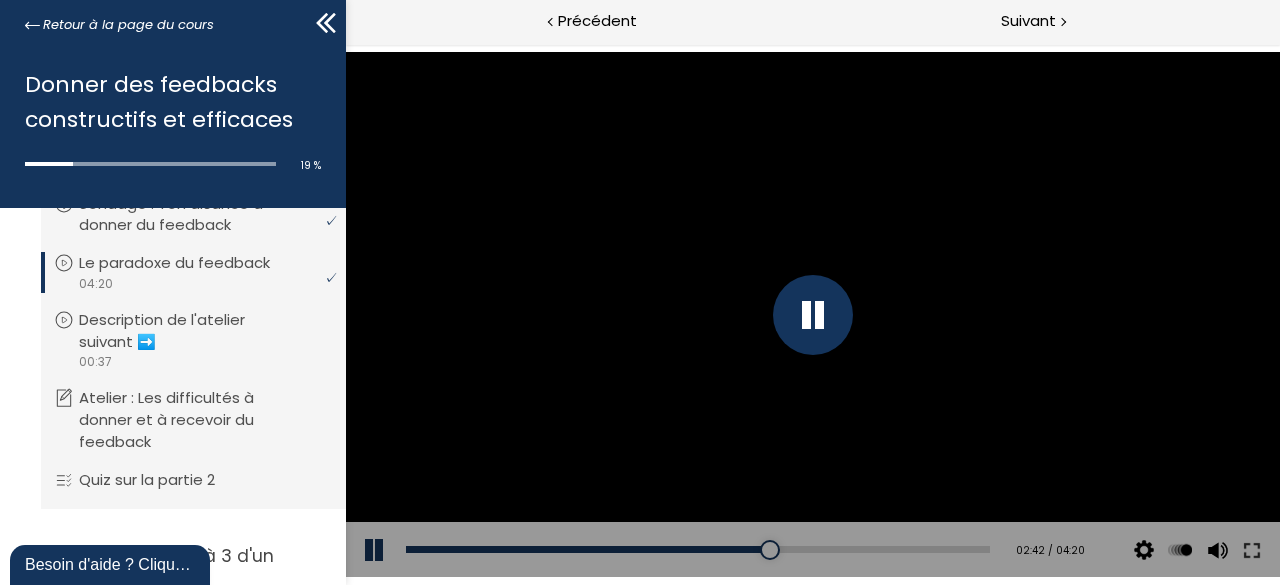 click at bounding box center [812, 315] 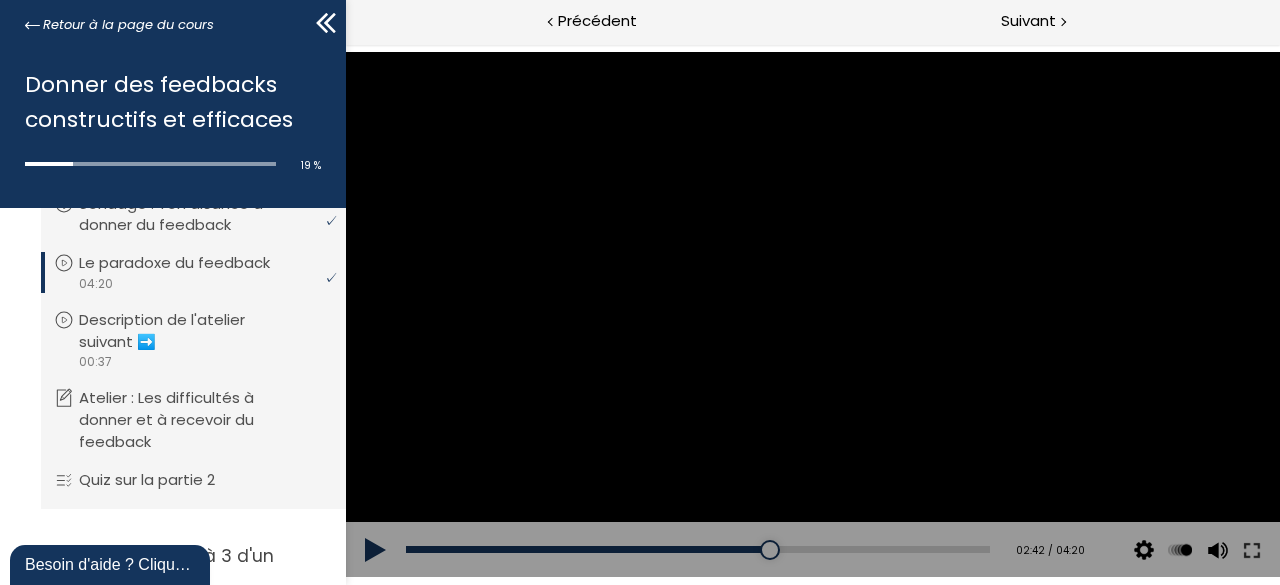 click on "Pour ne rien manquer dans cette vidéo, assure-toi de l'afficher en plein écran en cliquant sur [ ] en bas à droite. Bon visionnement !
rétroaction constructive" at bounding box center (811, 315) 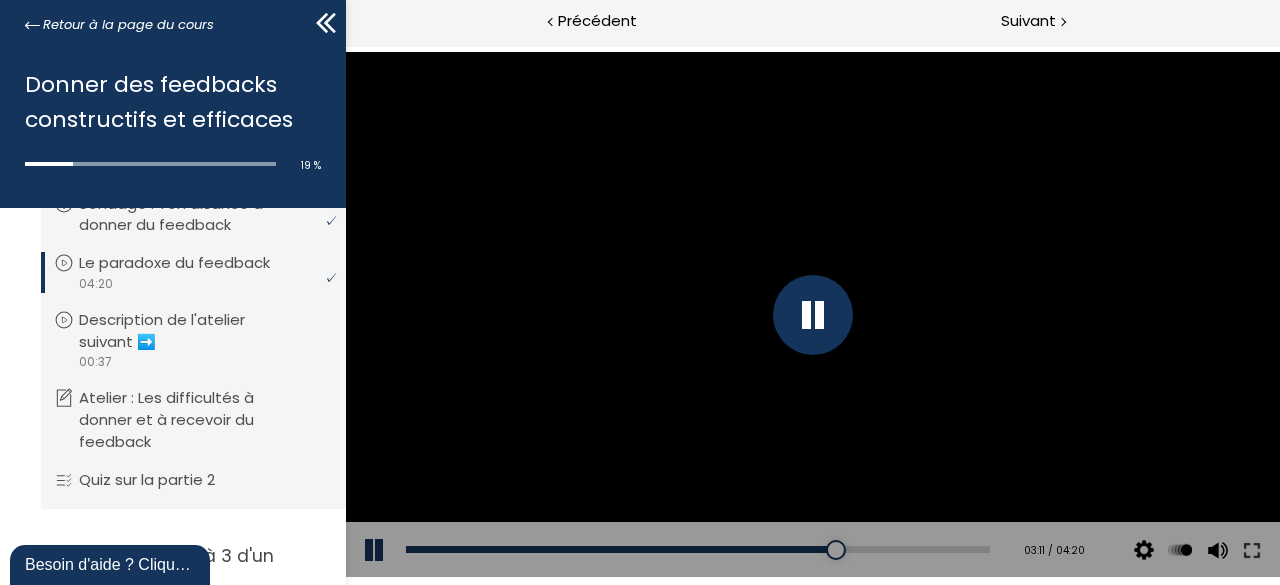 click at bounding box center [812, 315] 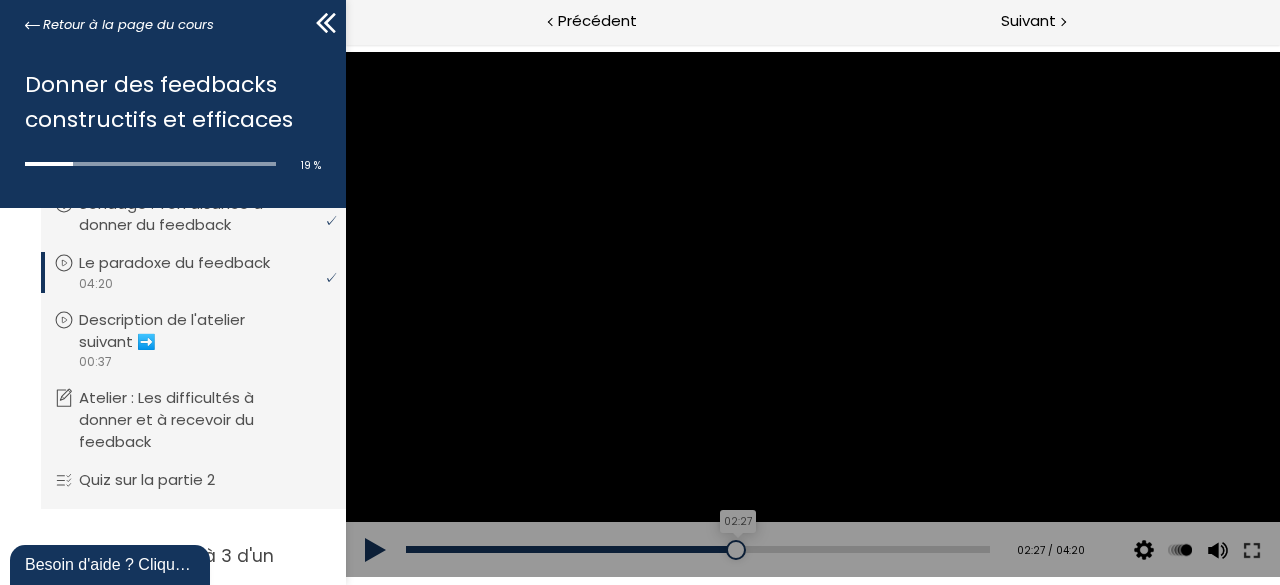 click on "02:27" at bounding box center (697, 549) 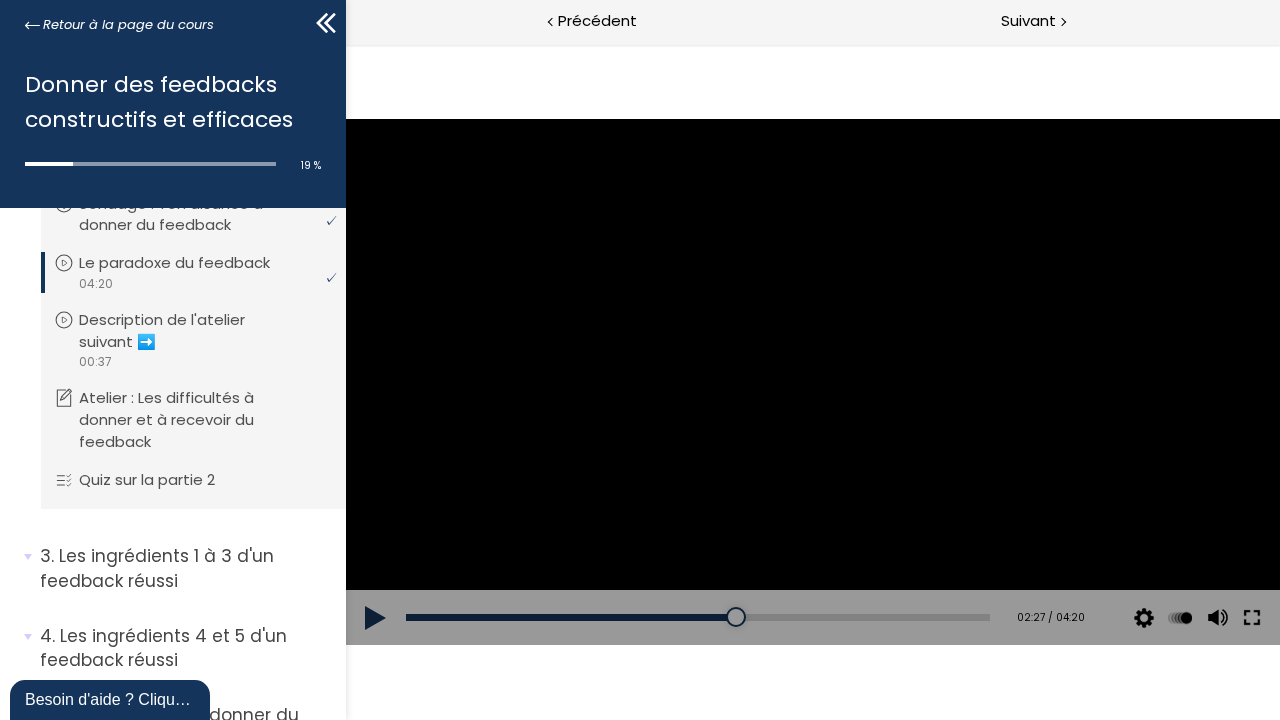 click at bounding box center [1251, 618] 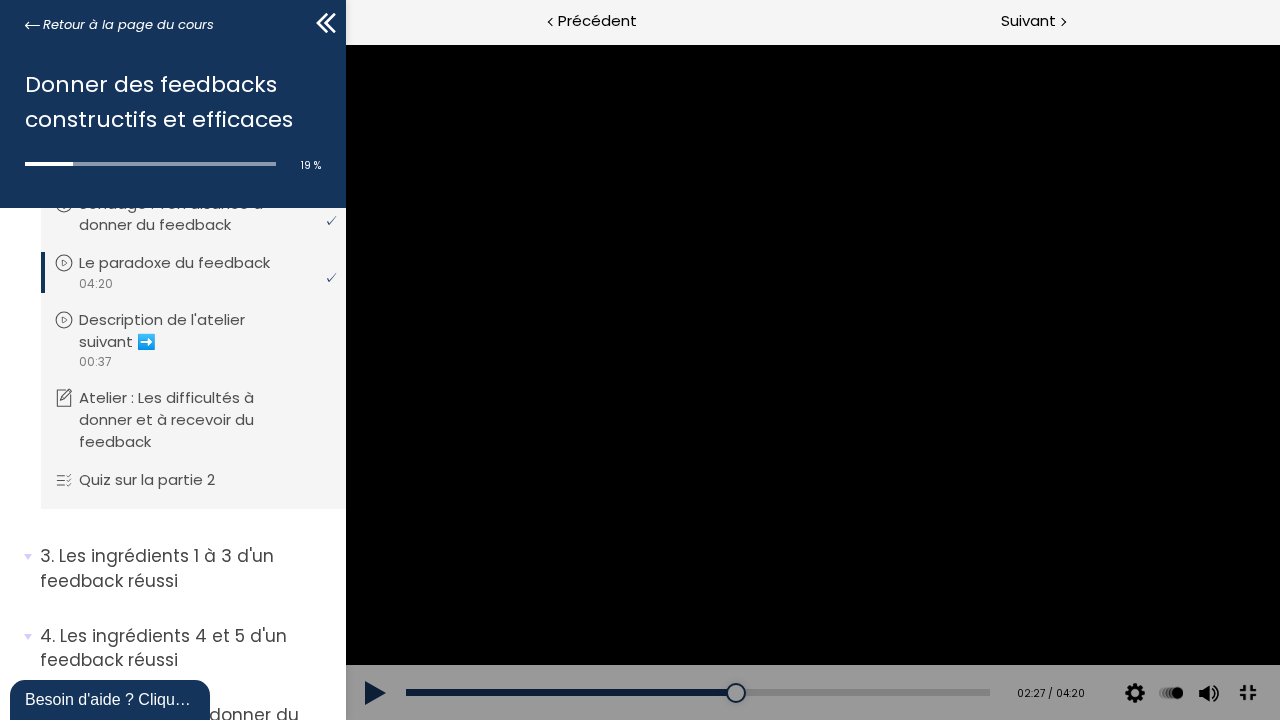 click at bounding box center (1246, 693) 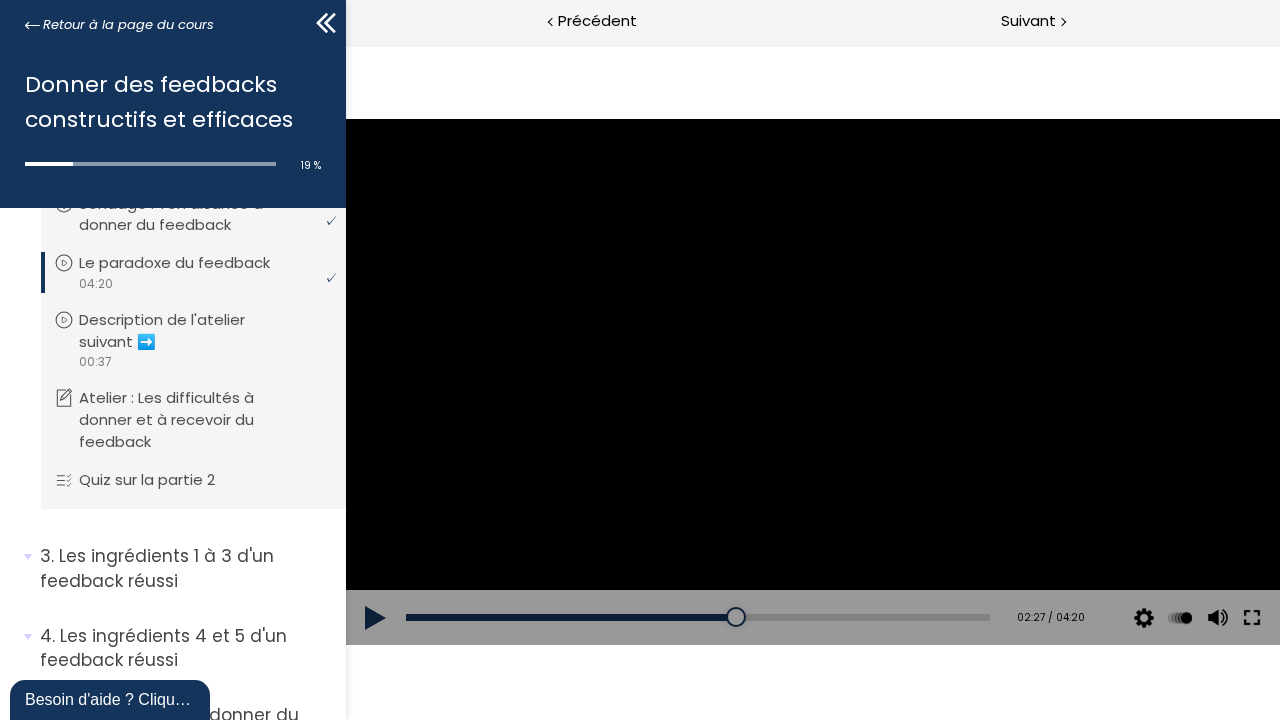 click at bounding box center (1251, 618) 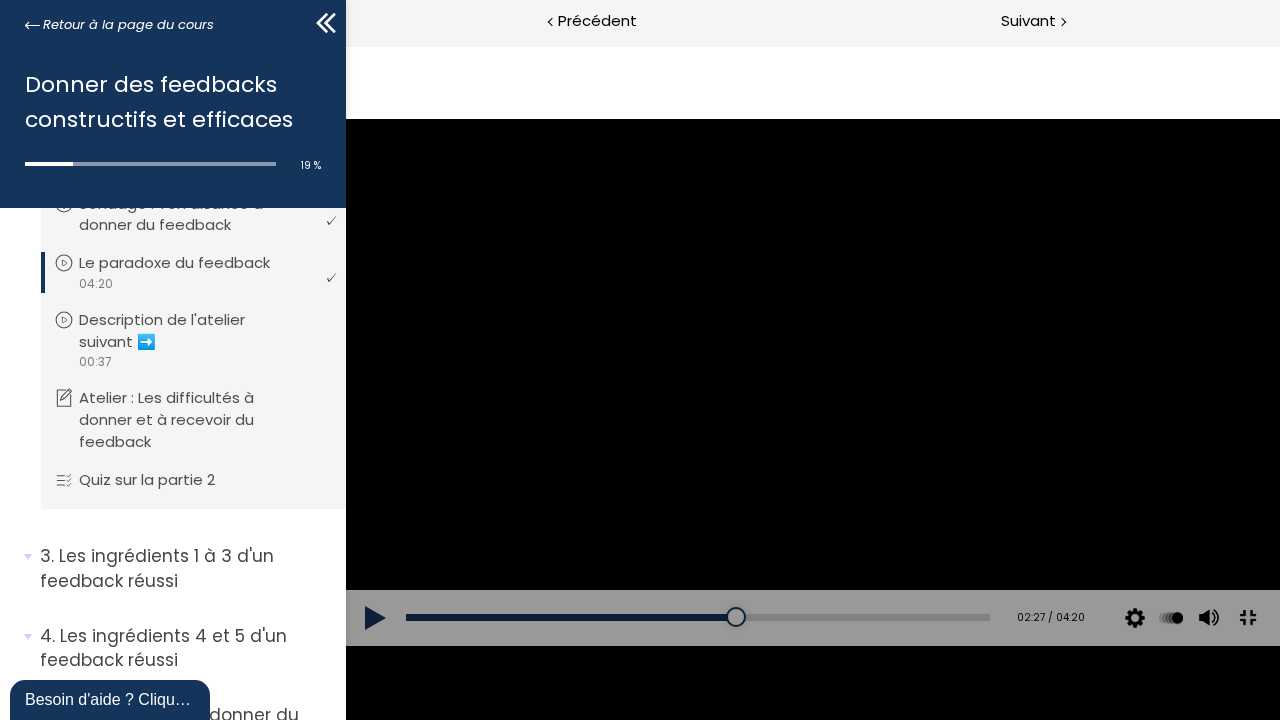 type 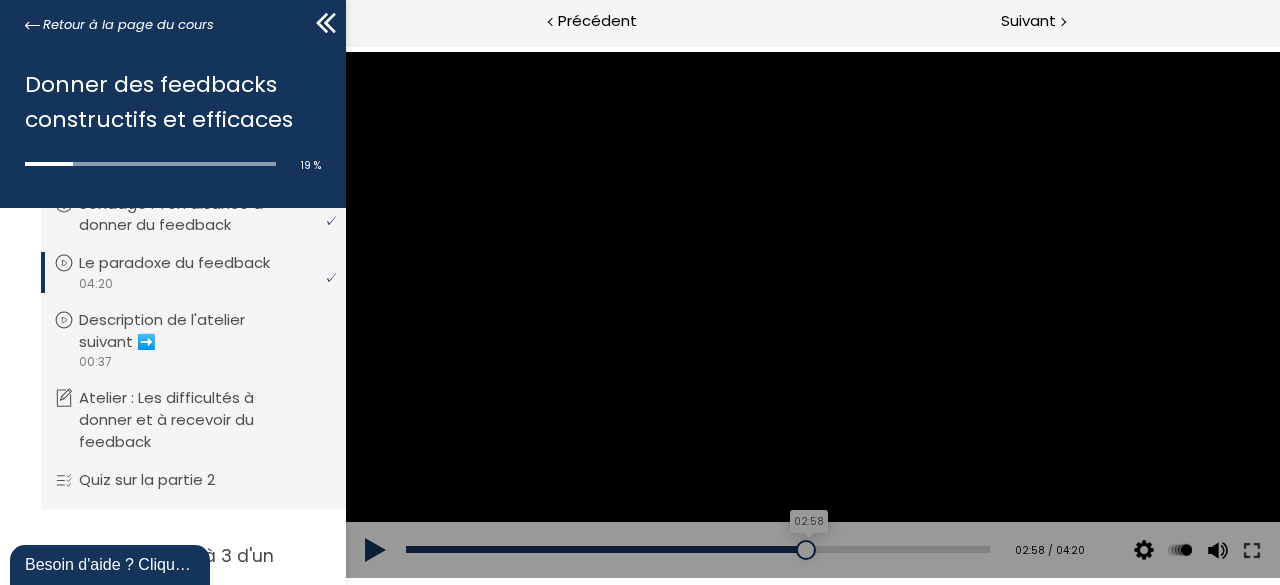 click on "02:58" at bounding box center [697, 549] 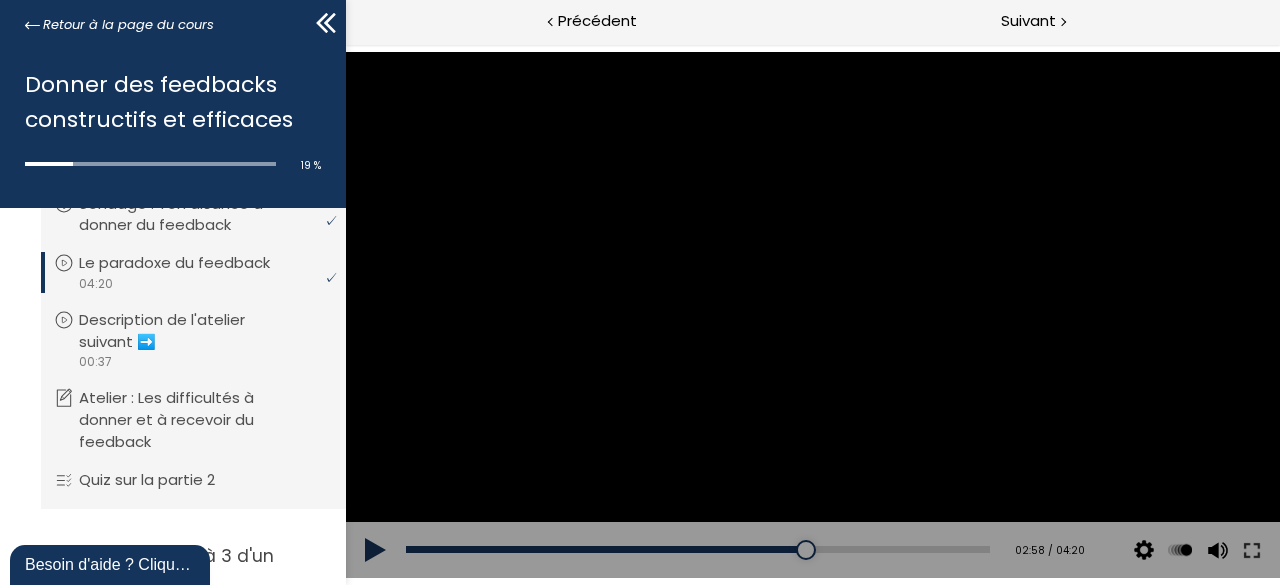 click on "Add chapter
02:51" at bounding box center [697, 550] 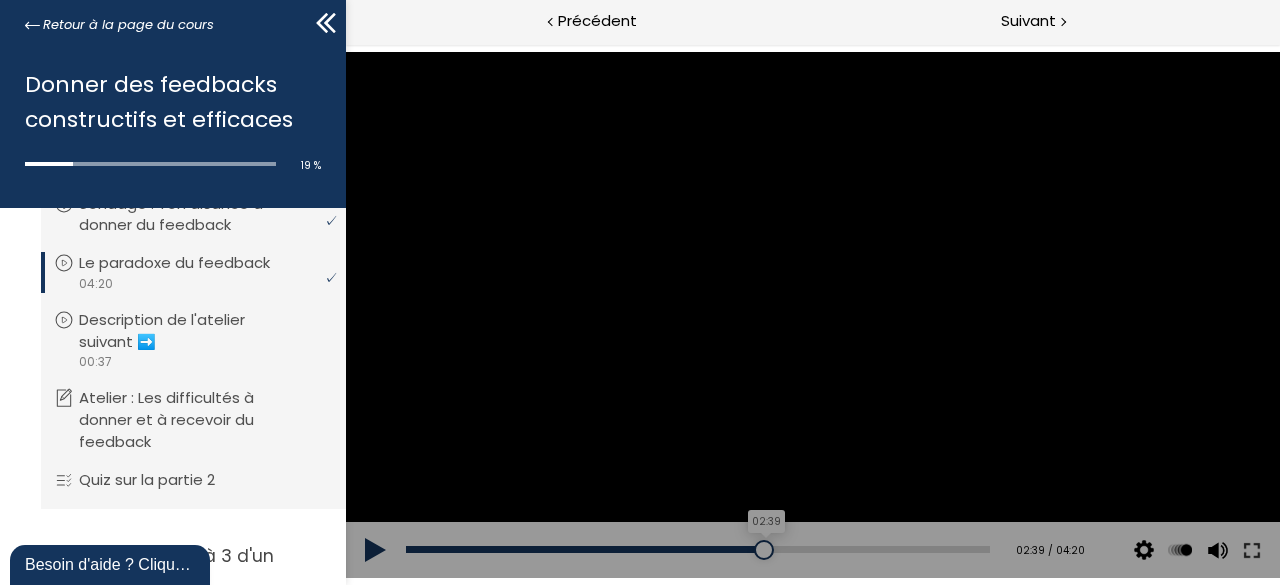 click on "02:39" at bounding box center (697, 549) 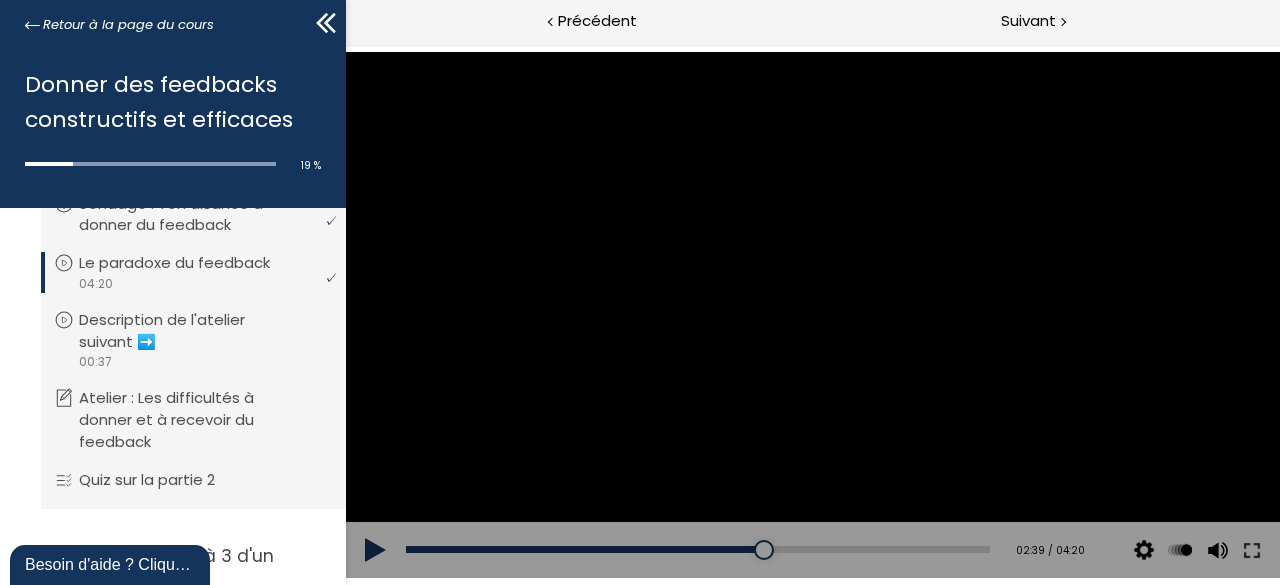 click at bounding box center (375, 550) 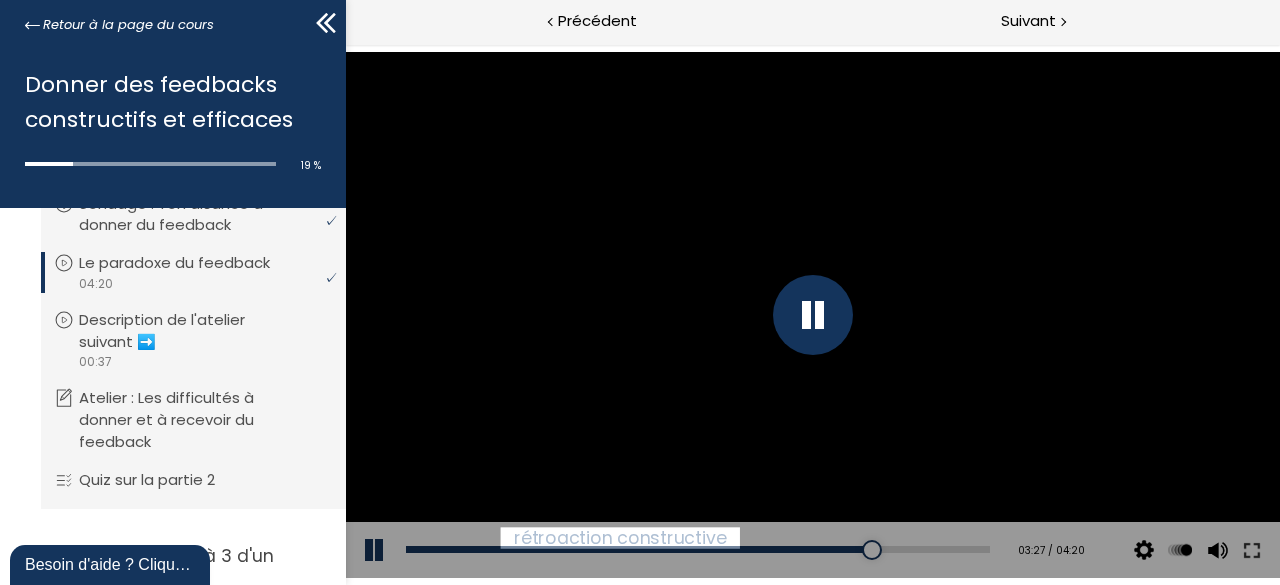 click at bounding box center (812, 315) 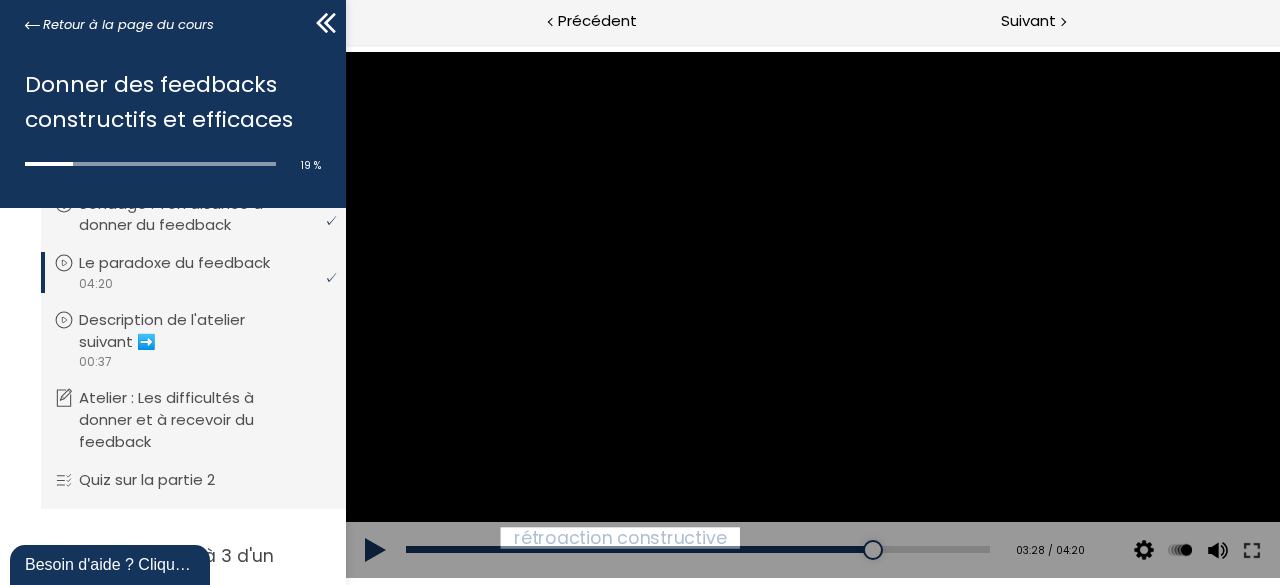 drag, startPoint x: 626, startPoint y: 114, endPoint x: 569, endPoint y: 119, distance: 57.21888 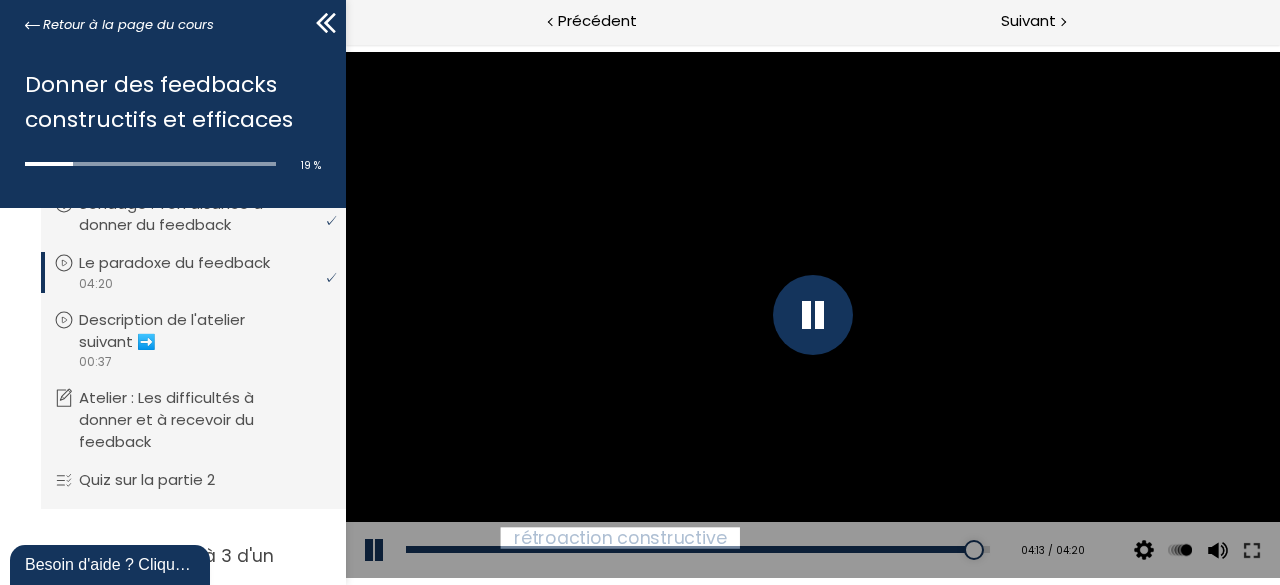 click at bounding box center (812, 315) 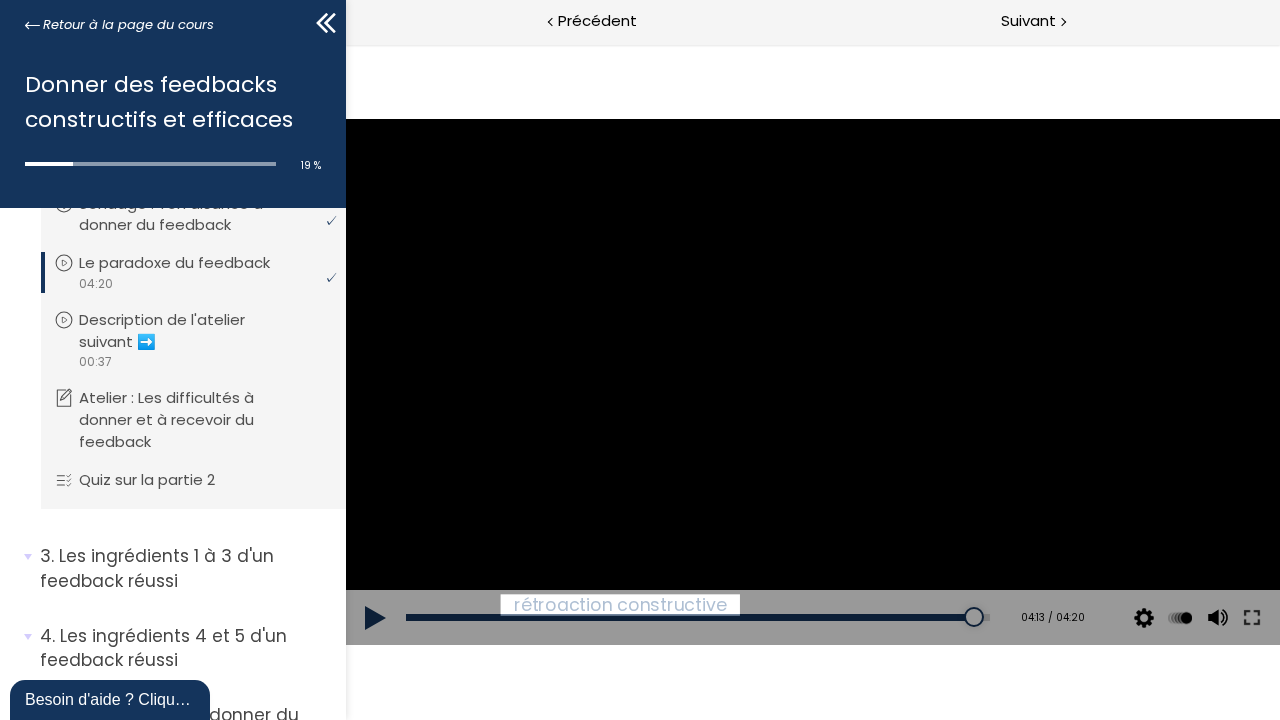 click 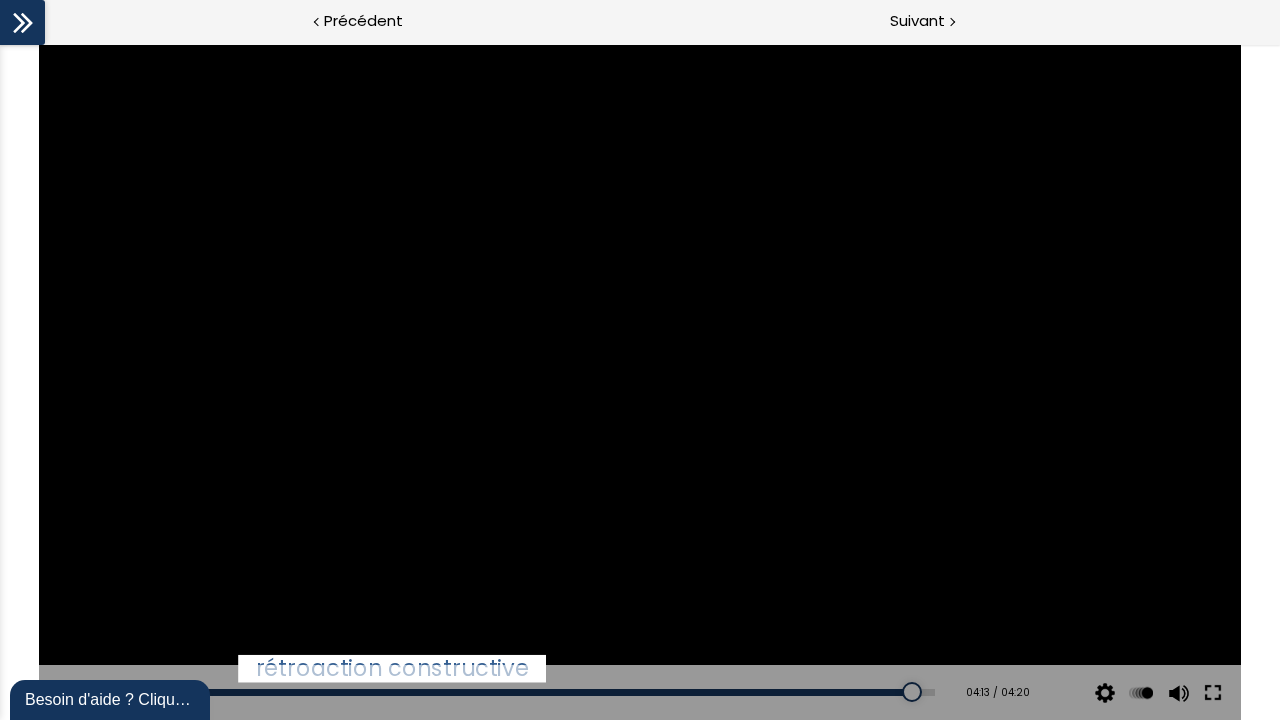 click at bounding box center [1213, 693] 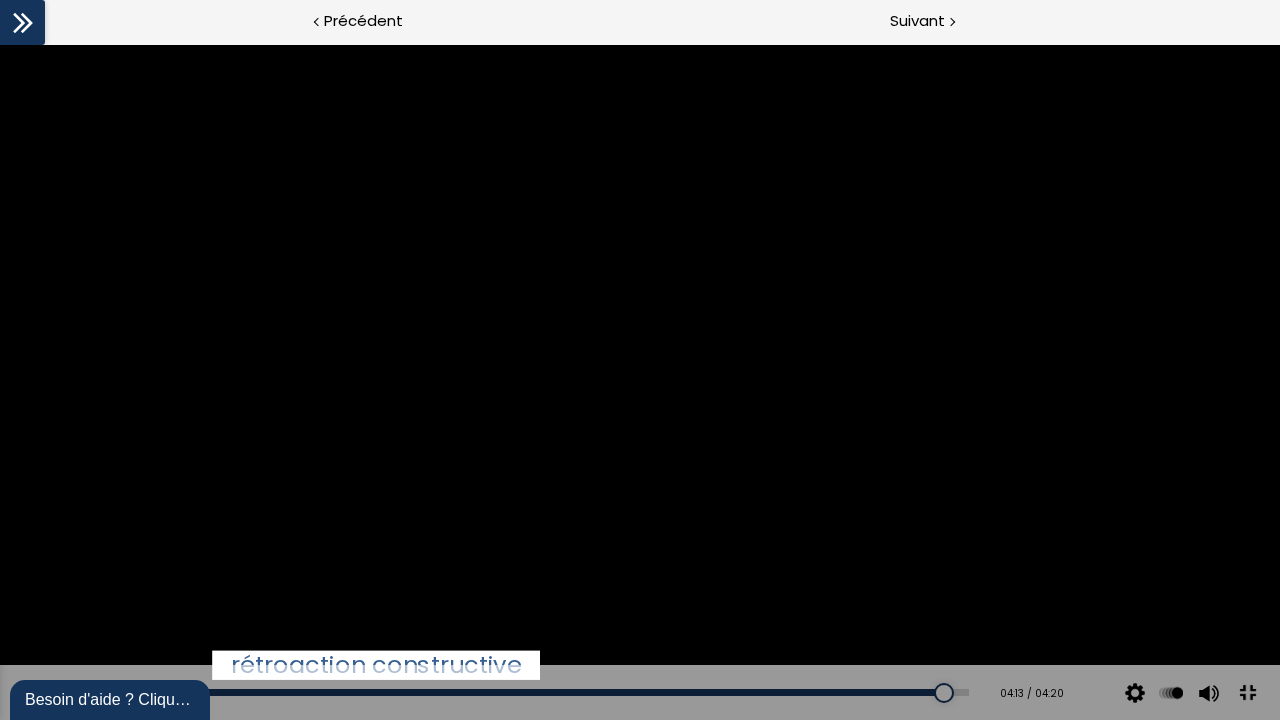 click at bounding box center [1247, 693] 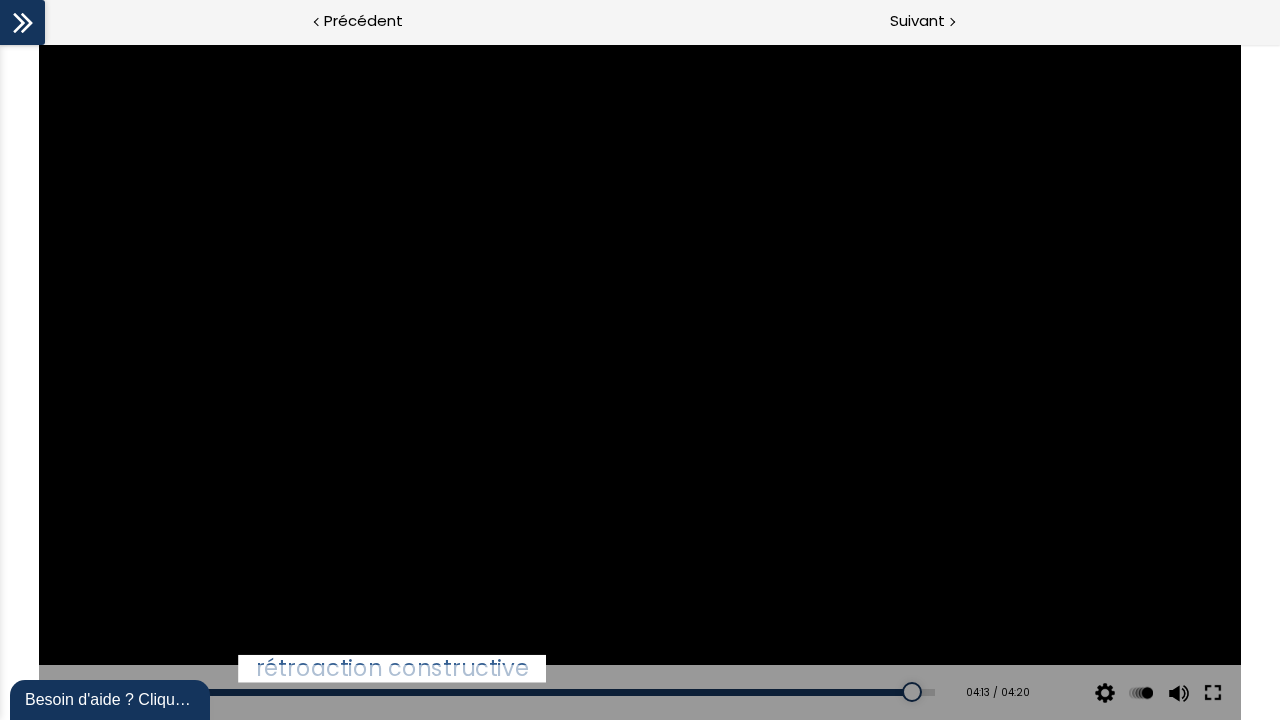 click at bounding box center [1213, 693] 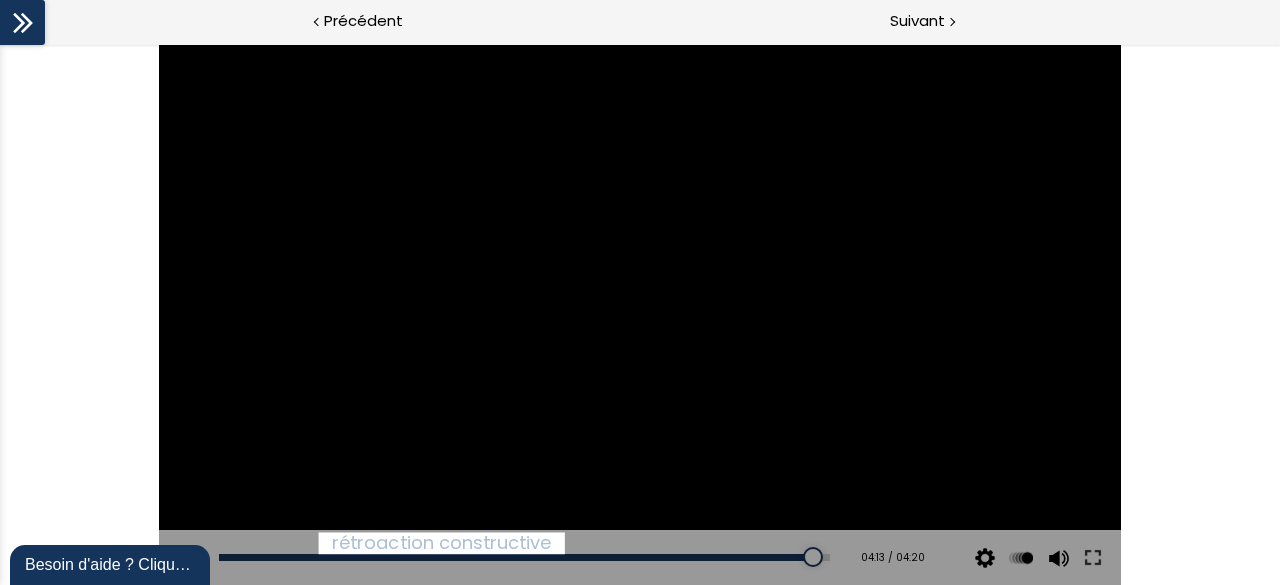 click 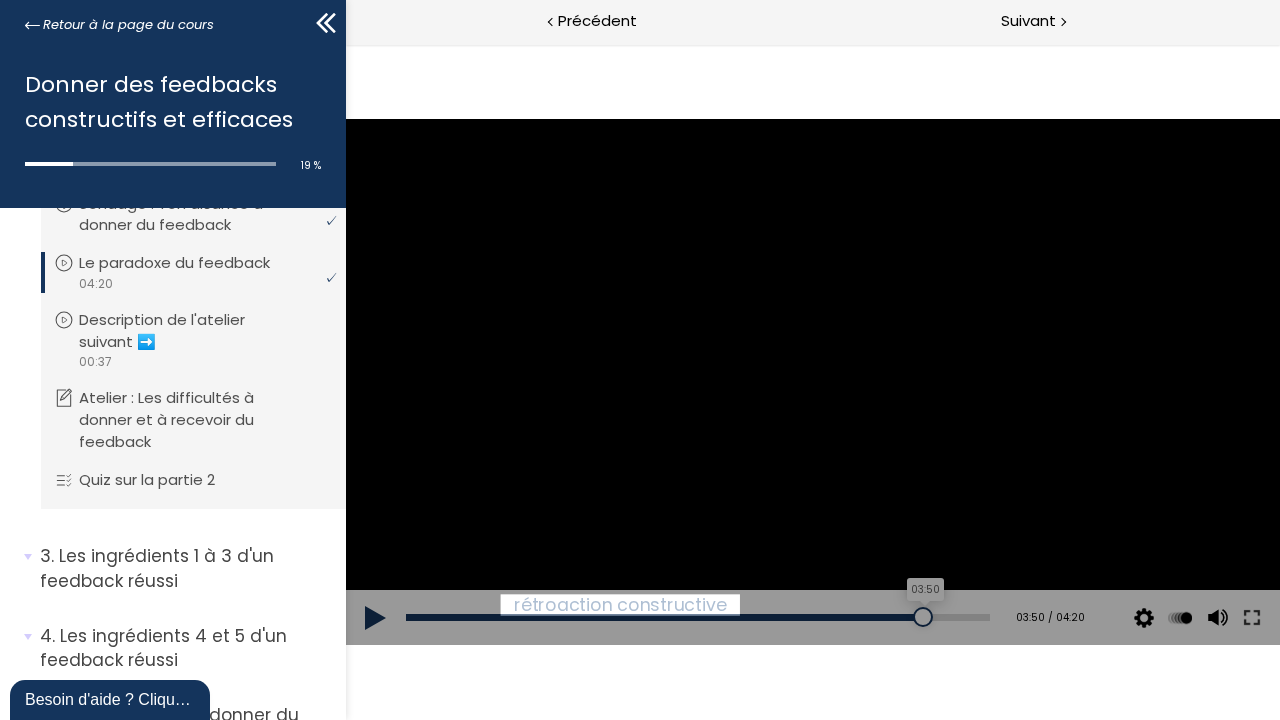 click on "03:50" at bounding box center (697, 617) 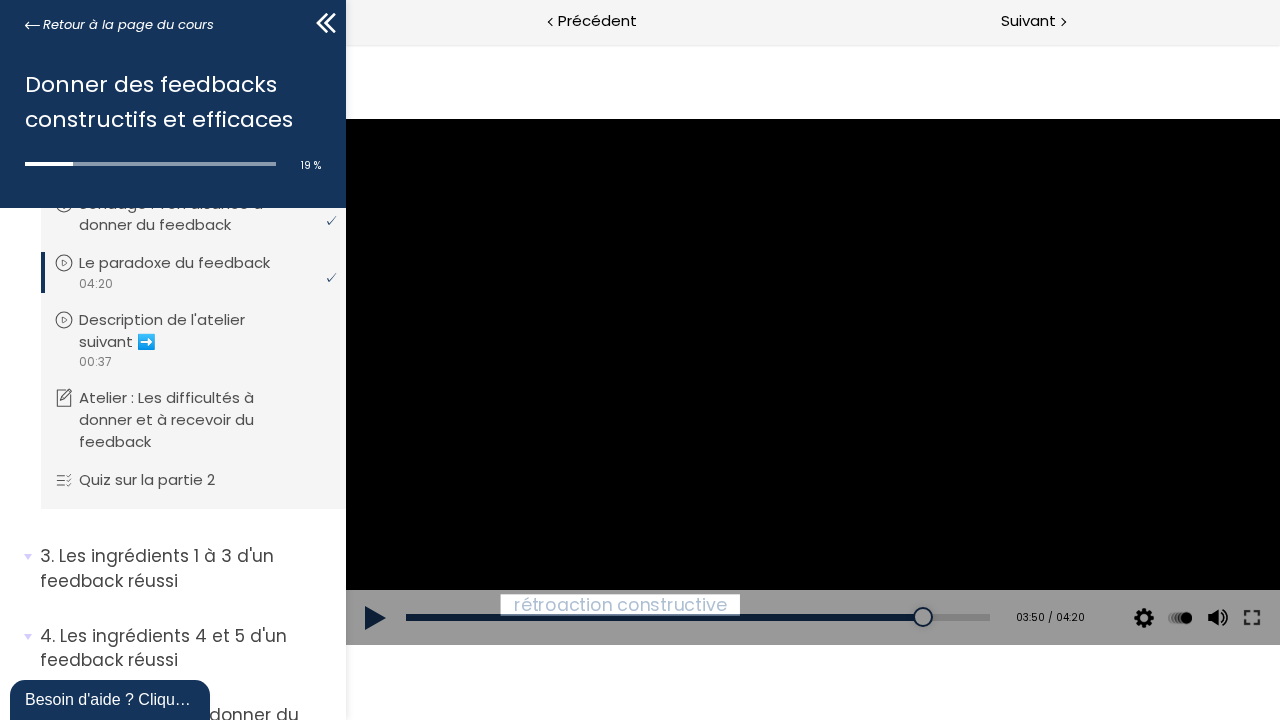click at bounding box center [375, 618] 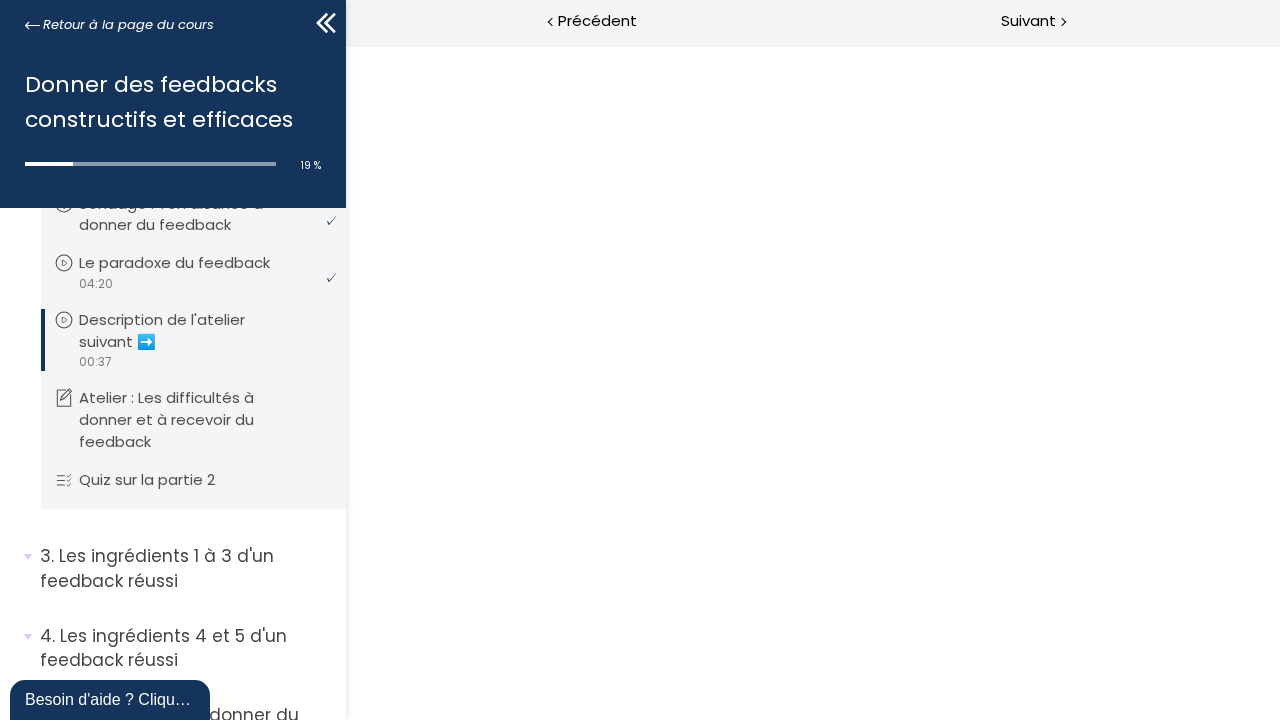scroll, scrollTop: 0, scrollLeft: 0, axis: both 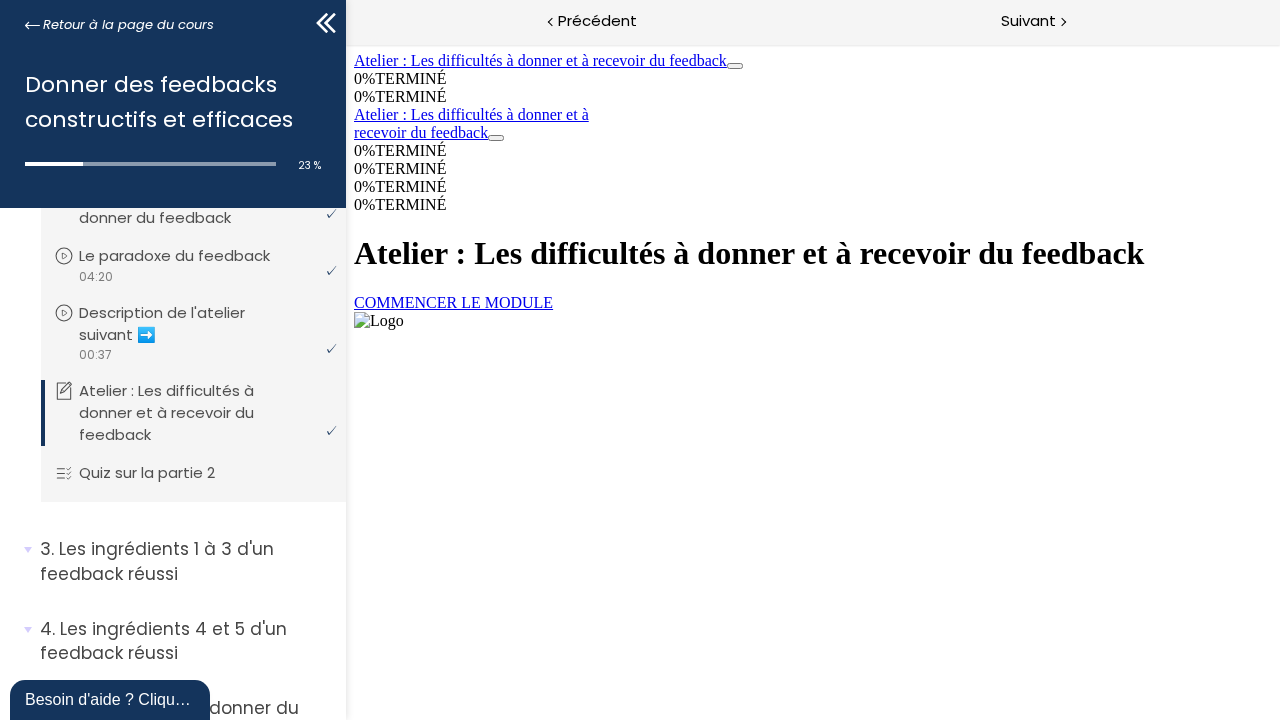 click on "COMMENCER LE MODULE" at bounding box center [452, 302] 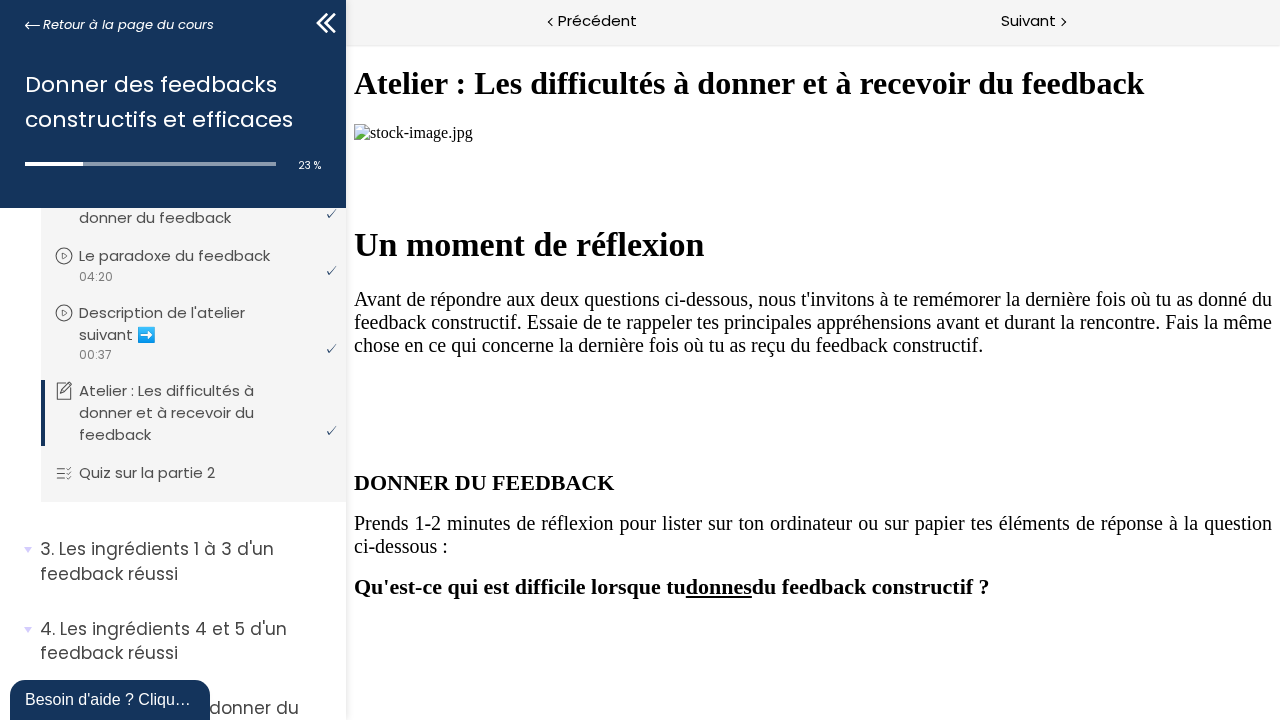 scroll, scrollTop: 762, scrollLeft: 0, axis: vertical 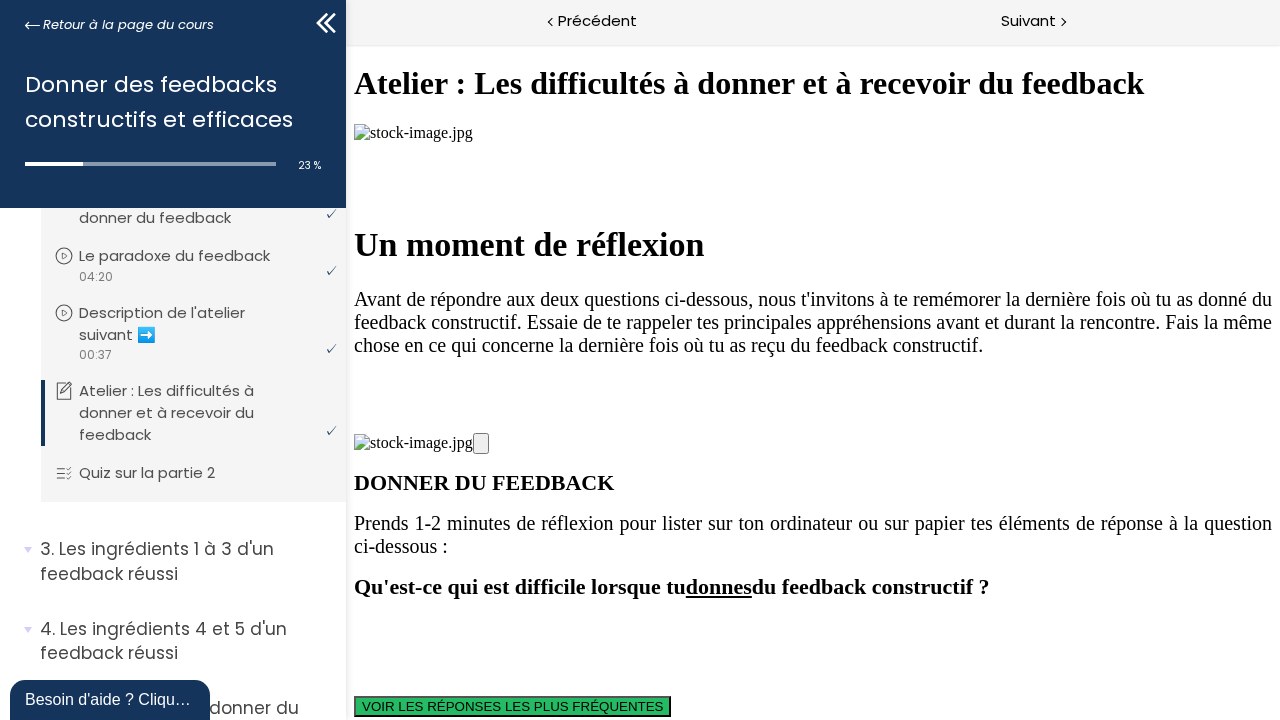 click on "VOIR LES RÉPONSES LES PLUS FRÉQUENTES" at bounding box center [511, 706] 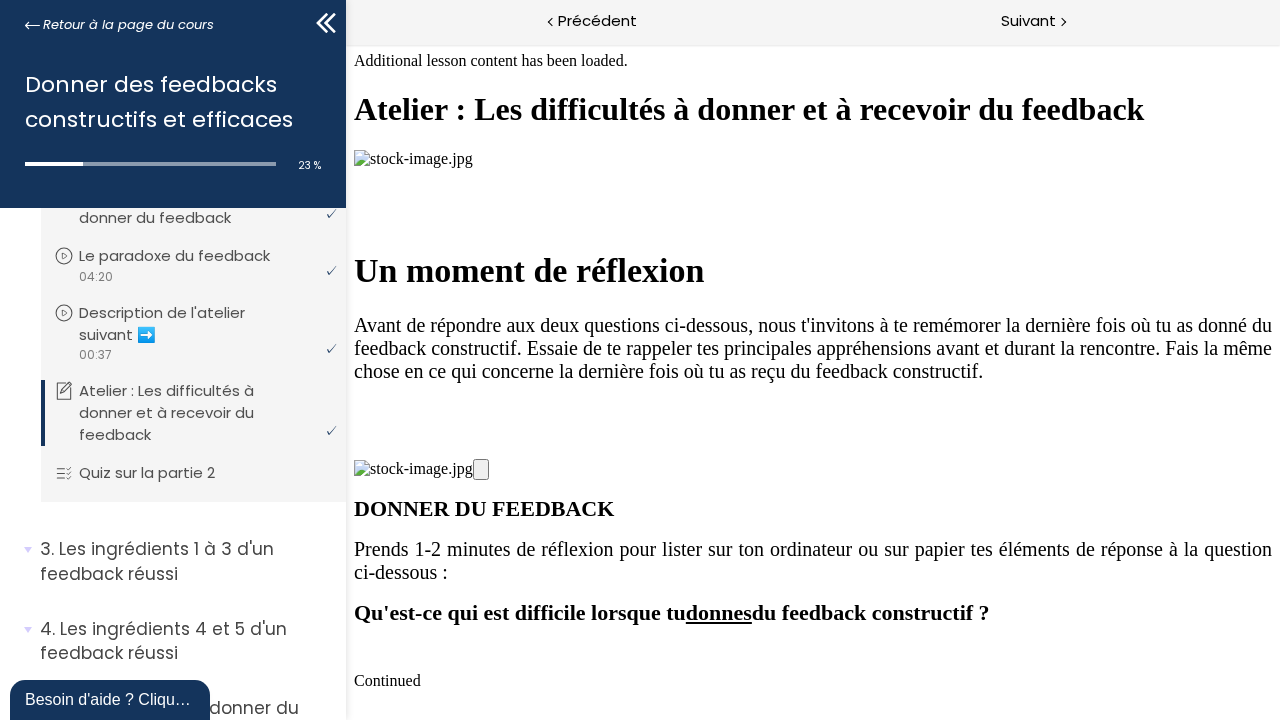 scroll, scrollTop: 1455, scrollLeft: 0, axis: vertical 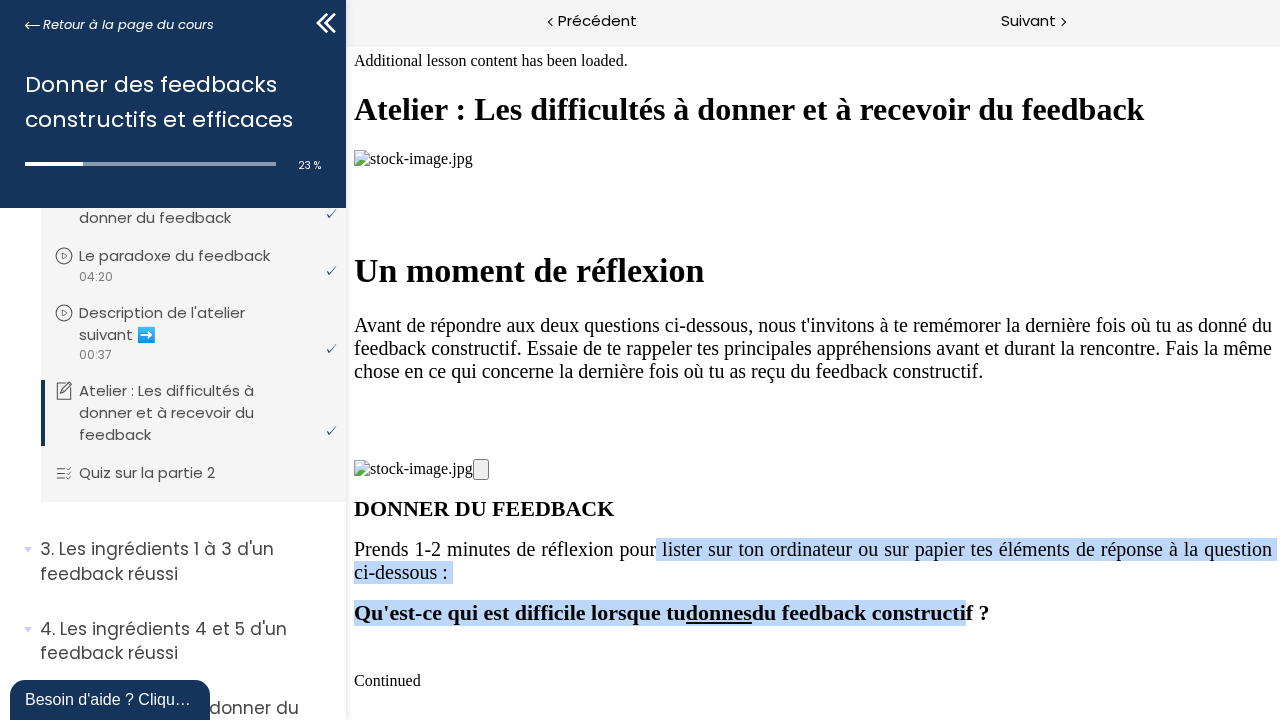 drag, startPoint x: 1218, startPoint y: 292, endPoint x: 1232, endPoint y: 74, distance: 218.44908 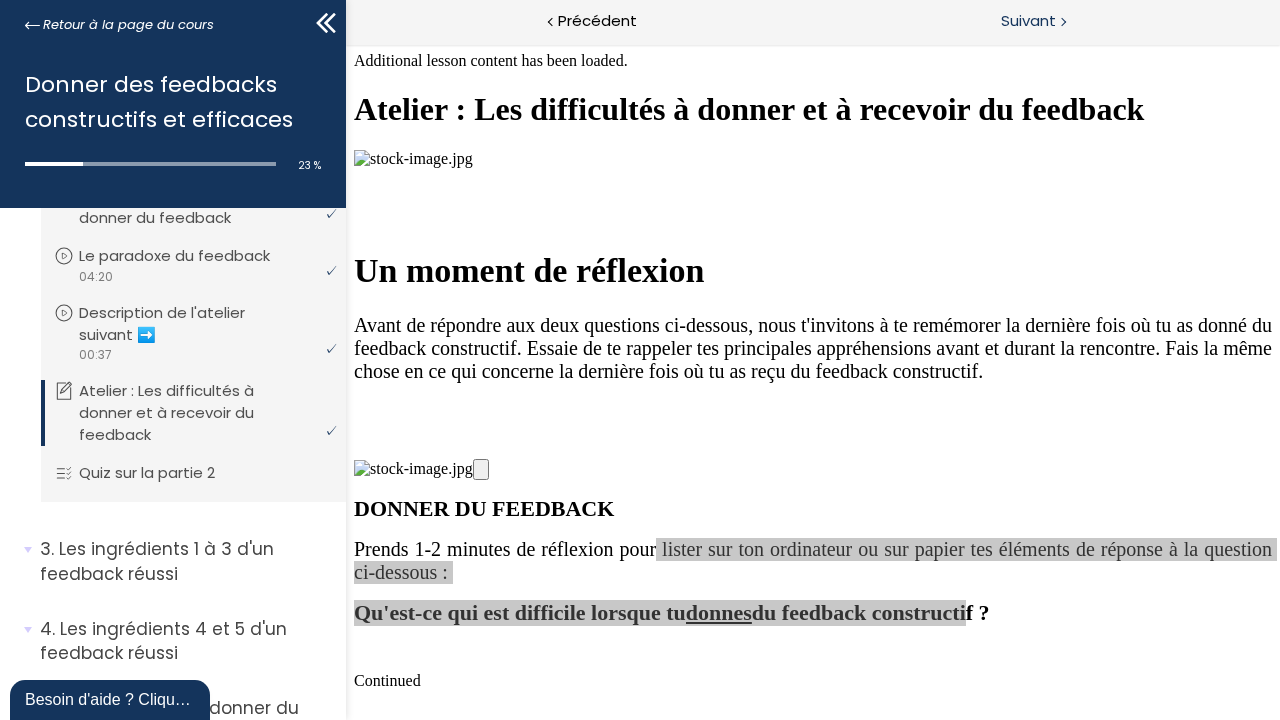 click on "Suivant" at bounding box center [1028, 21] 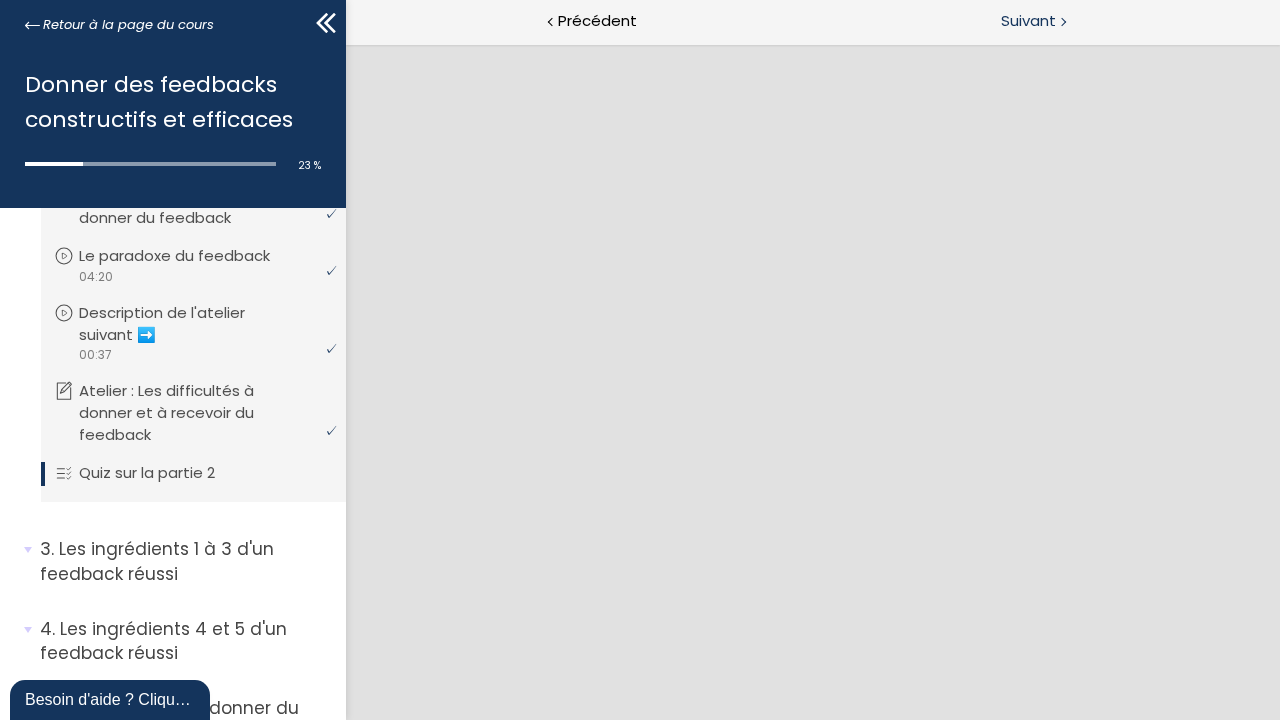 scroll, scrollTop: 0, scrollLeft: 0, axis: both 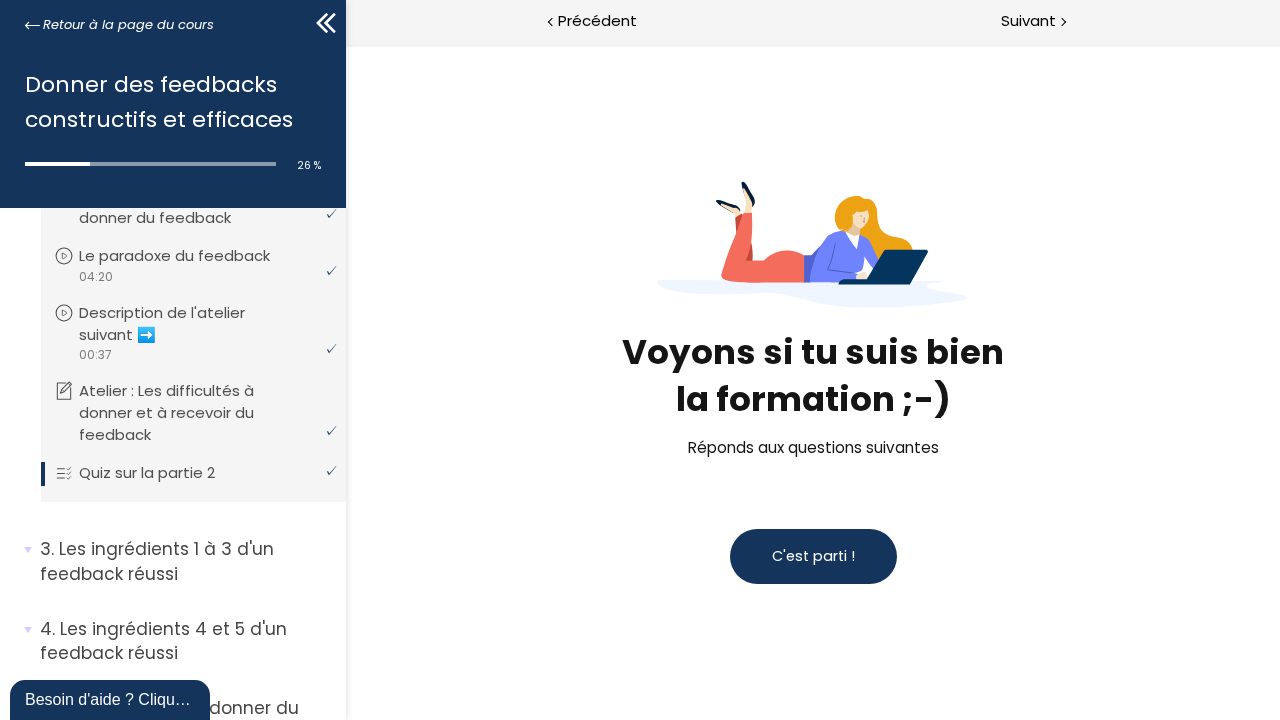 click on "C'est parti !" at bounding box center [812, 556] 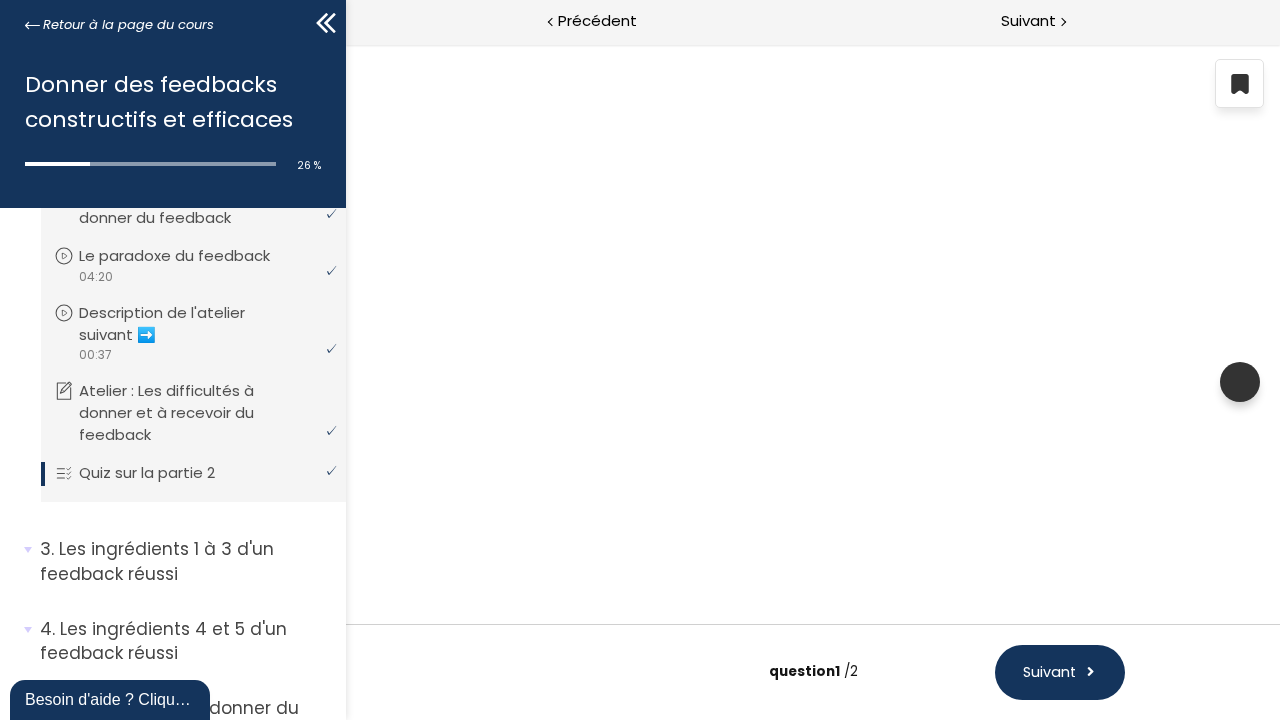 scroll, scrollTop: 70, scrollLeft: 0, axis: vertical 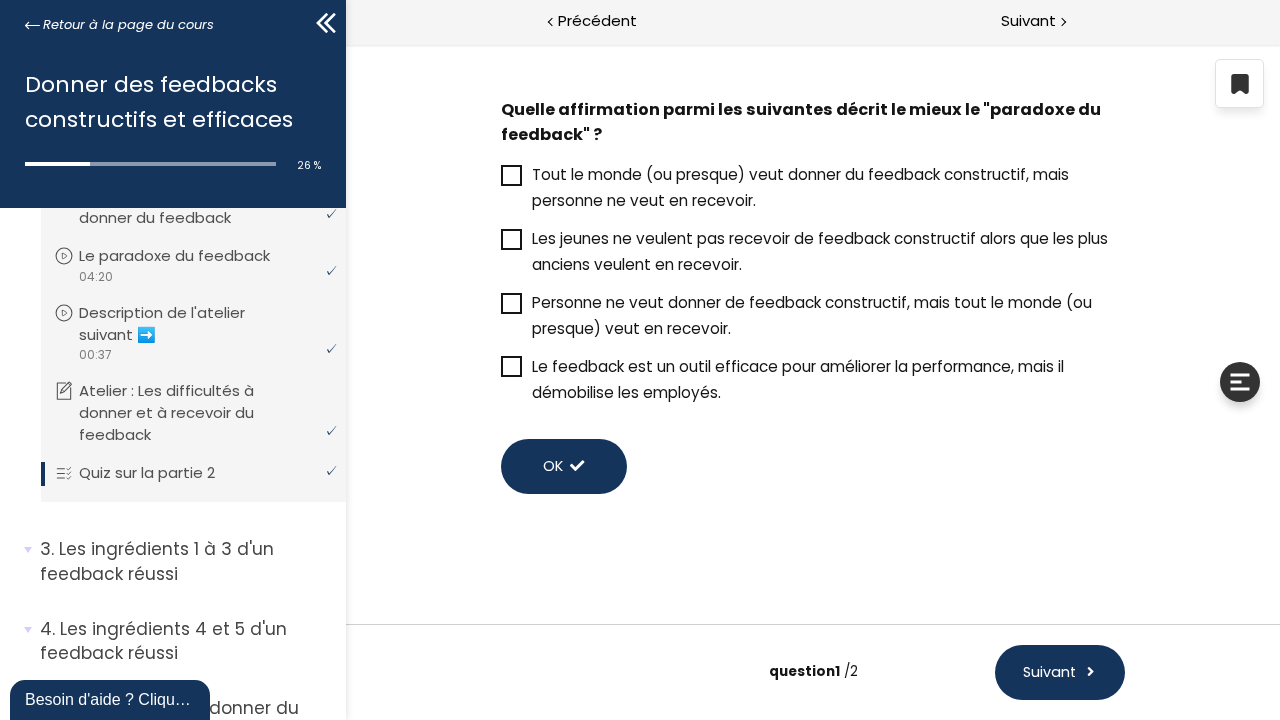 click 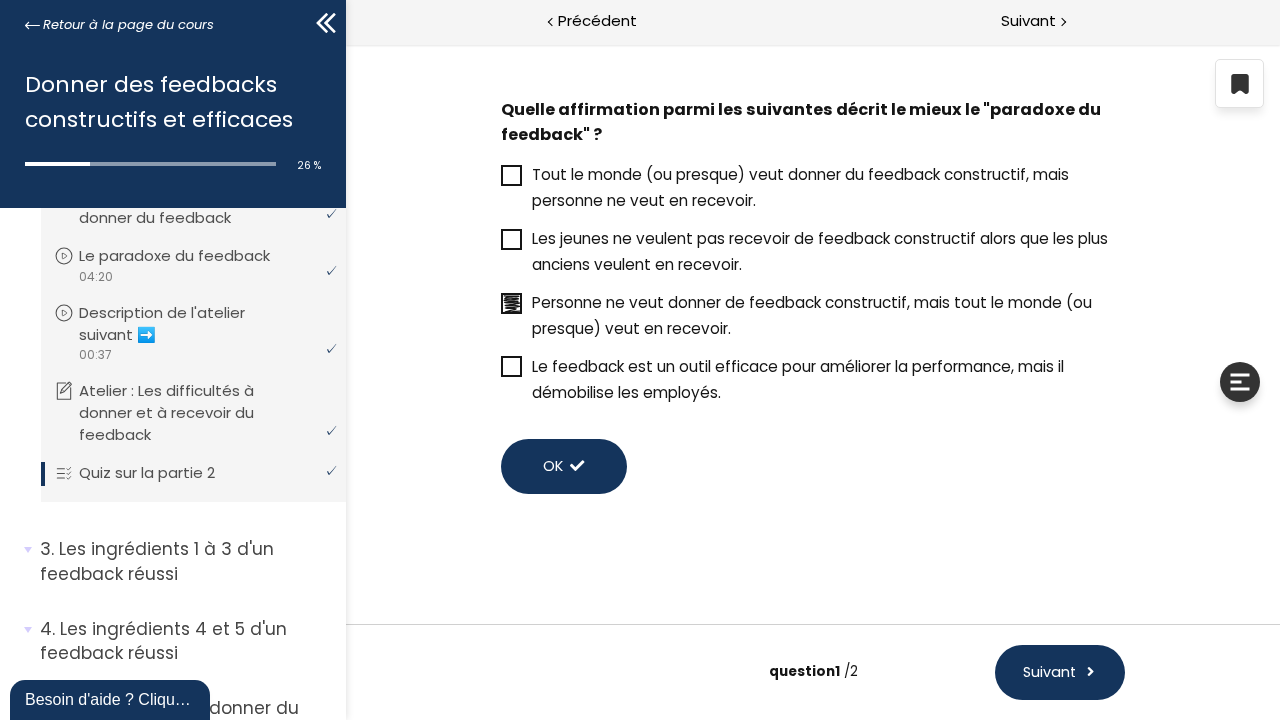 click on "Suivant" at bounding box center (1048, 672) 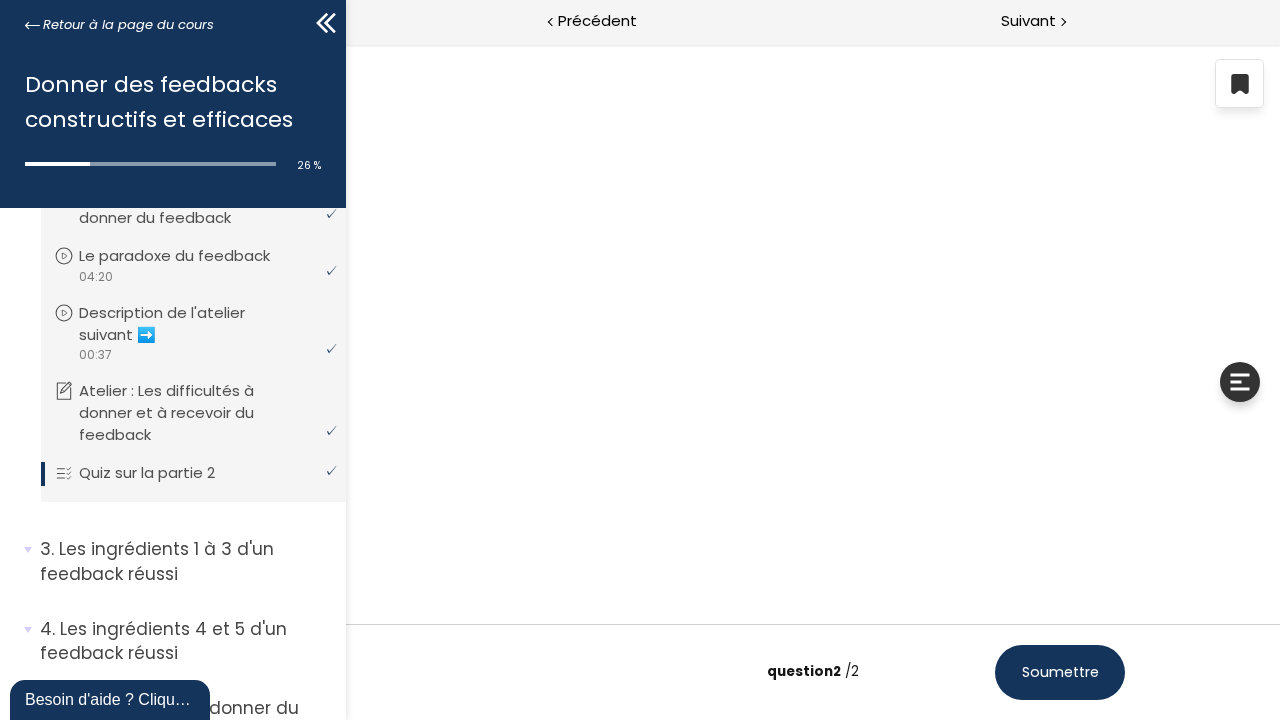 scroll, scrollTop: 0, scrollLeft: 0, axis: both 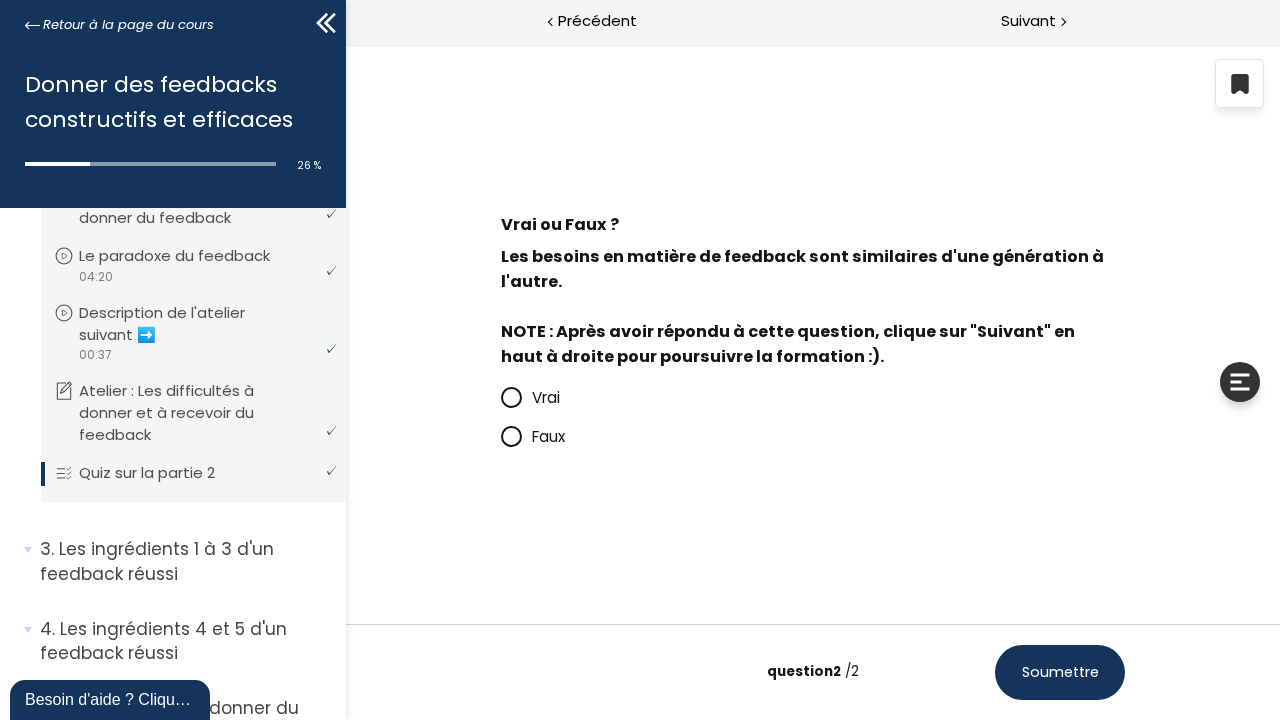 click 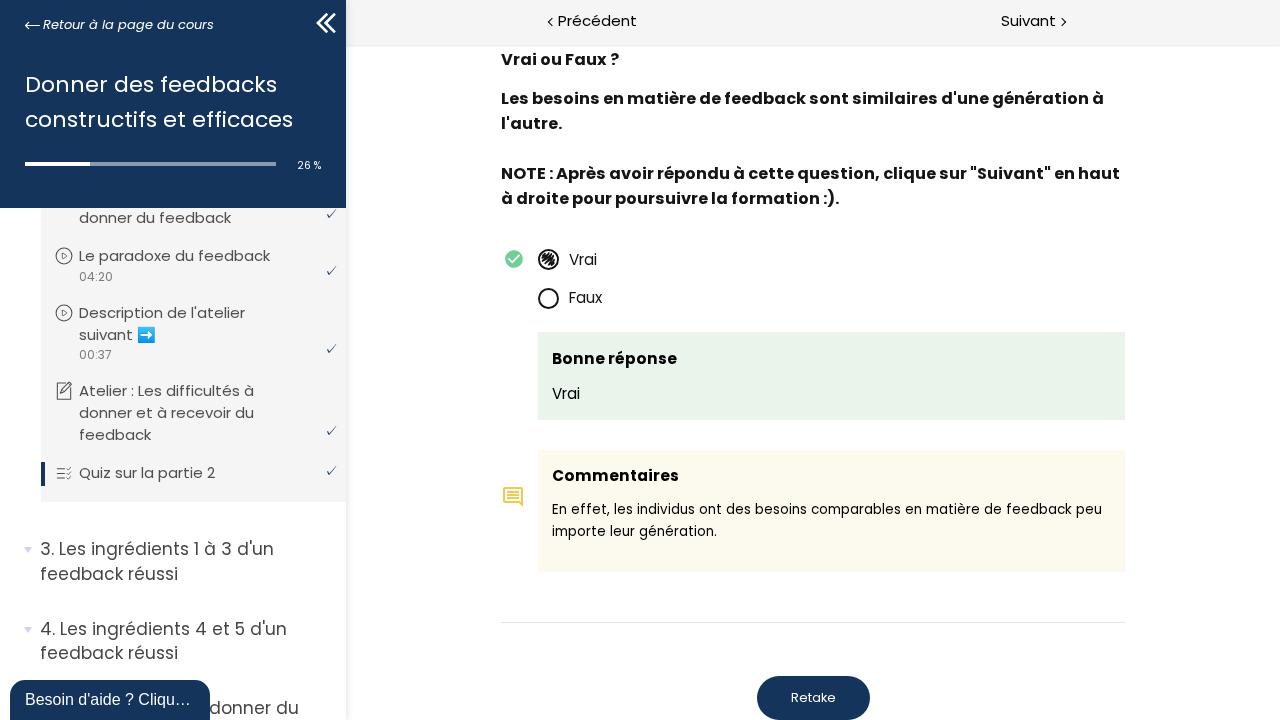 scroll, scrollTop: 1036, scrollLeft: 0, axis: vertical 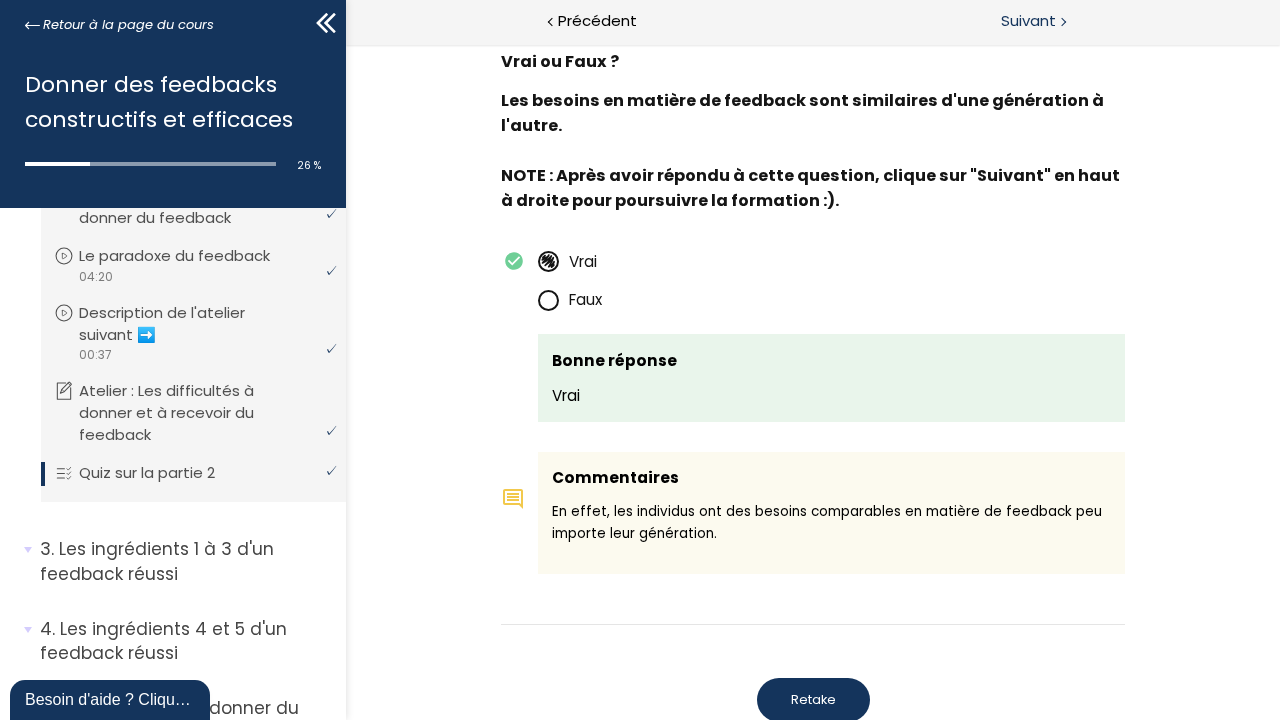 click on "Suivant" at bounding box center [1028, 21] 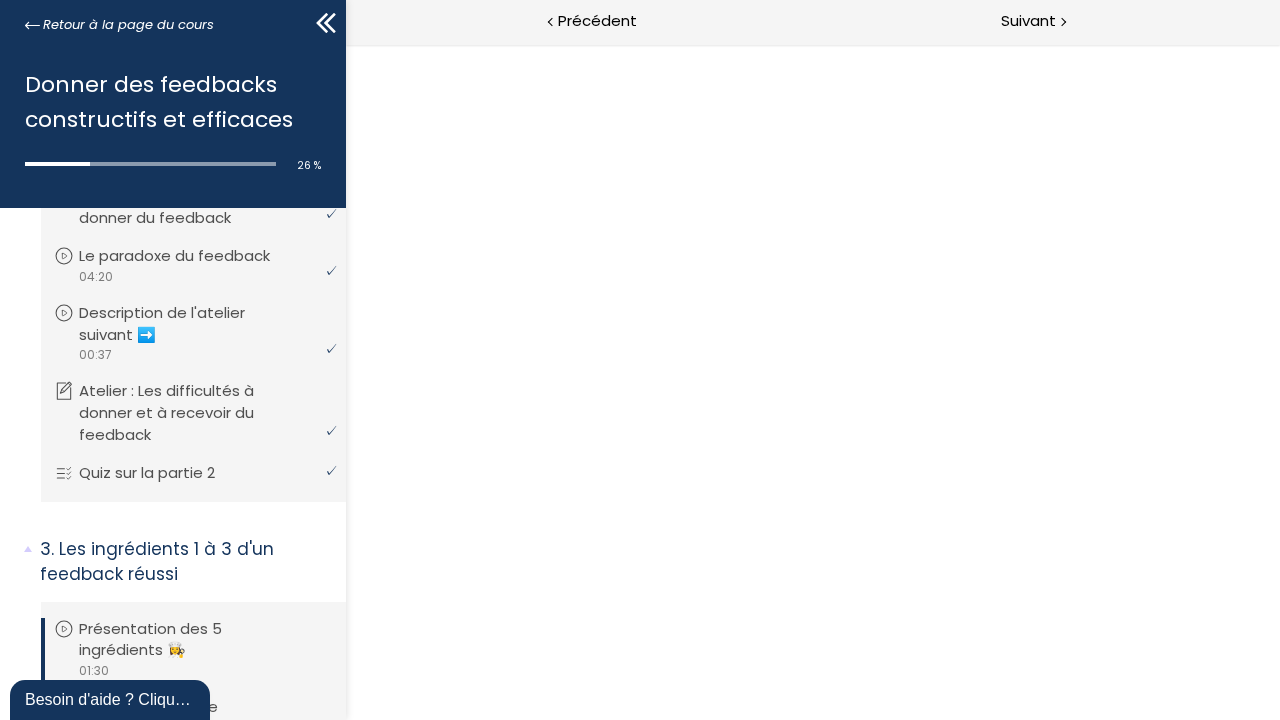scroll, scrollTop: 0, scrollLeft: 0, axis: both 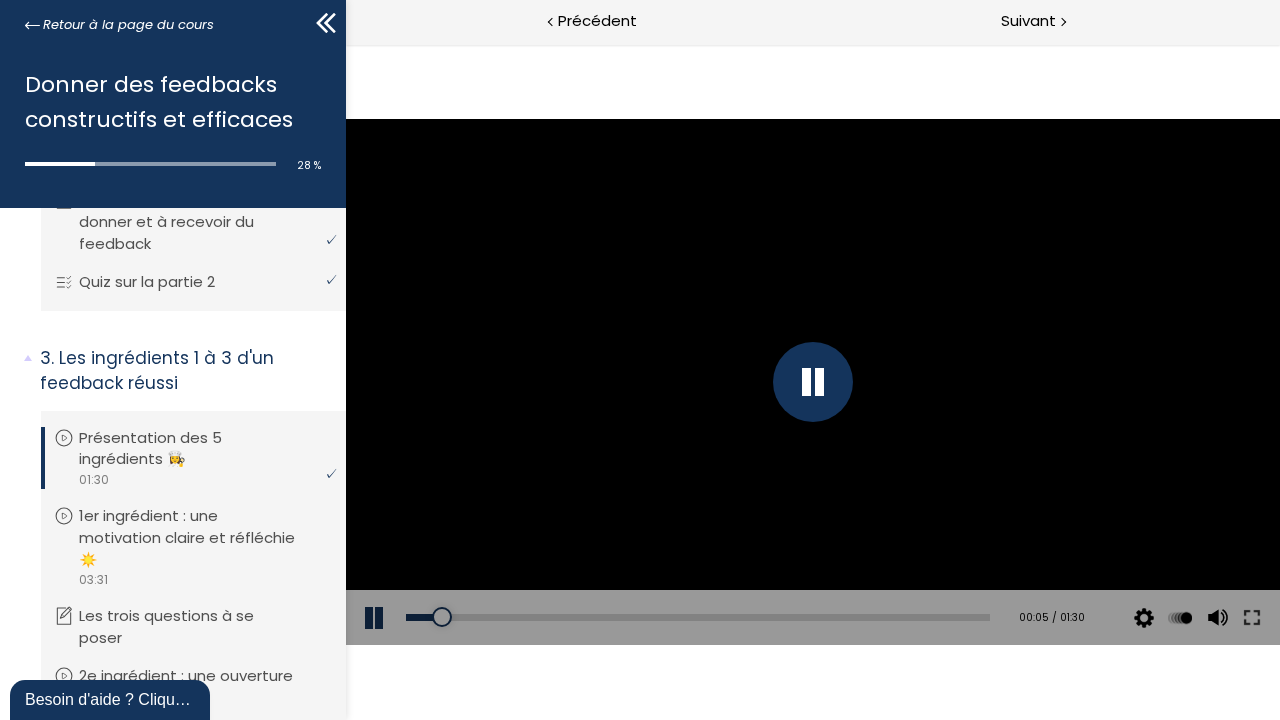 click at bounding box center (812, 382) 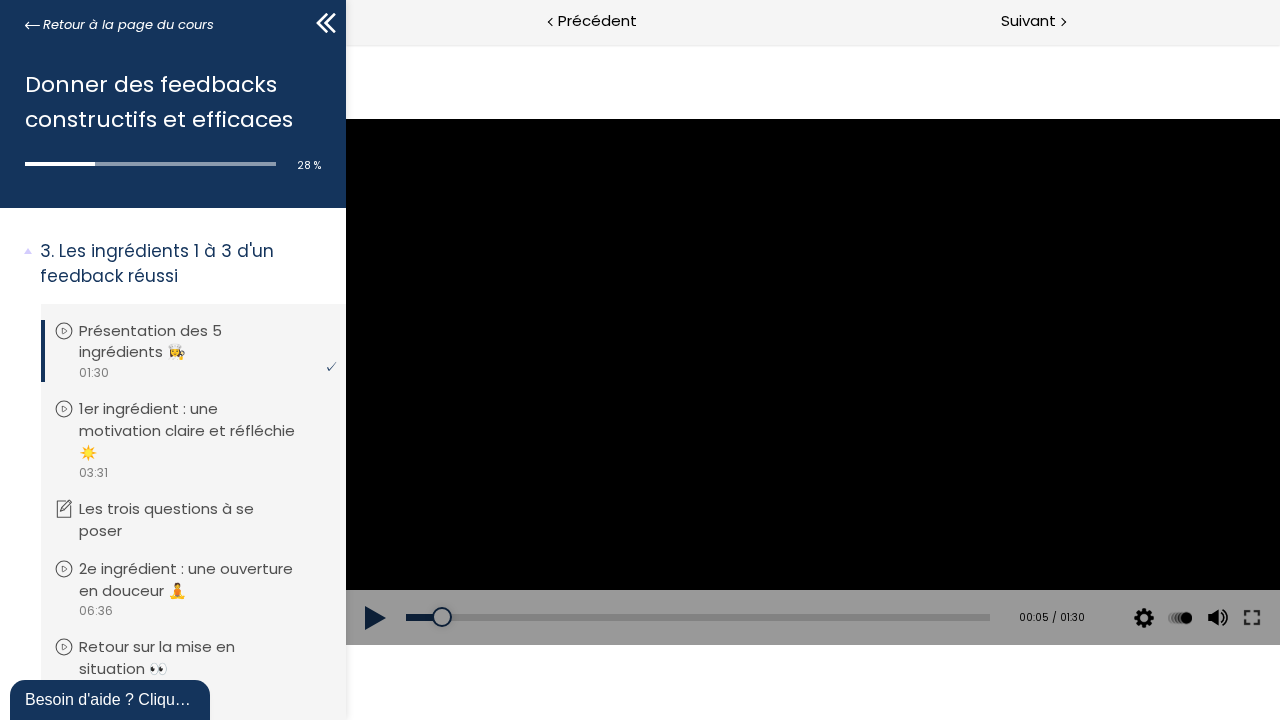 scroll, scrollTop: 997, scrollLeft: 0, axis: vertical 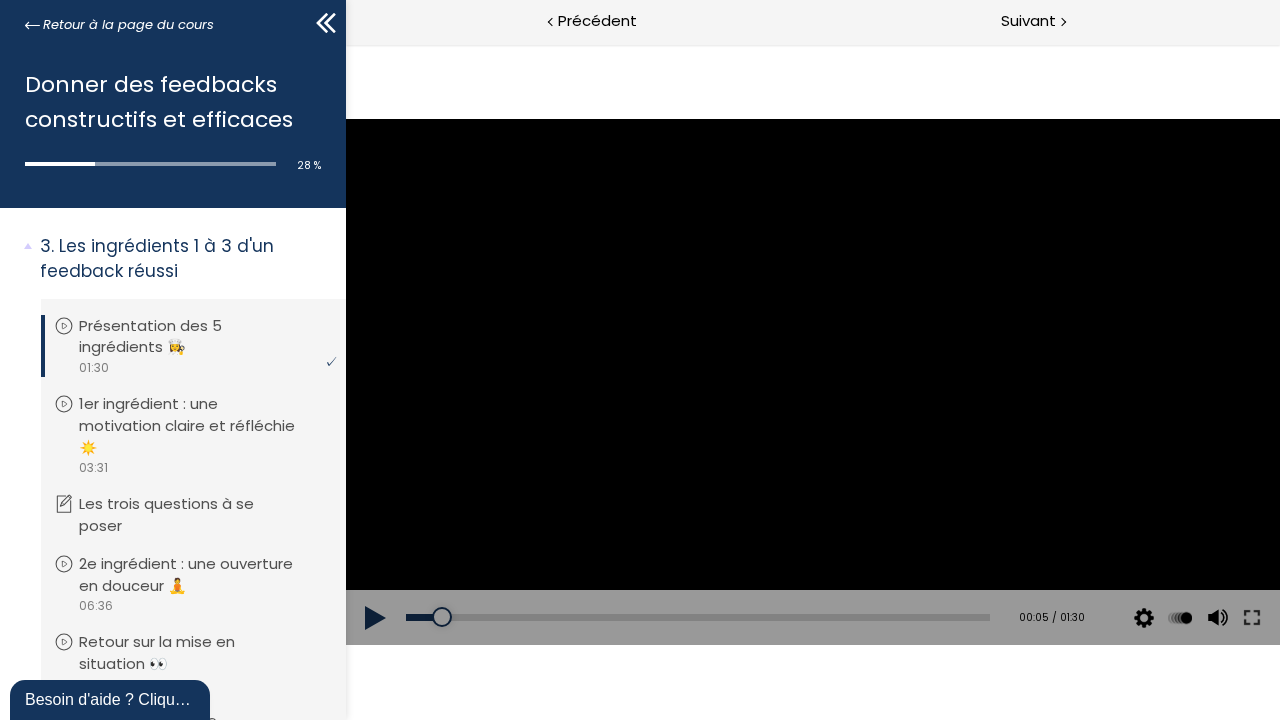click at bounding box center (812, 381) 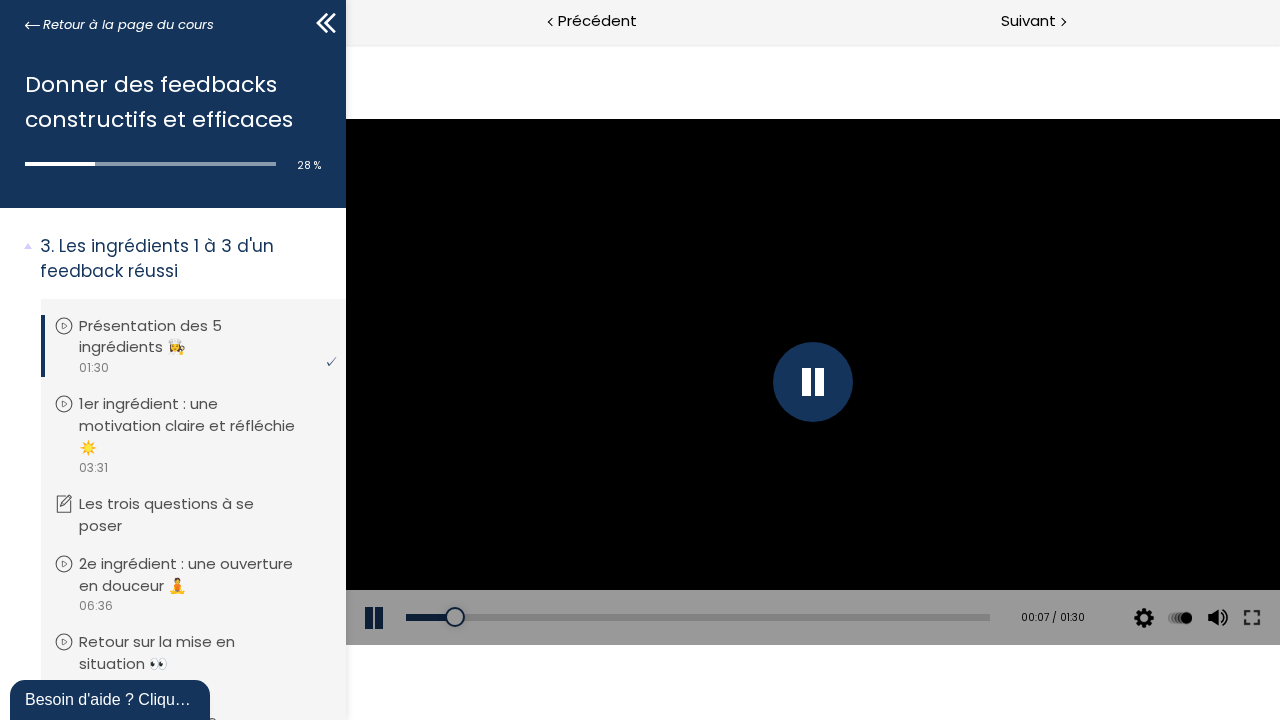 click at bounding box center [812, 382] 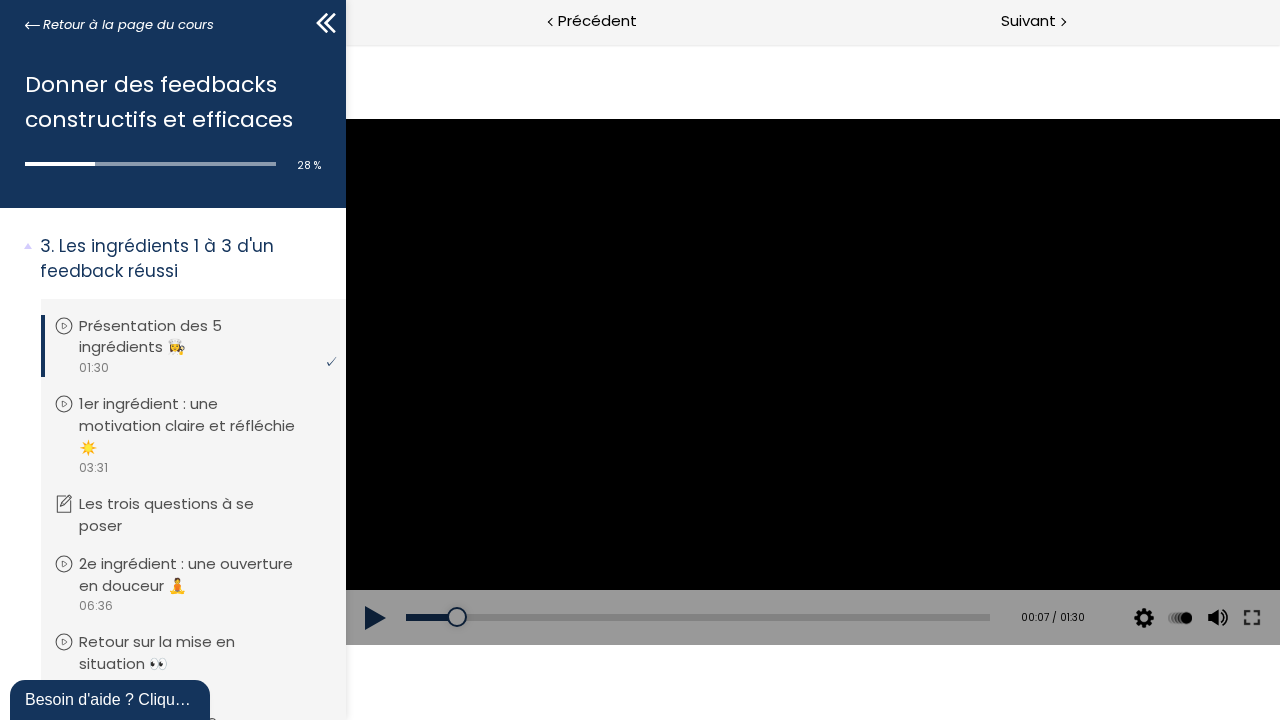 click at bounding box center (812, 381) 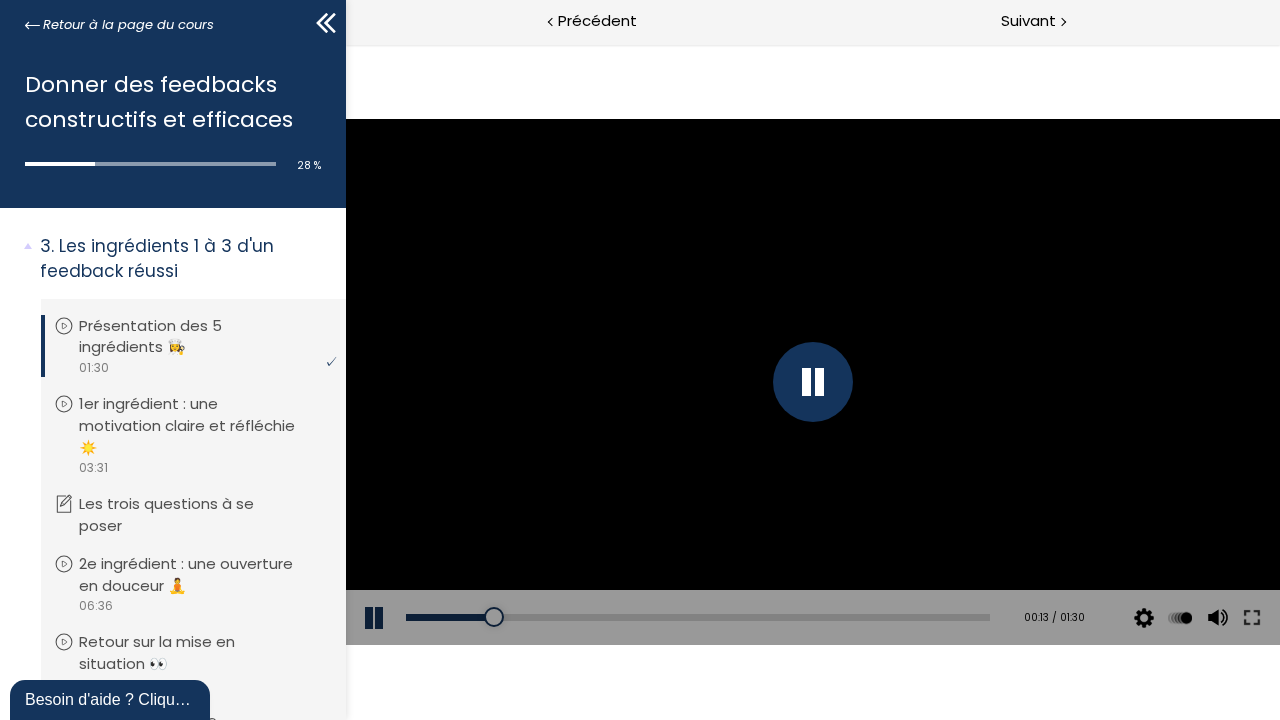 click at bounding box center (812, 382) 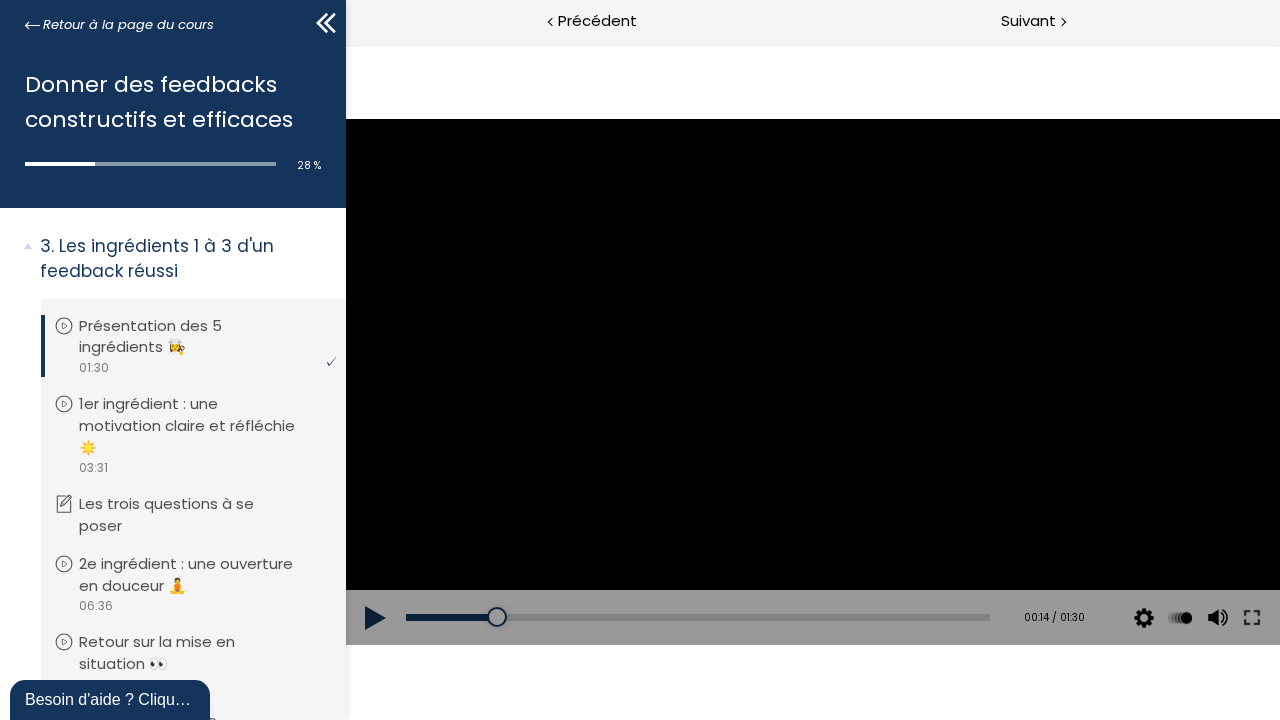 click at bounding box center [812, 381] 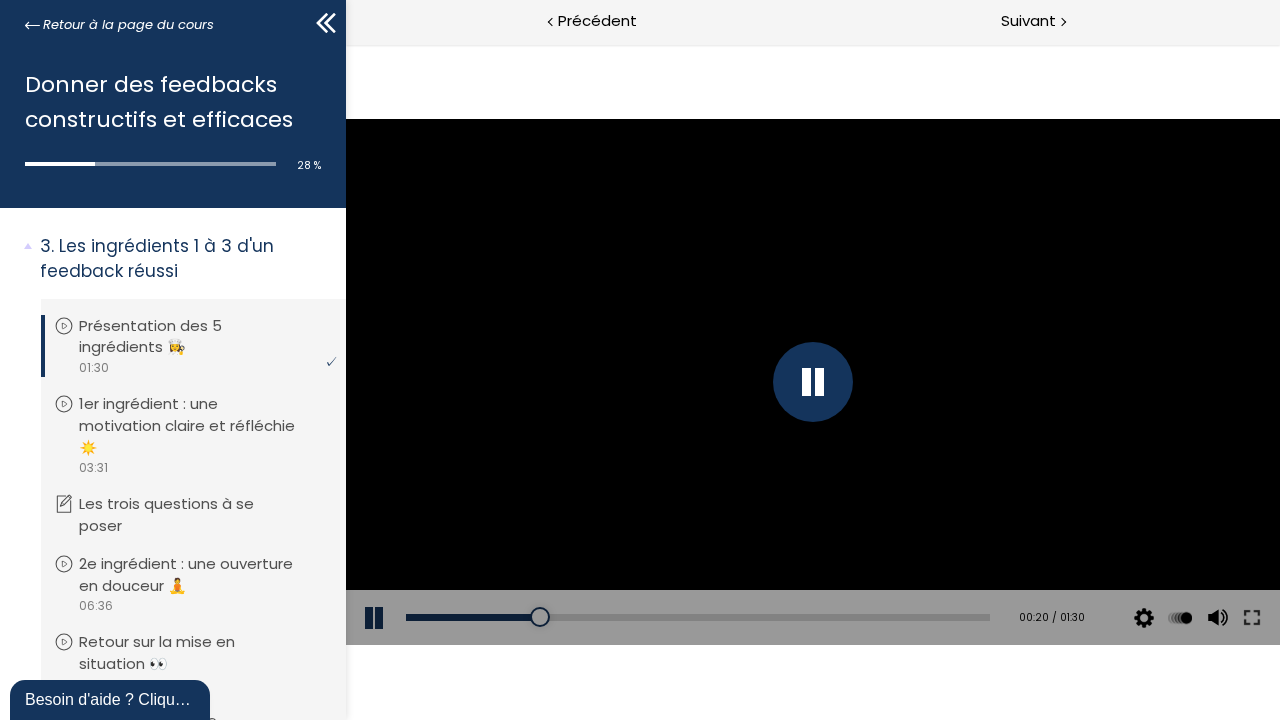 click at bounding box center (812, 382) 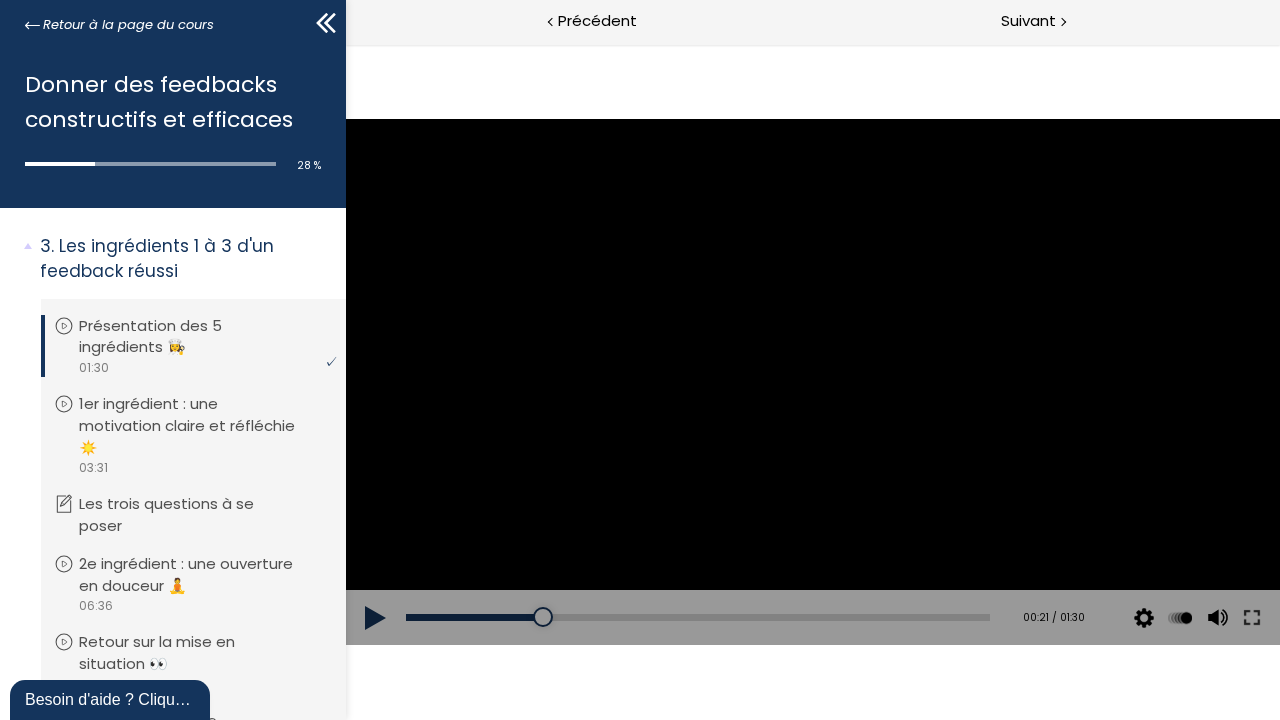 click at bounding box center (812, 381) 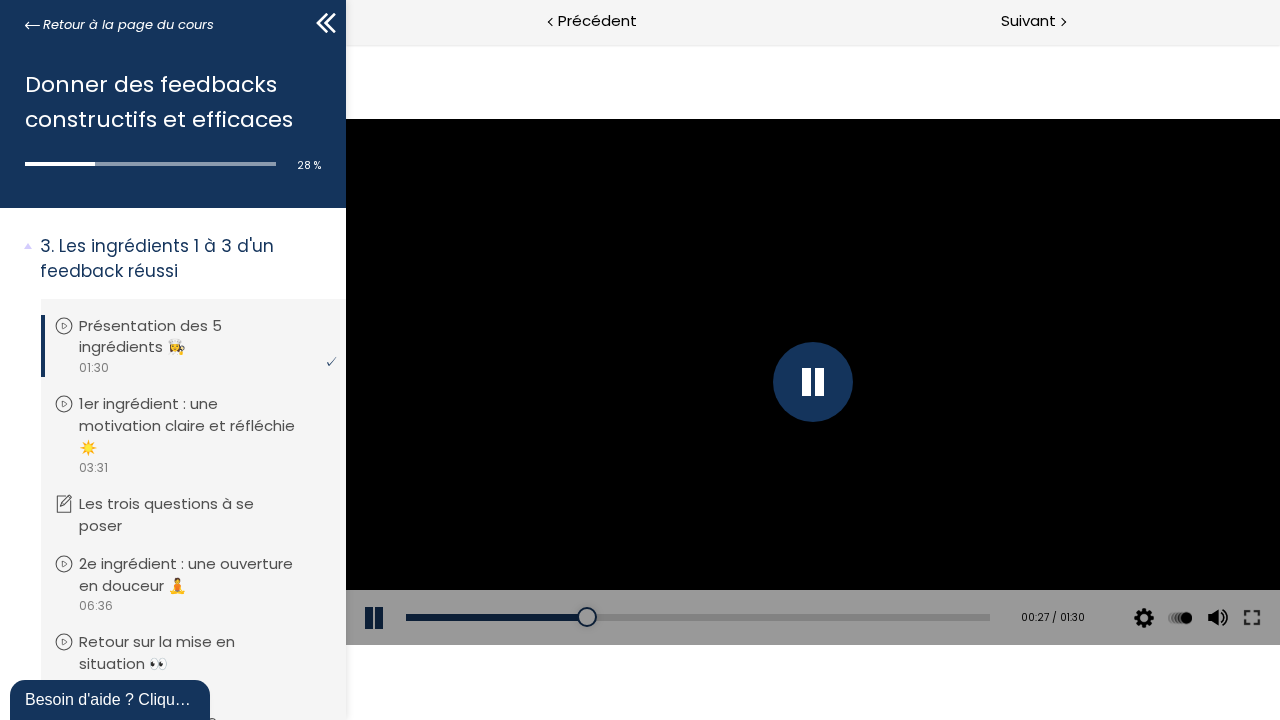 click at bounding box center [812, 382] 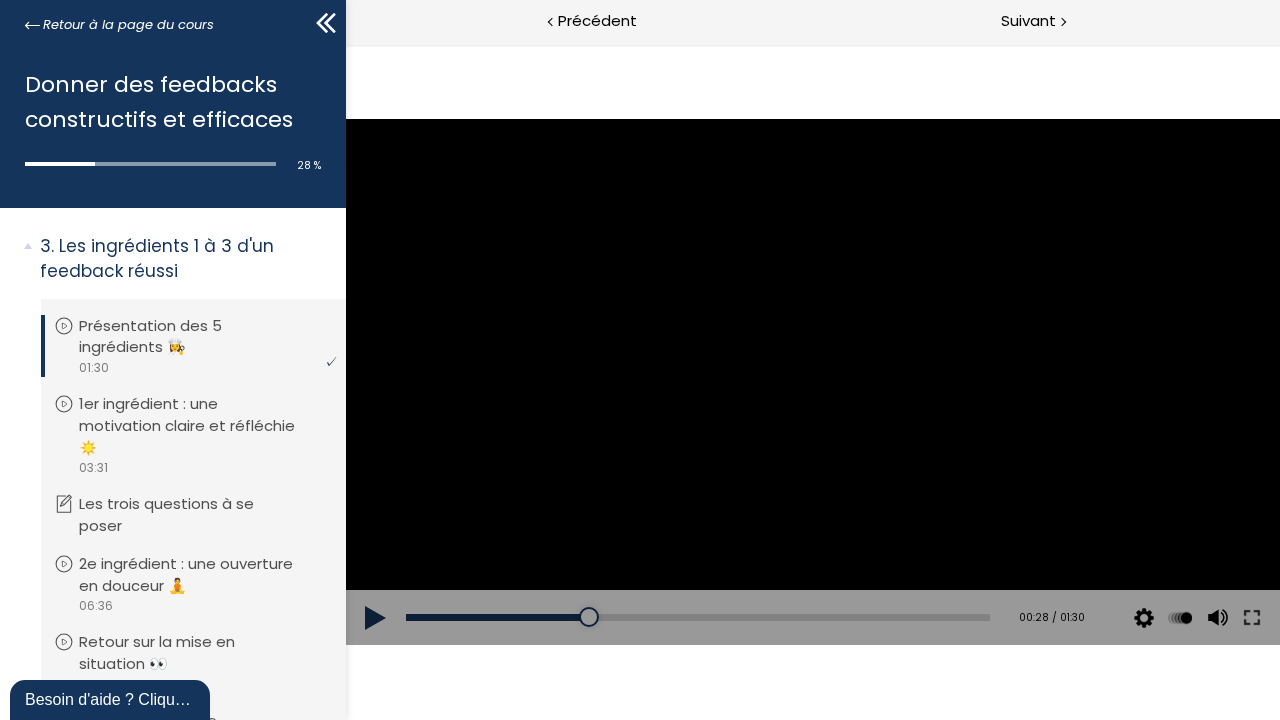 click at bounding box center [812, 381] 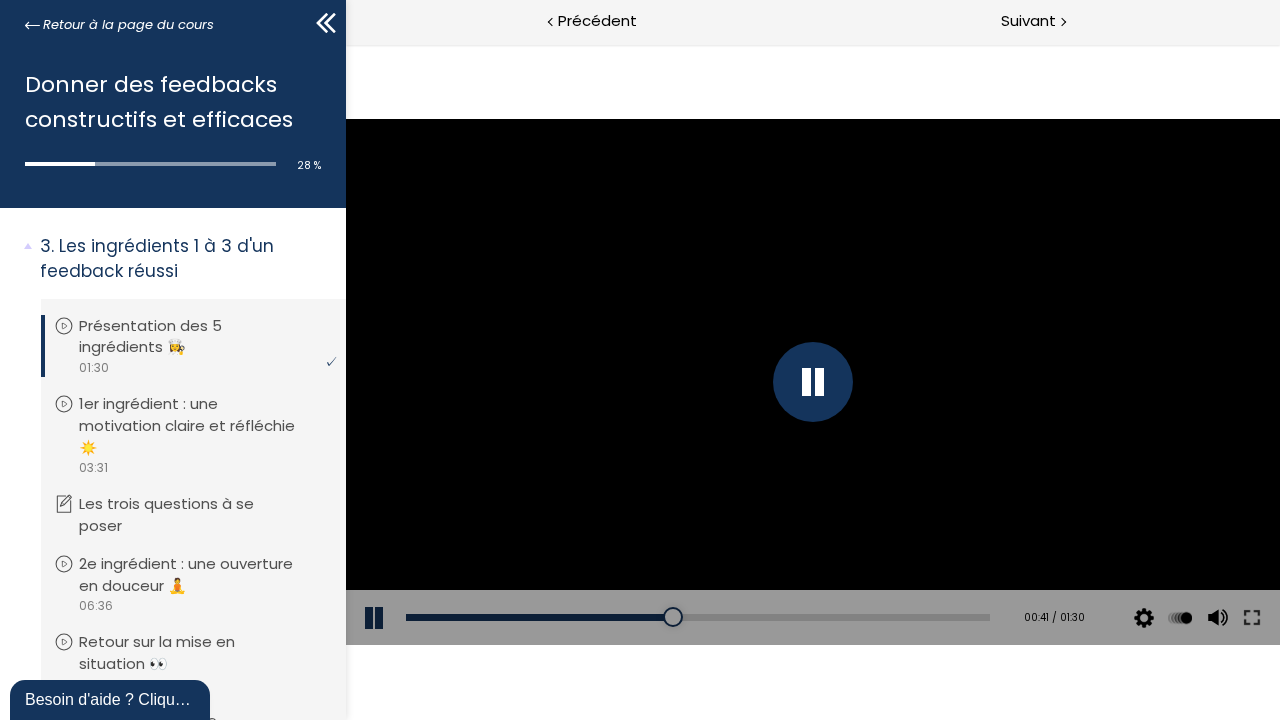 click at bounding box center (812, 382) 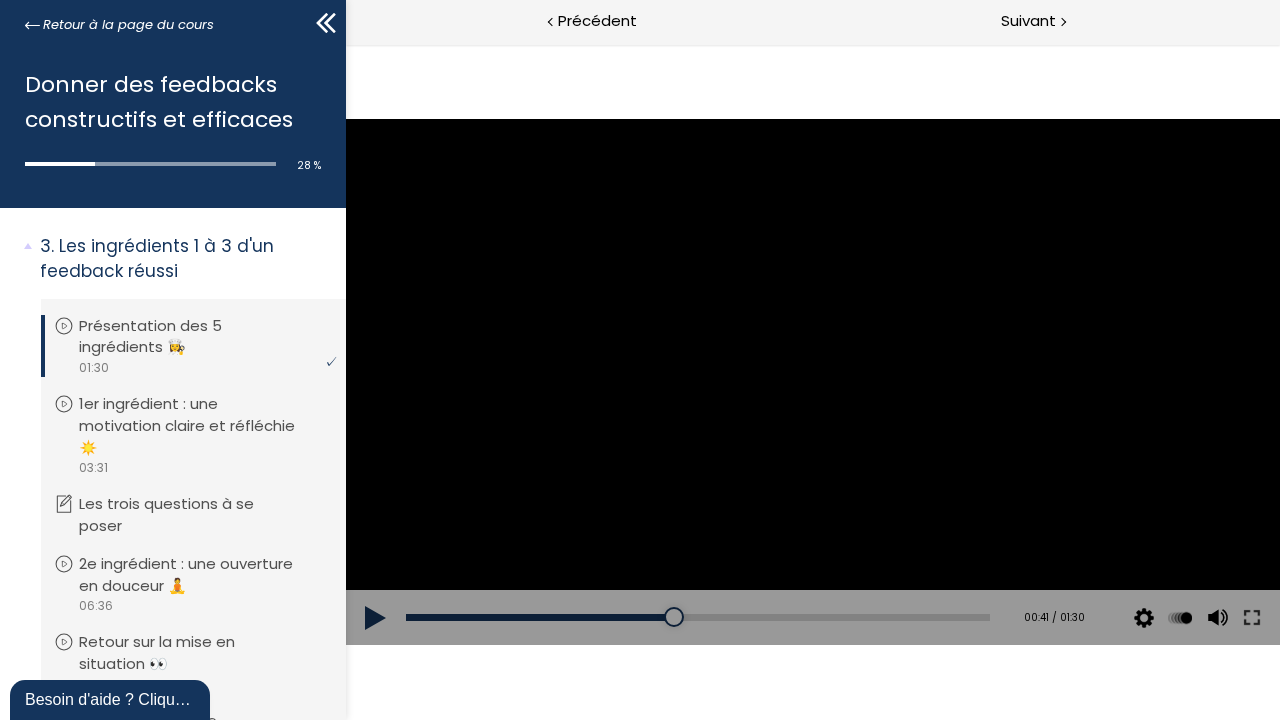 click at bounding box center [812, 381] 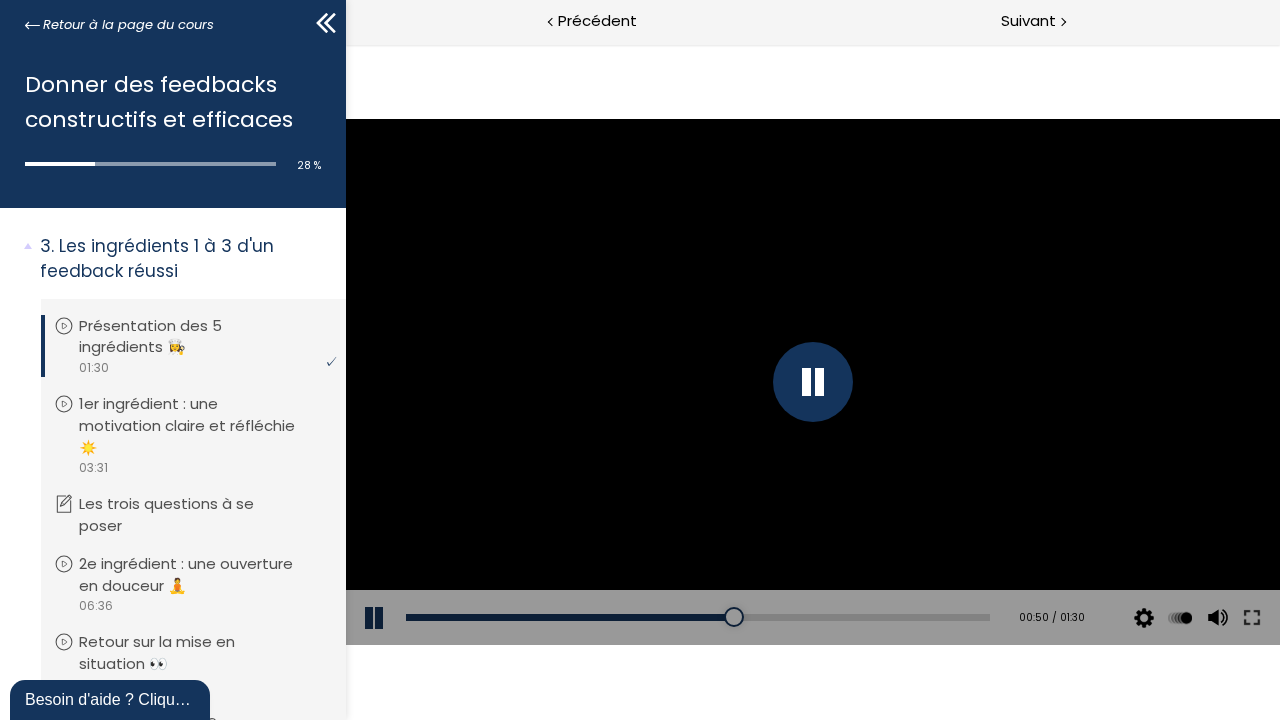 click at bounding box center (812, 382) 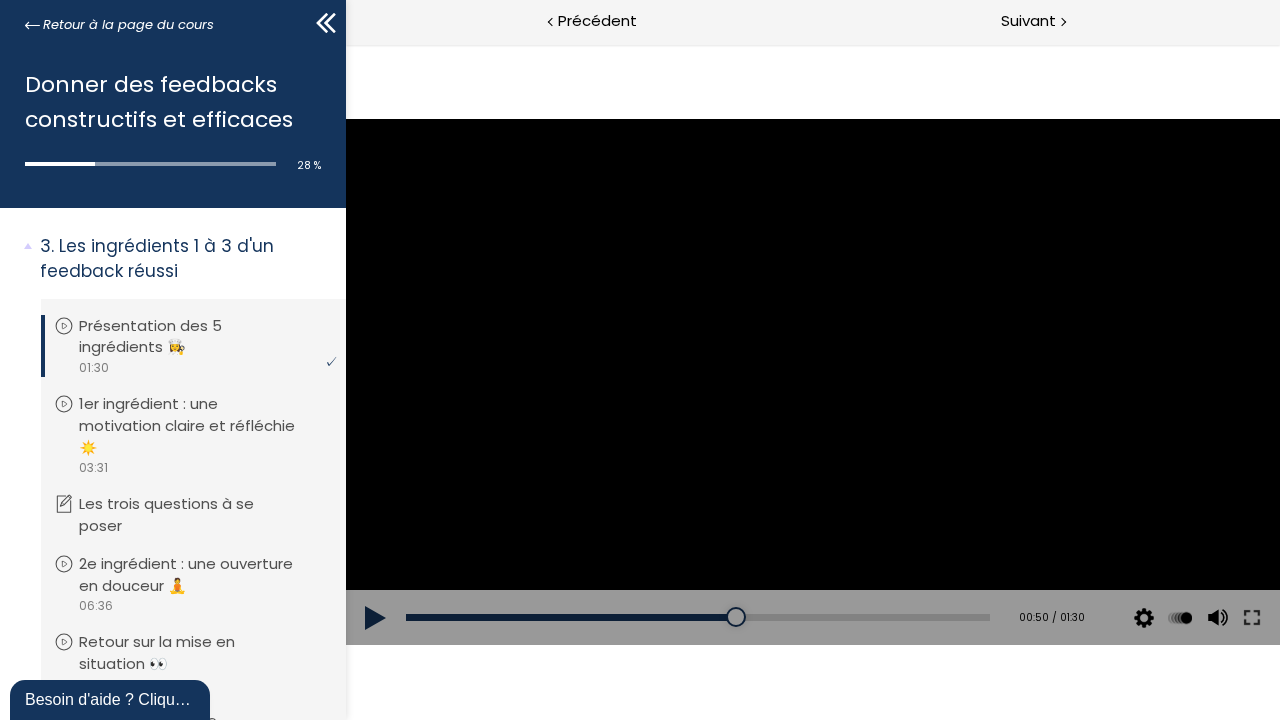 drag, startPoint x: 808, startPoint y: 367, endPoint x: 792, endPoint y: 370, distance: 16.27882 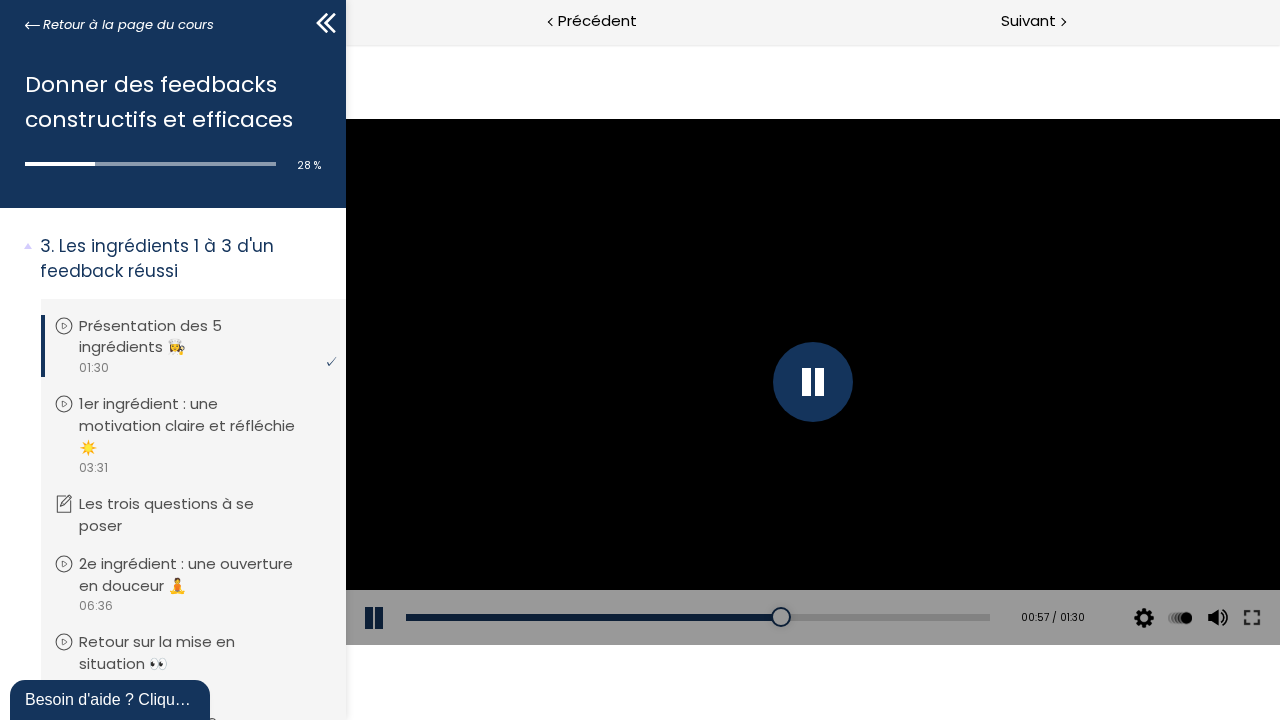 click at bounding box center (812, 382) 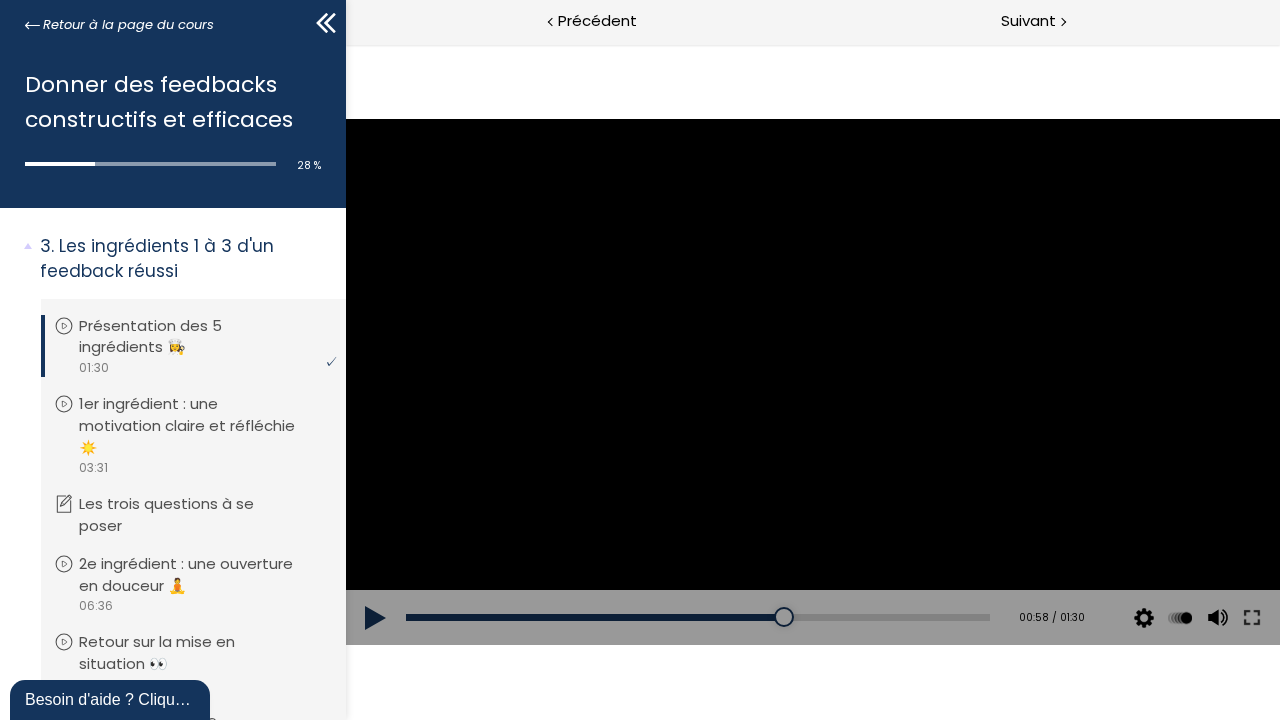 click at bounding box center [812, 381] 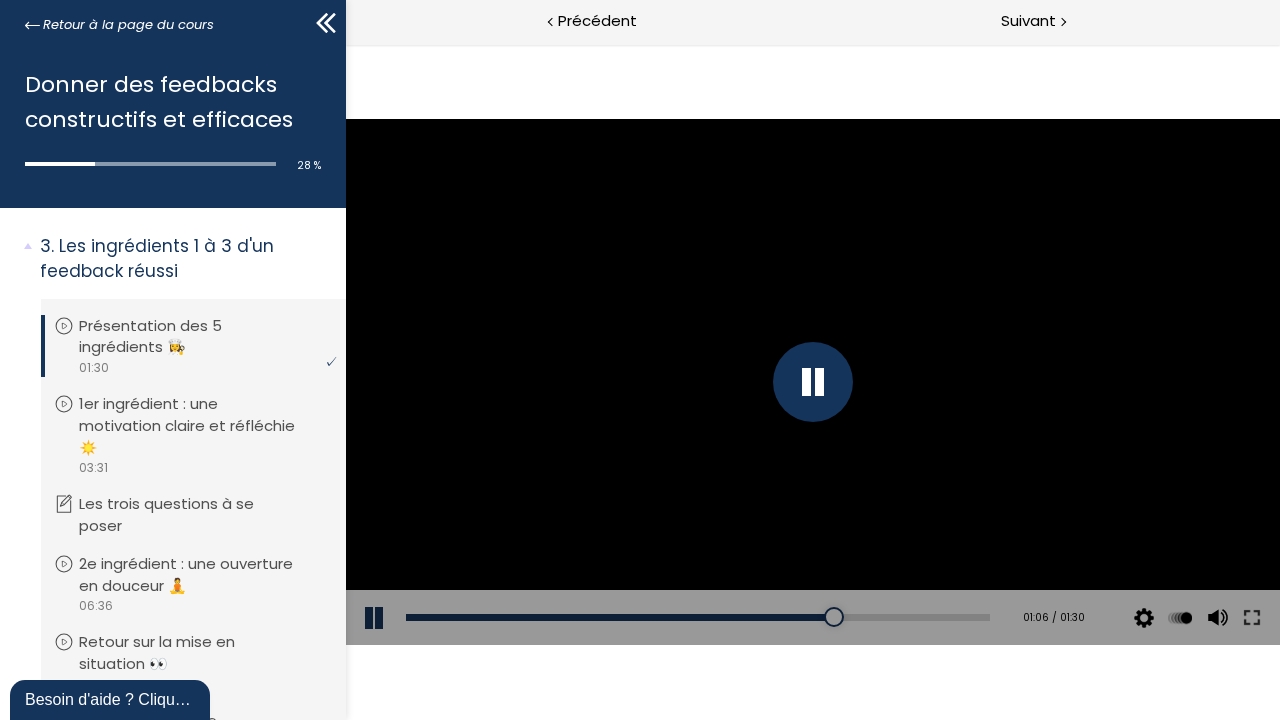 click at bounding box center [812, 382] 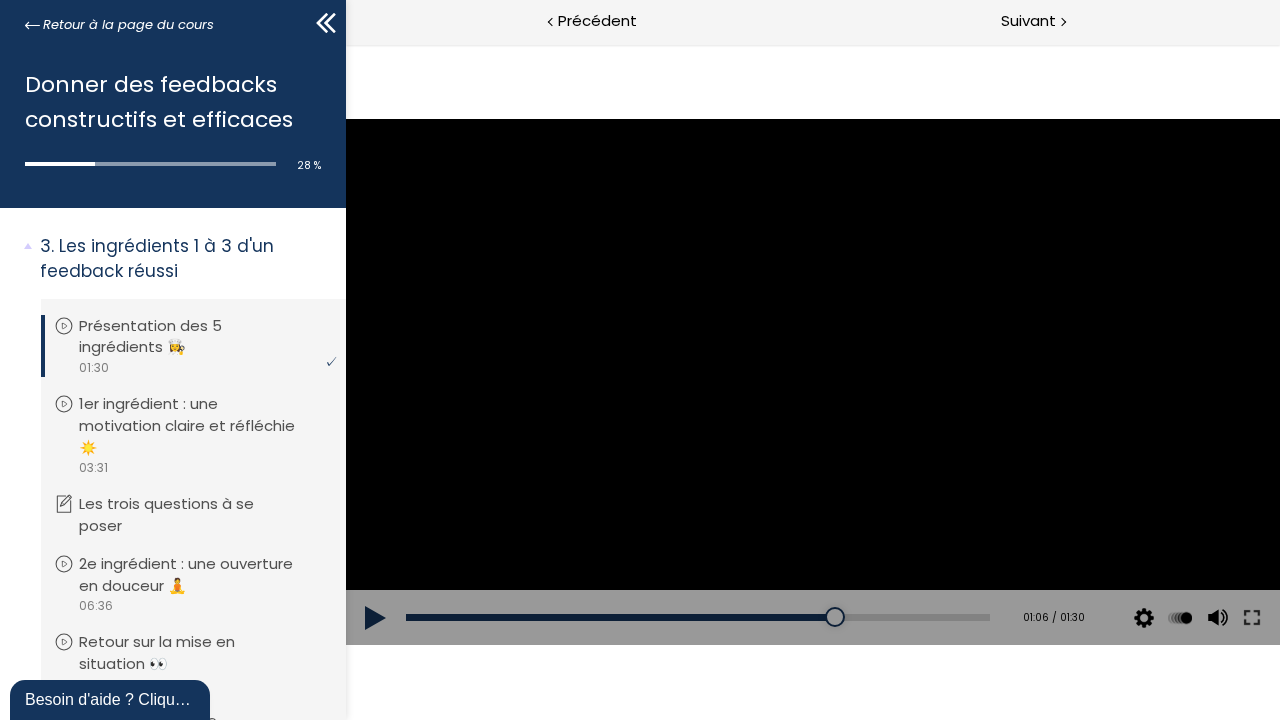 click at bounding box center [812, 381] 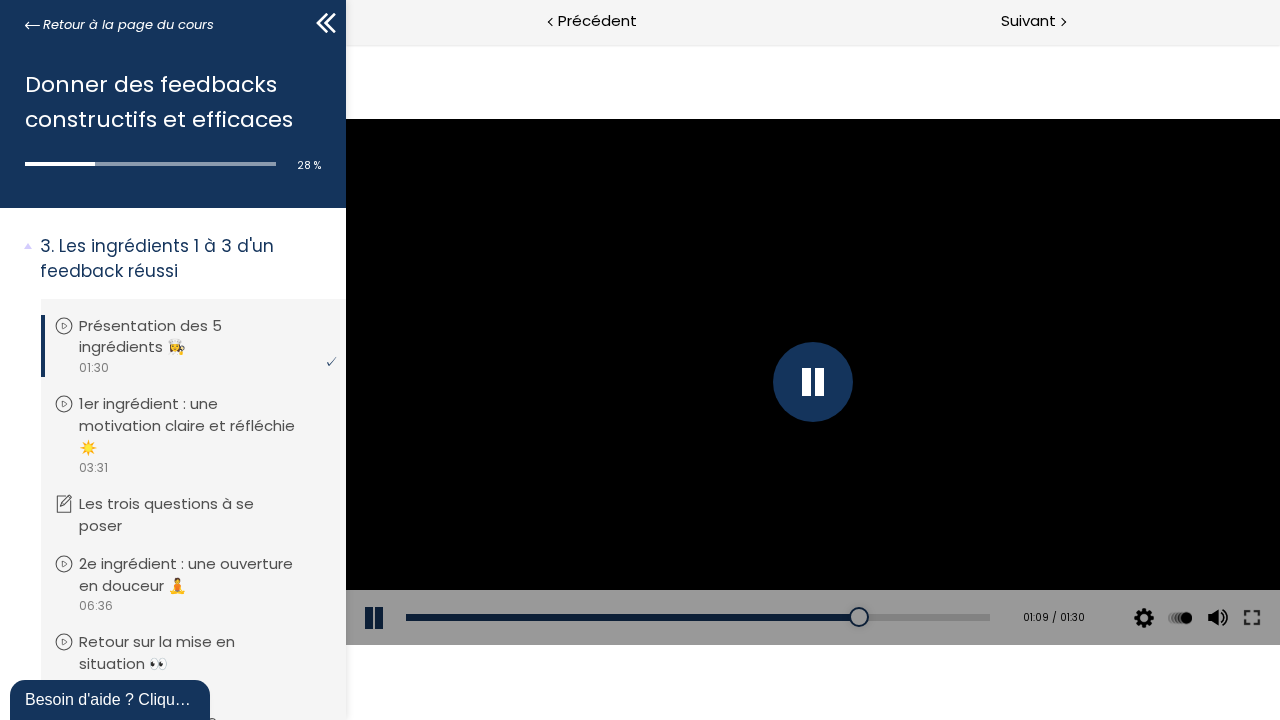 click at bounding box center (812, 382) 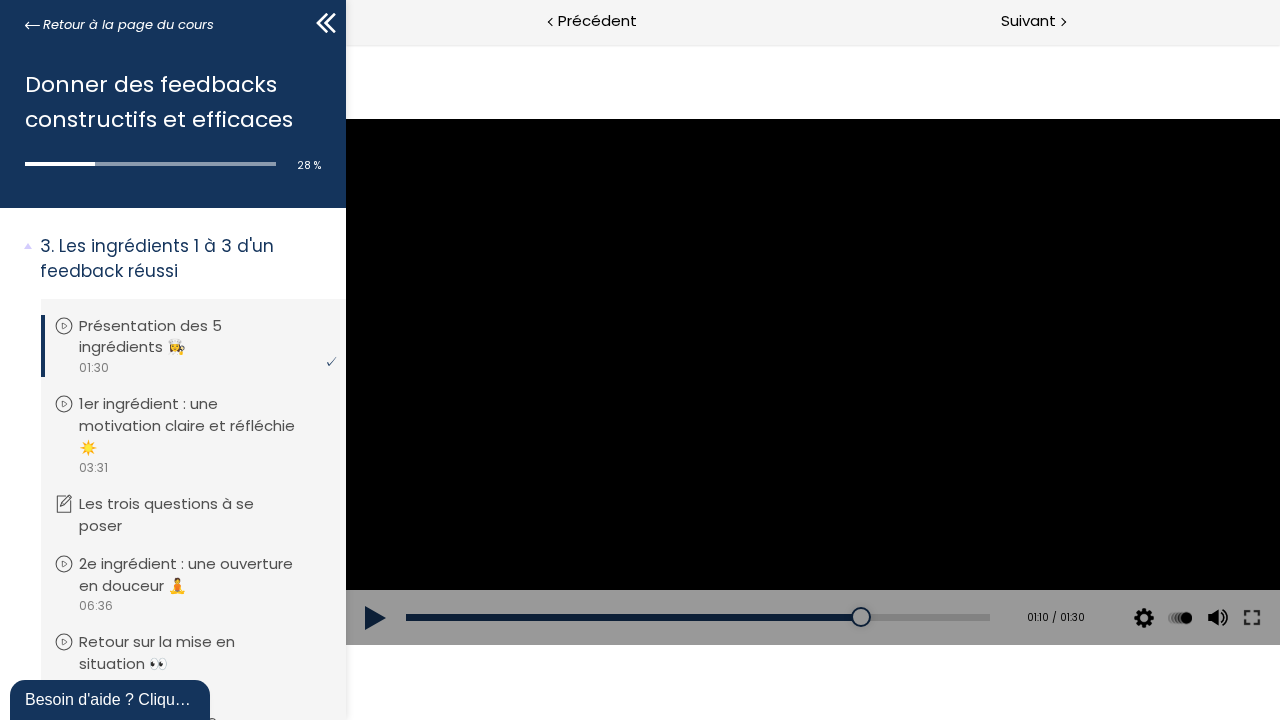 click at bounding box center [812, 381] 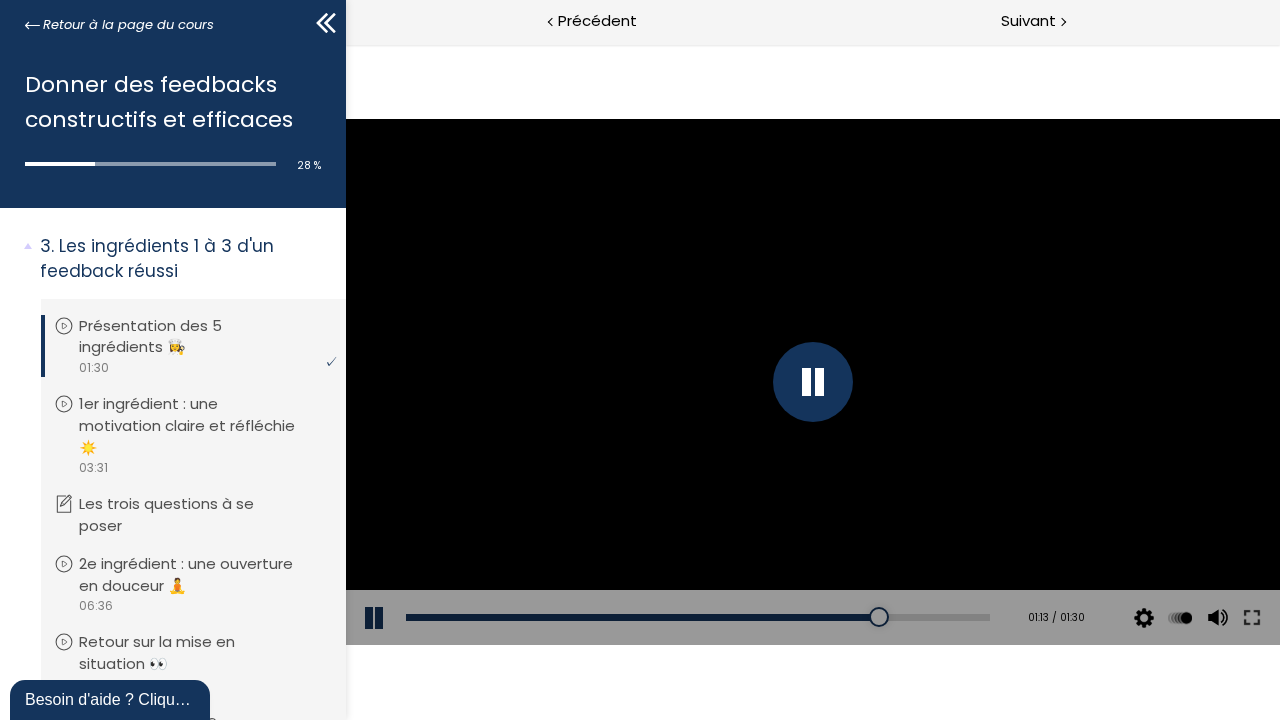 click at bounding box center [812, 382] 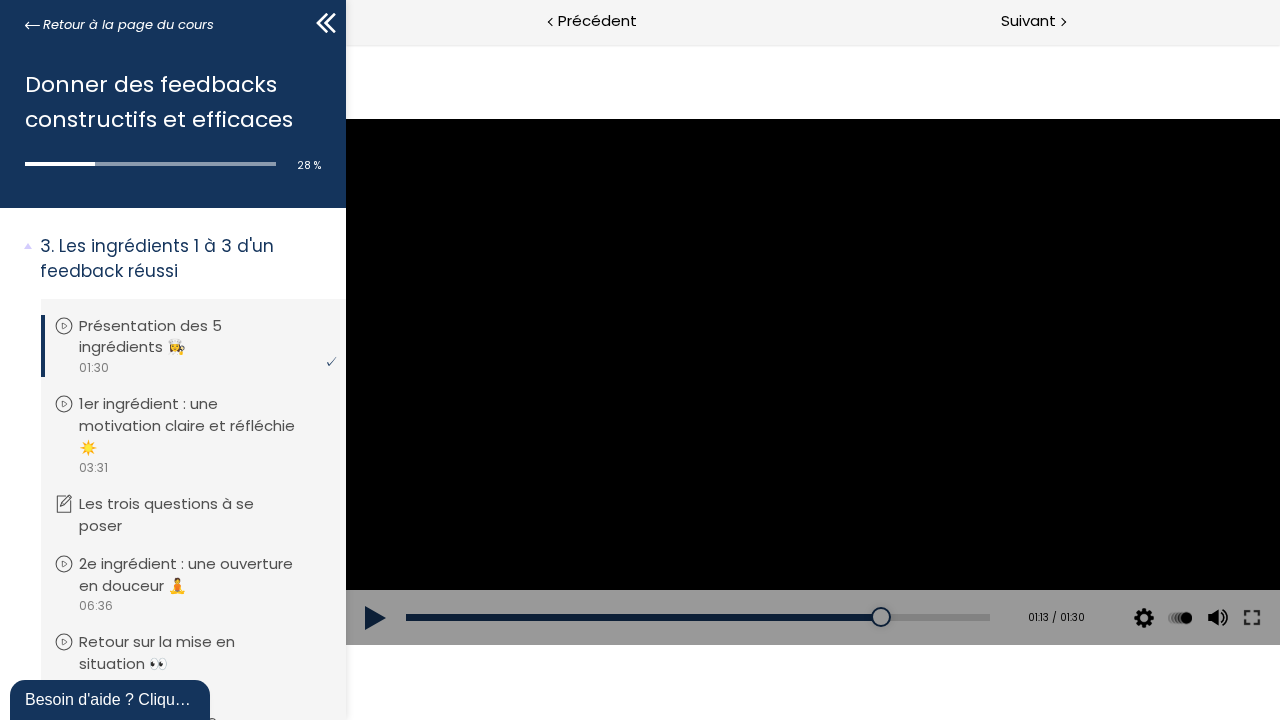 click at bounding box center [812, 381] 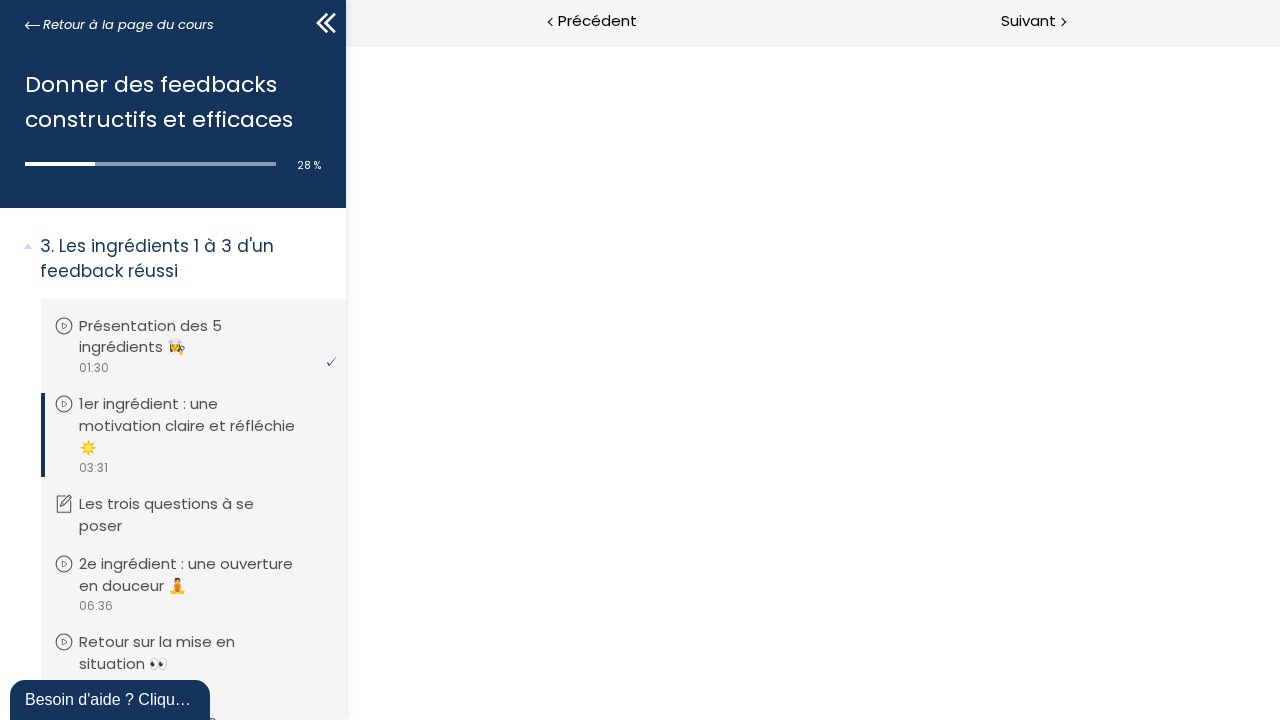 scroll, scrollTop: 0, scrollLeft: 0, axis: both 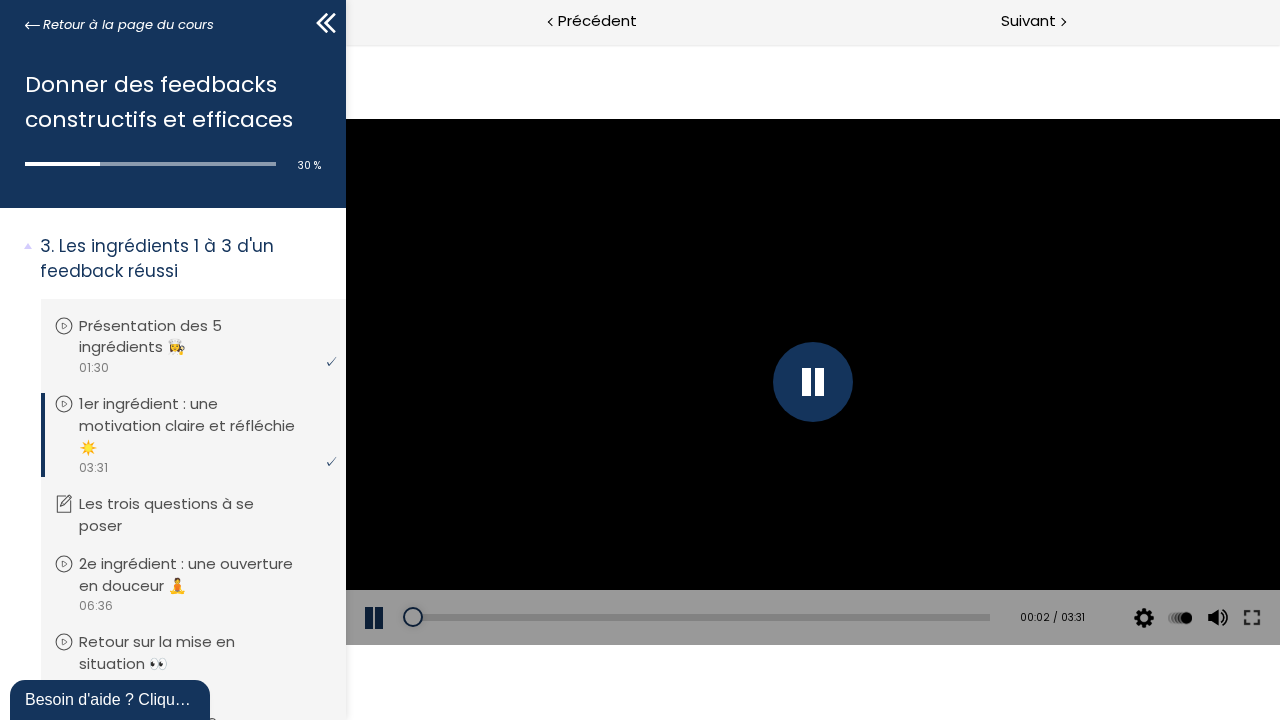 click at bounding box center (812, 382) 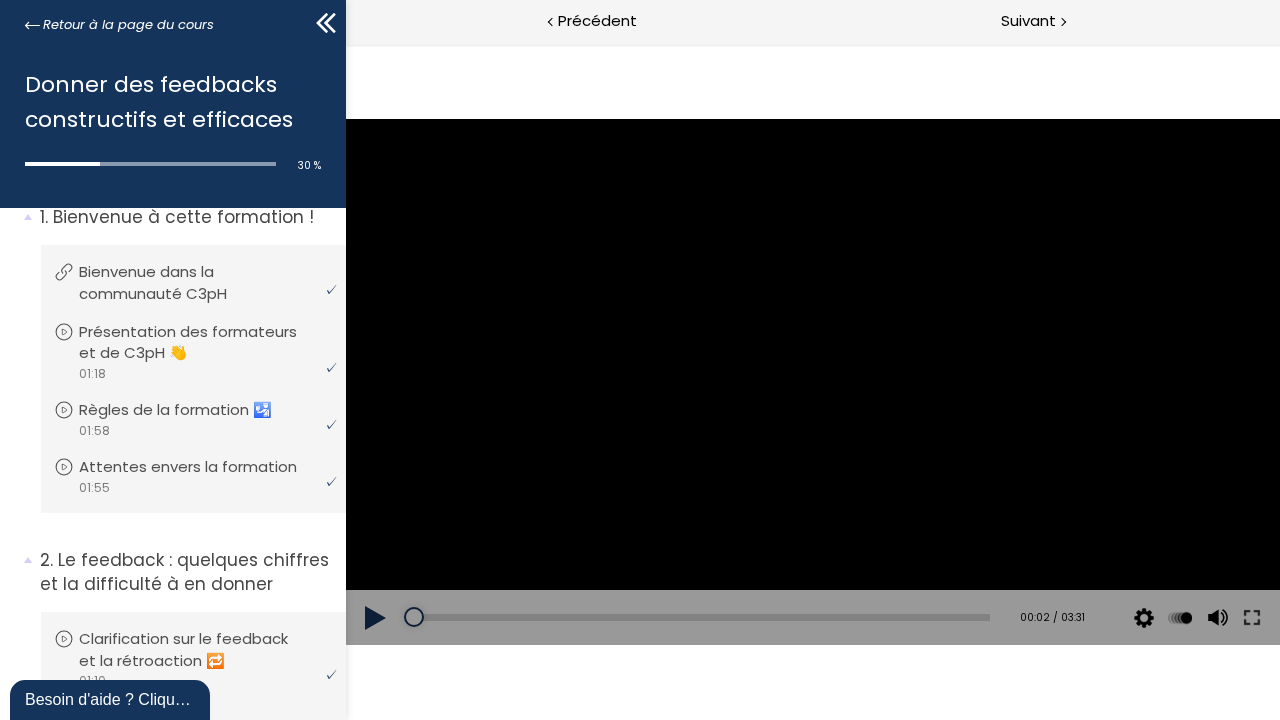 scroll, scrollTop: 0, scrollLeft: 0, axis: both 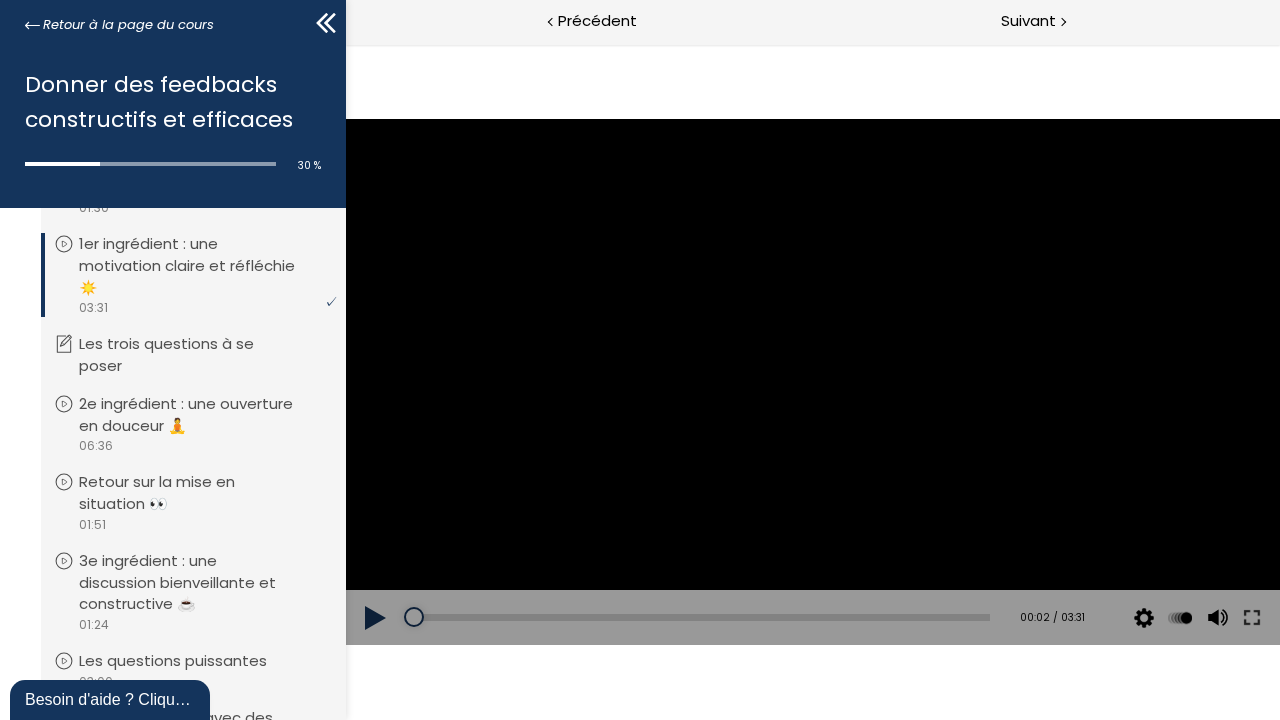 drag, startPoint x: 342, startPoint y: 464, endPoint x: 21, endPoint y: 457, distance: 321.07632 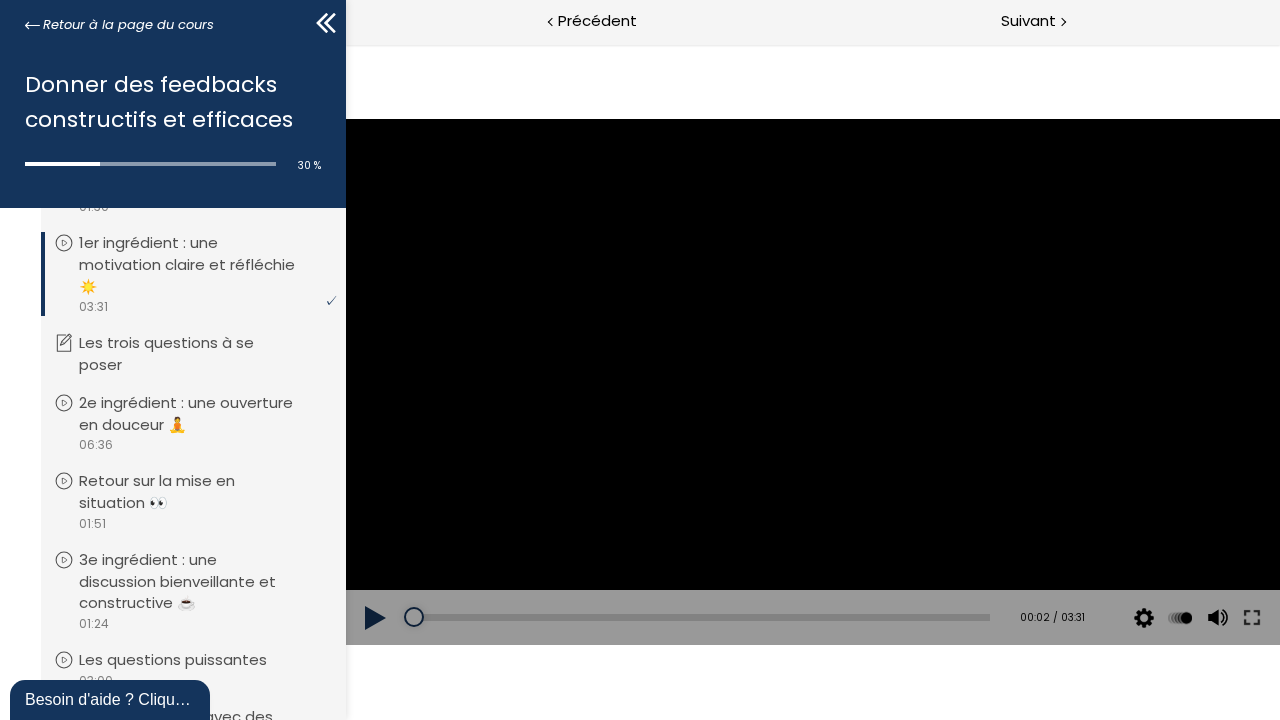 click at bounding box center (812, 381) 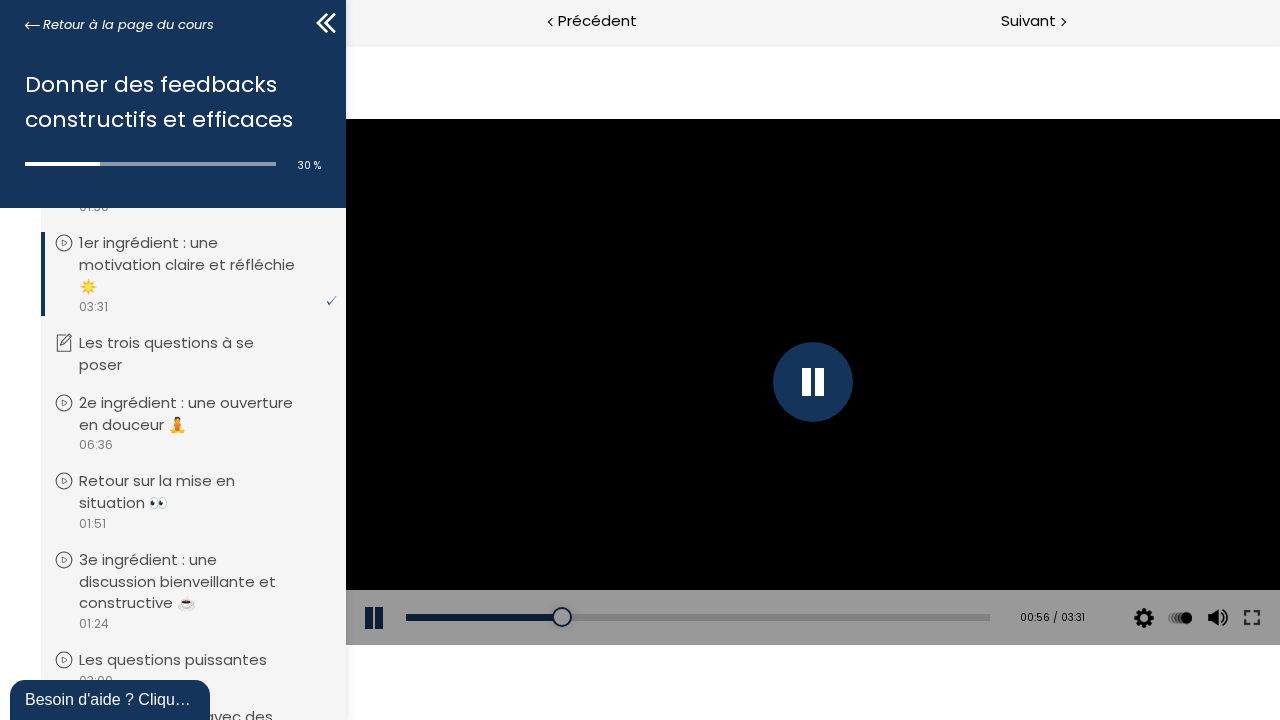 click at bounding box center [812, 382] 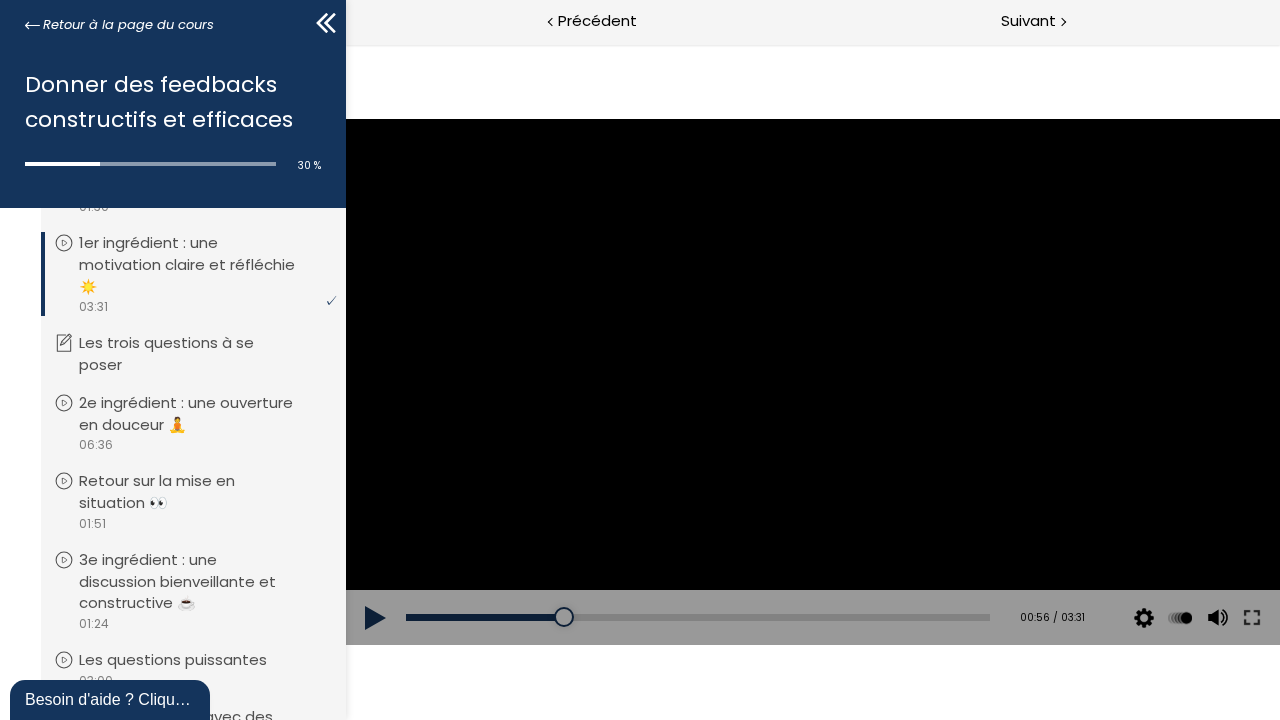 click at bounding box center (812, 381) 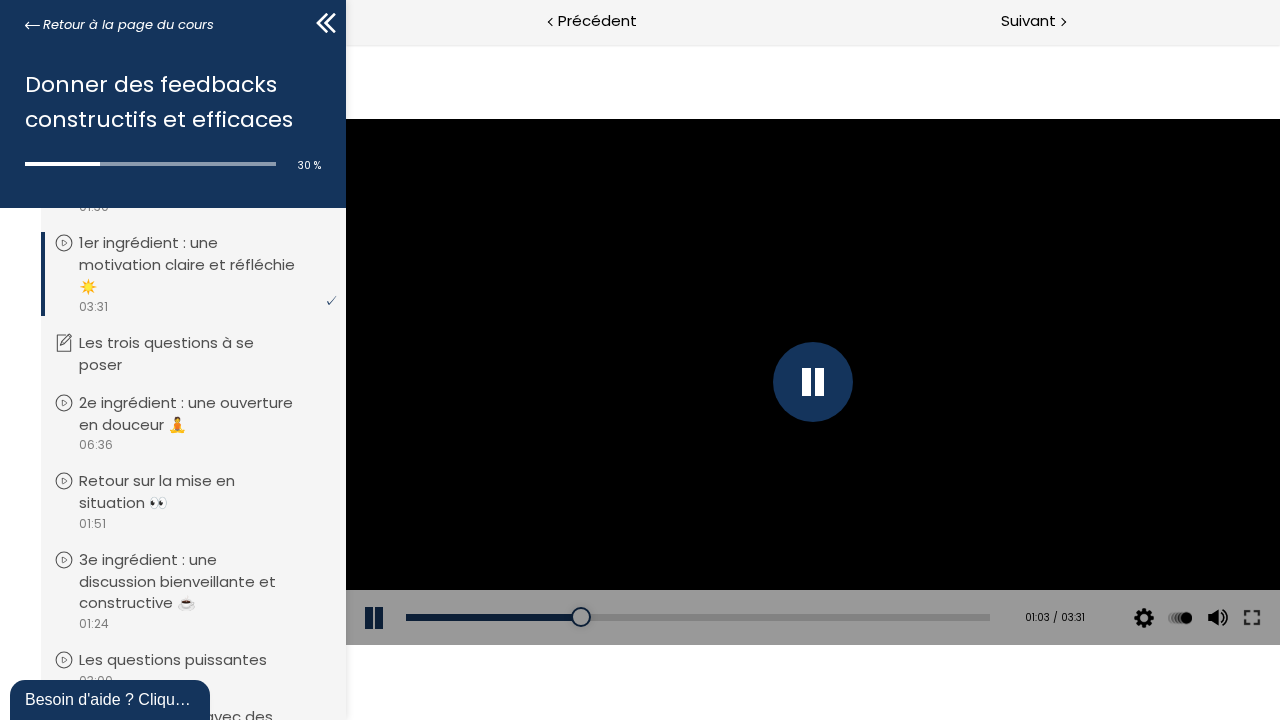 click at bounding box center (812, 382) 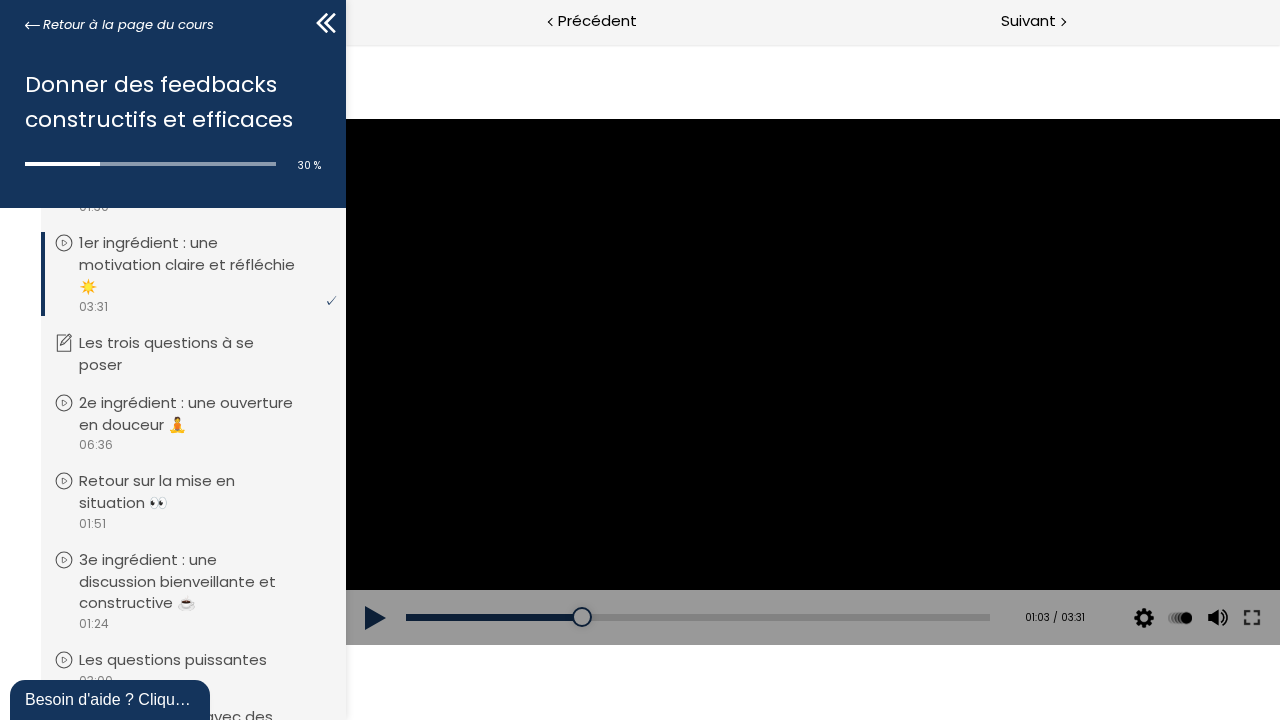 click at bounding box center [812, 381] 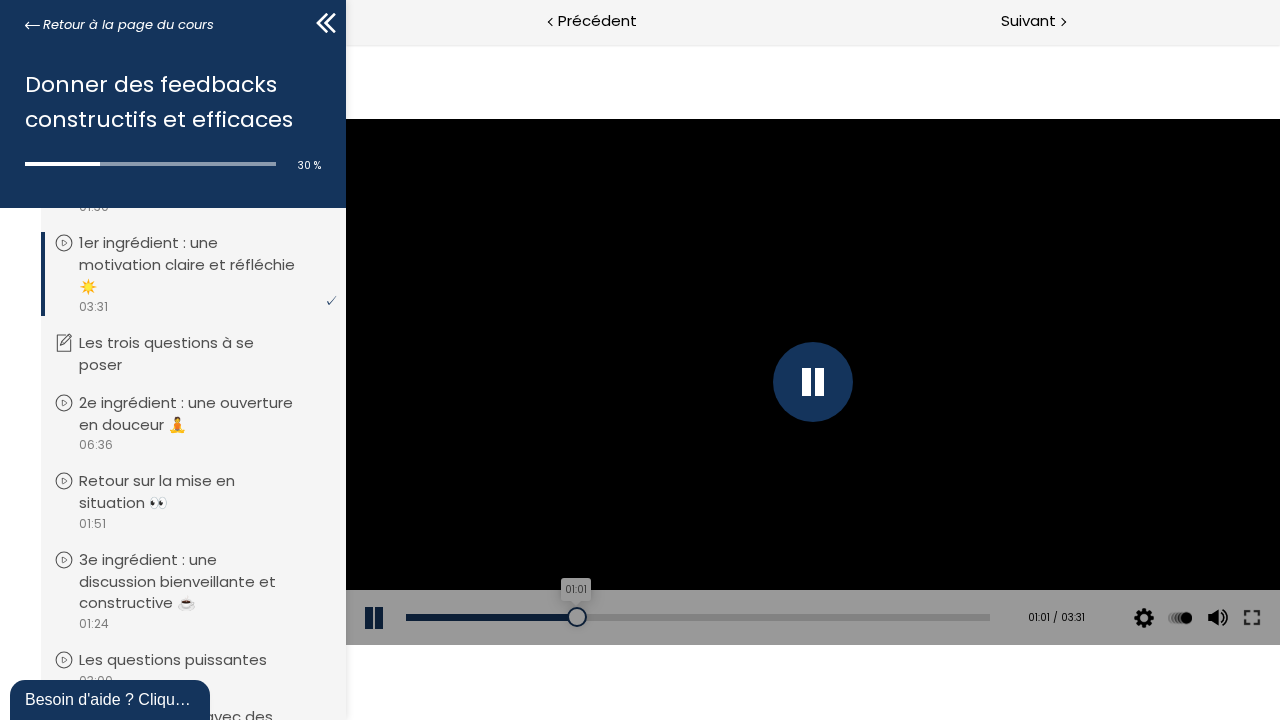 click on "01:01" at bounding box center (697, 617) 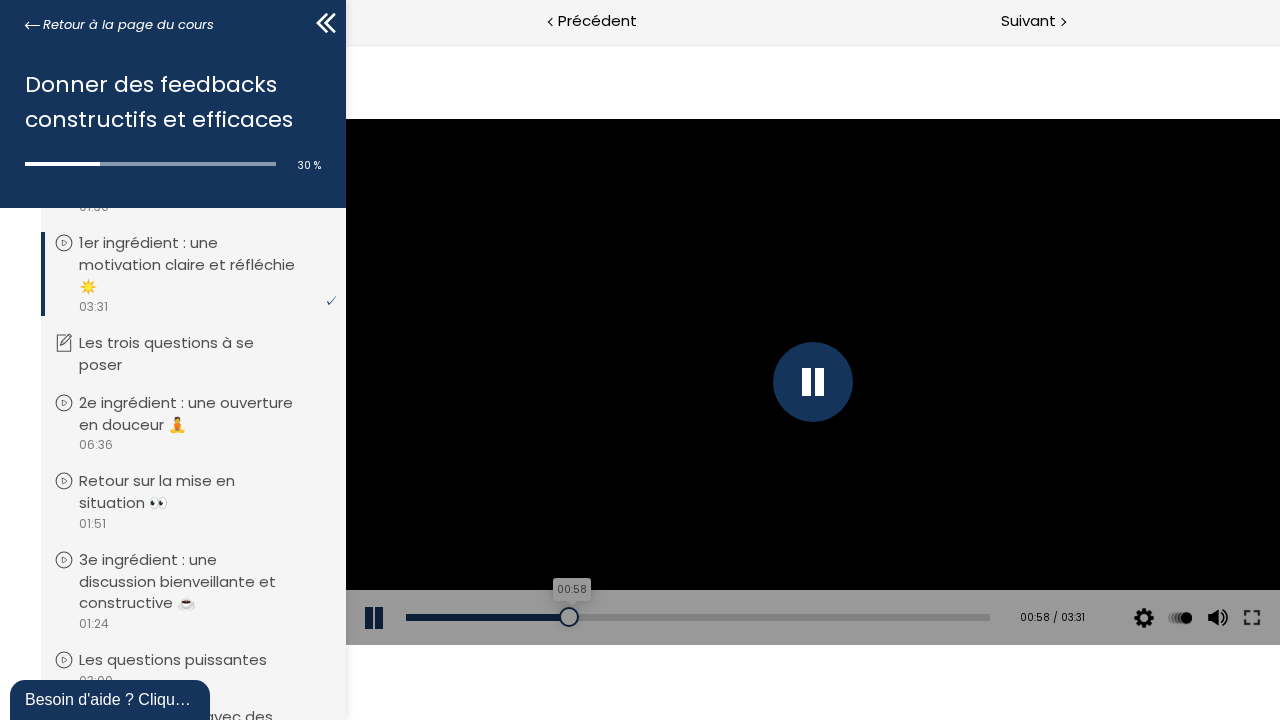 click on "00:58" at bounding box center [697, 617] 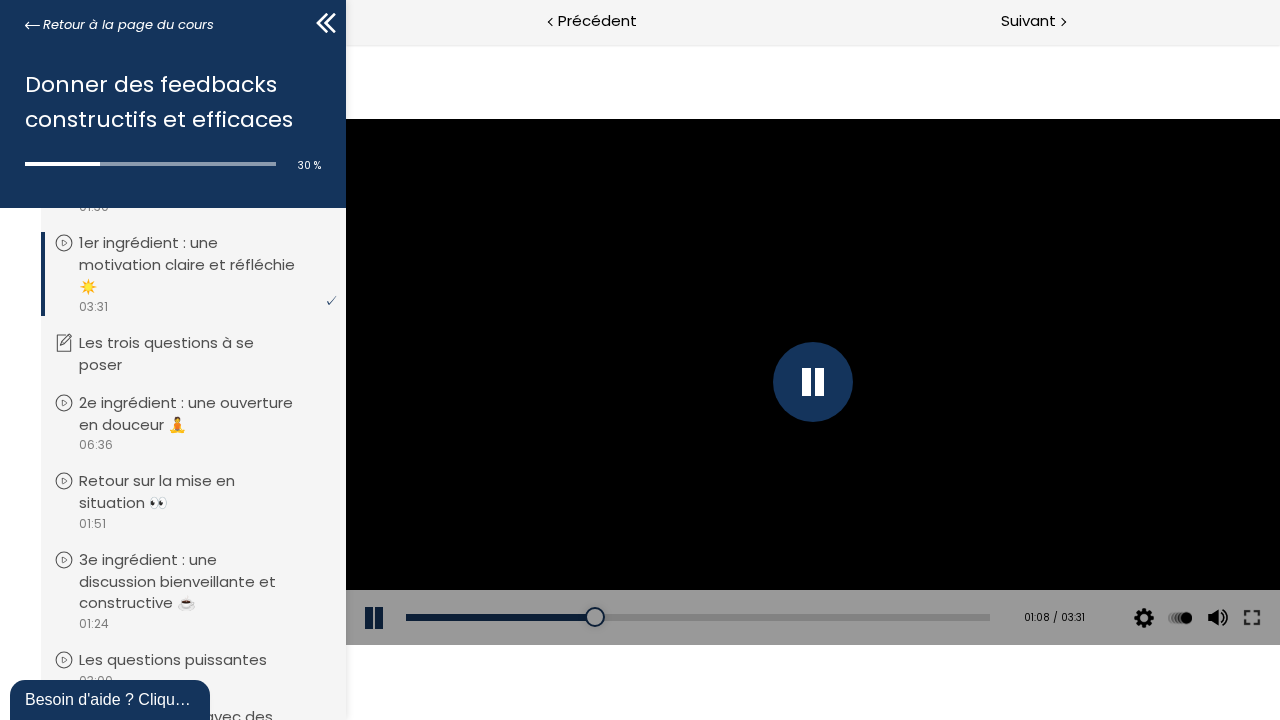 click at bounding box center [812, 382] 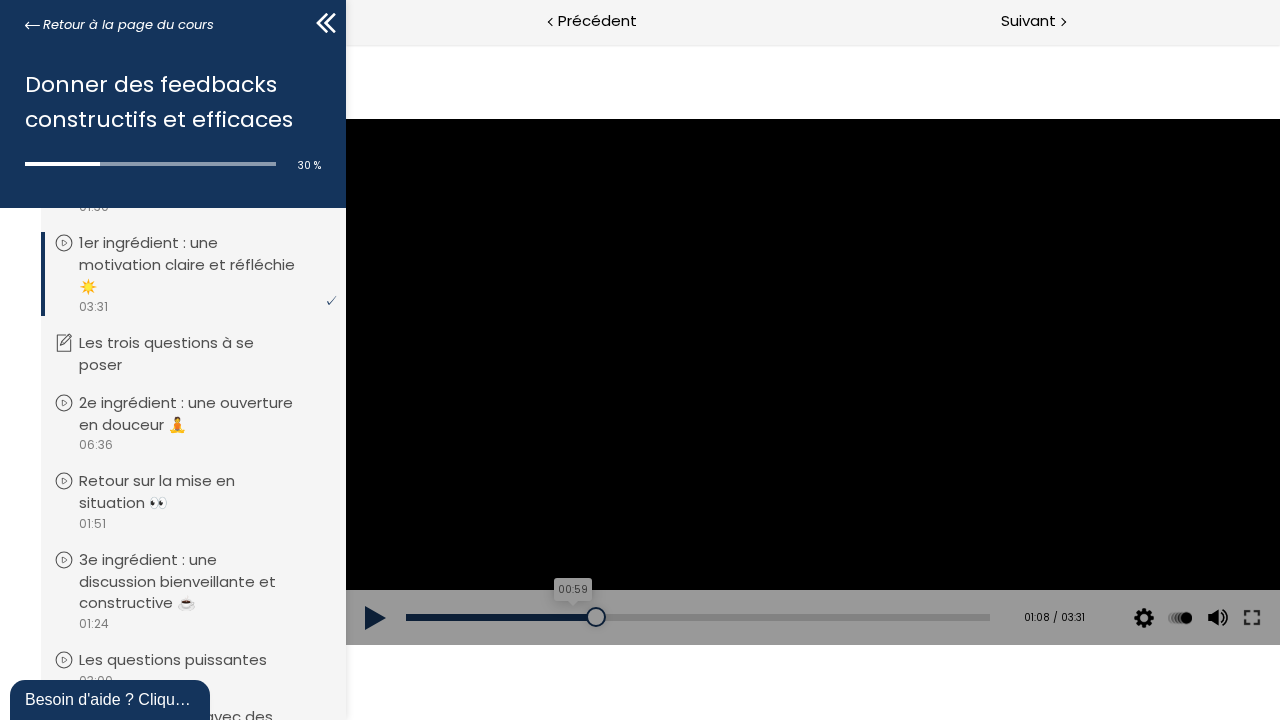 click at bounding box center [500, 617] 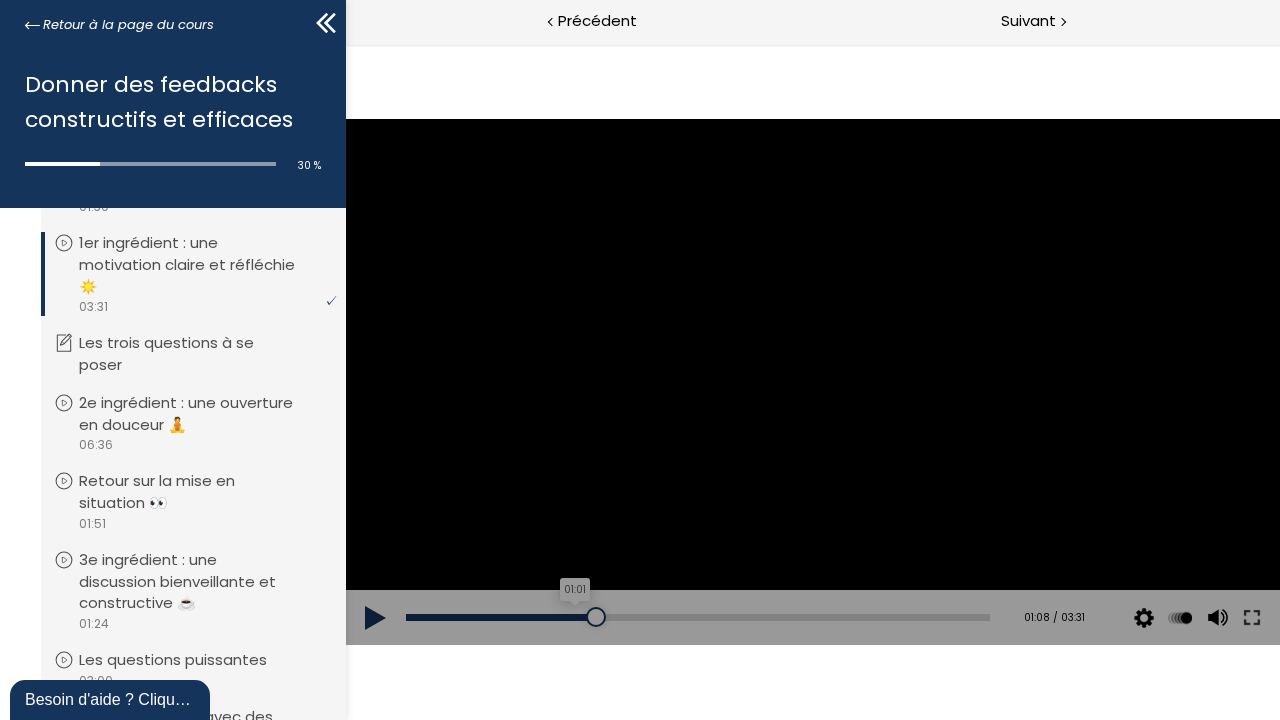 click on "01:01" at bounding box center (697, 617) 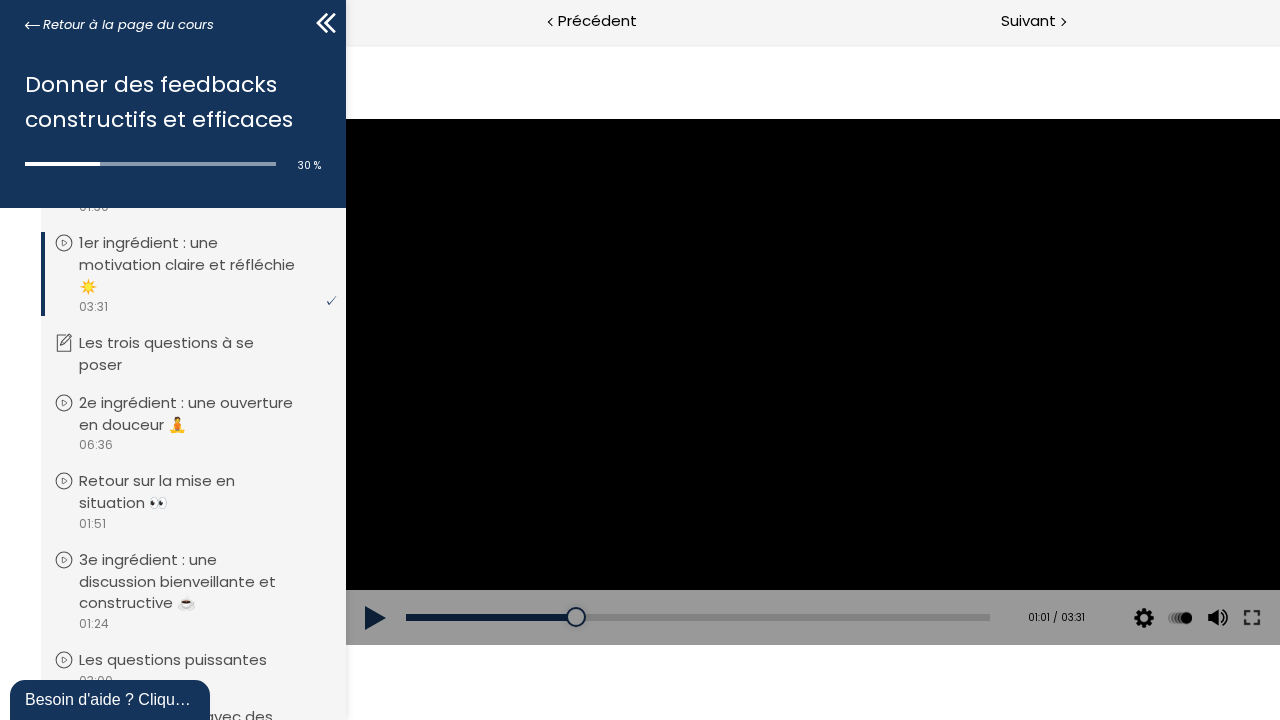 click at bounding box center [375, 618] 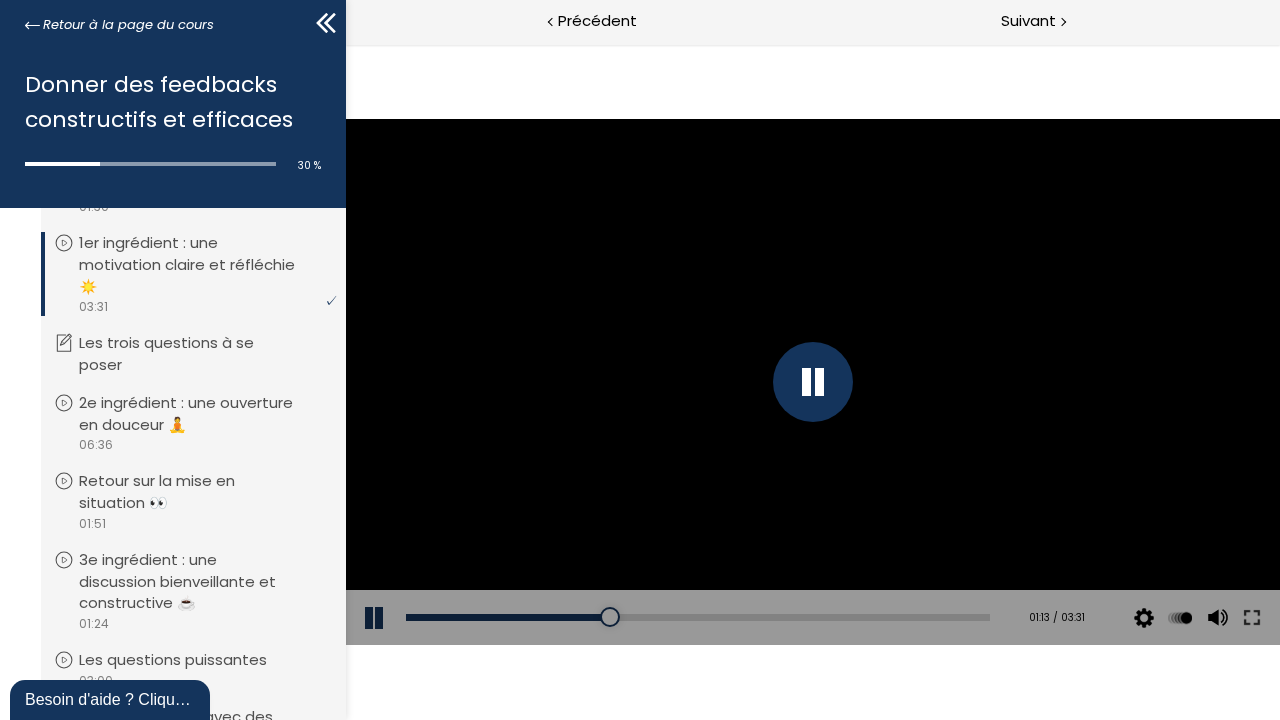 click at bounding box center [812, 382] 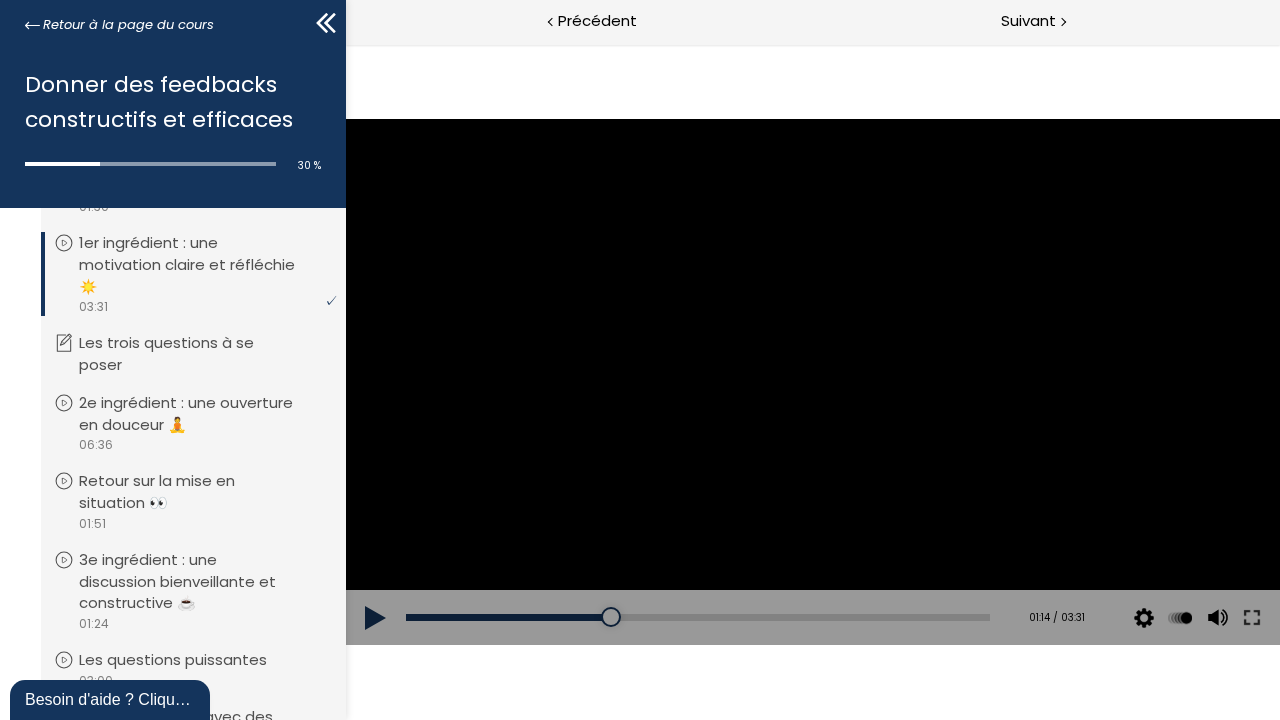 click at bounding box center [812, 381] 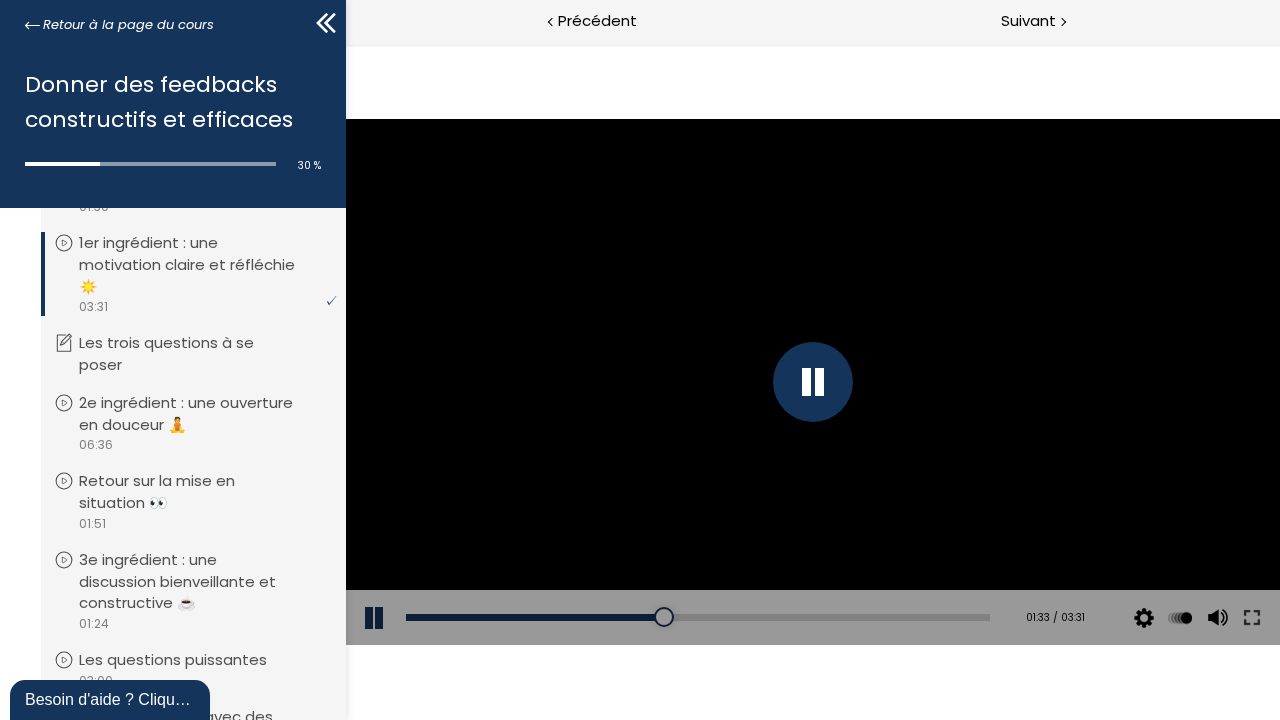 click at bounding box center [812, 382] 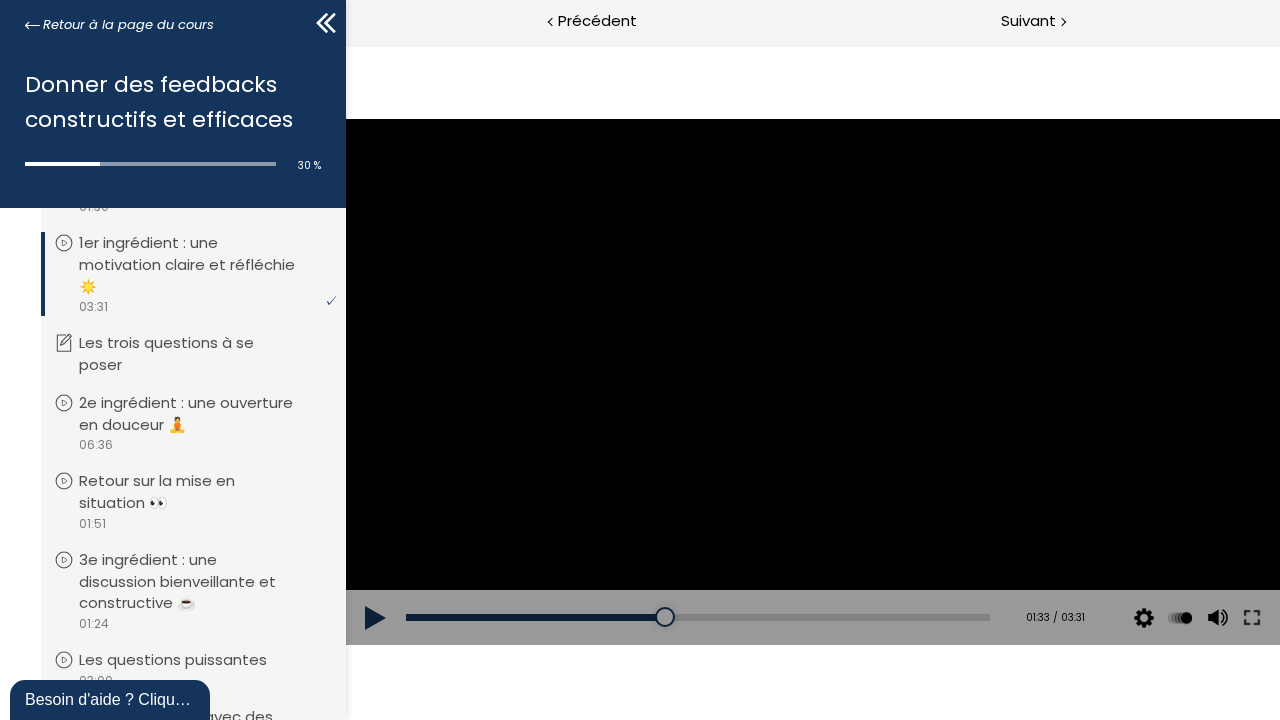 click at bounding box center (812, 381) 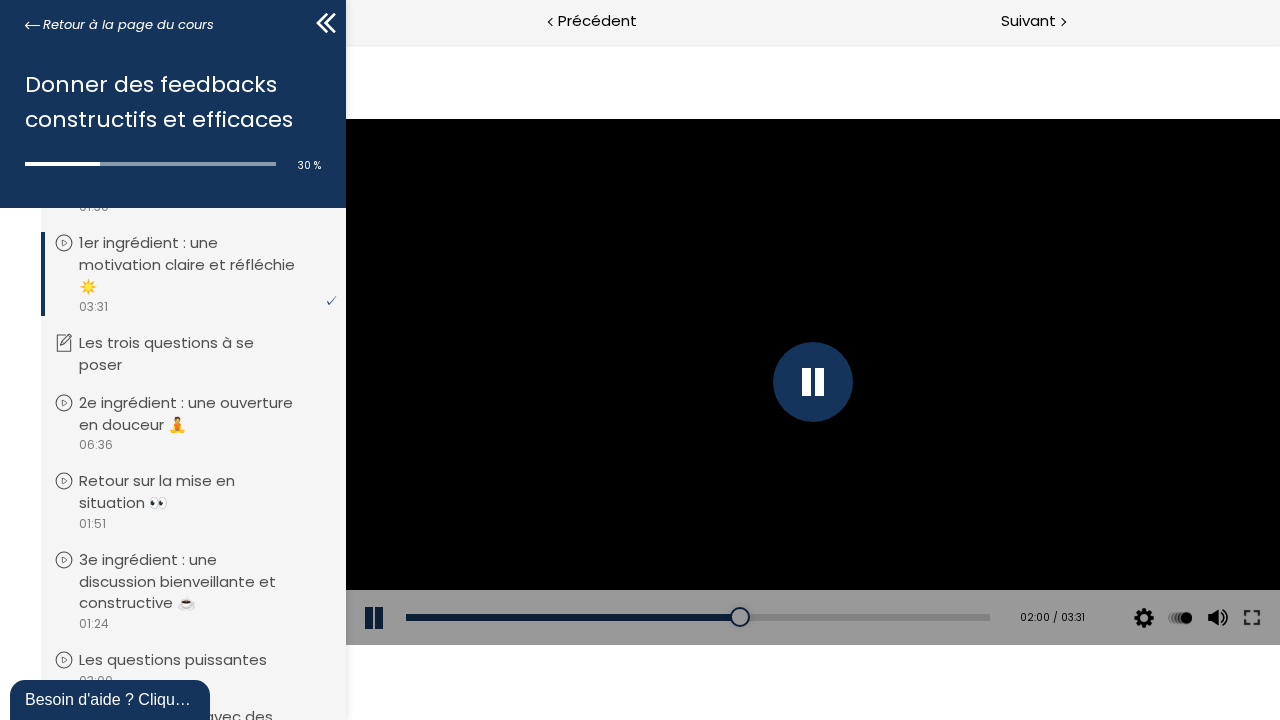 click at bounding box center (812, 382) 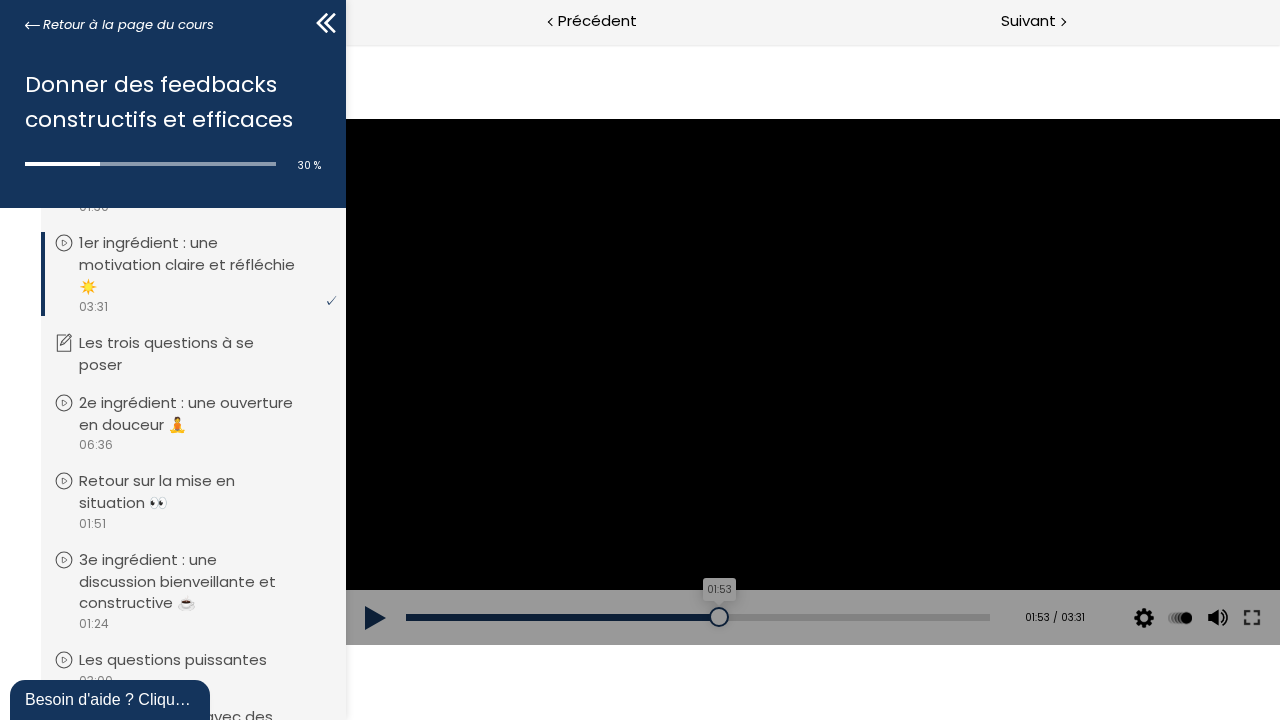 click on "01:53" at bounding box center [697, 617] 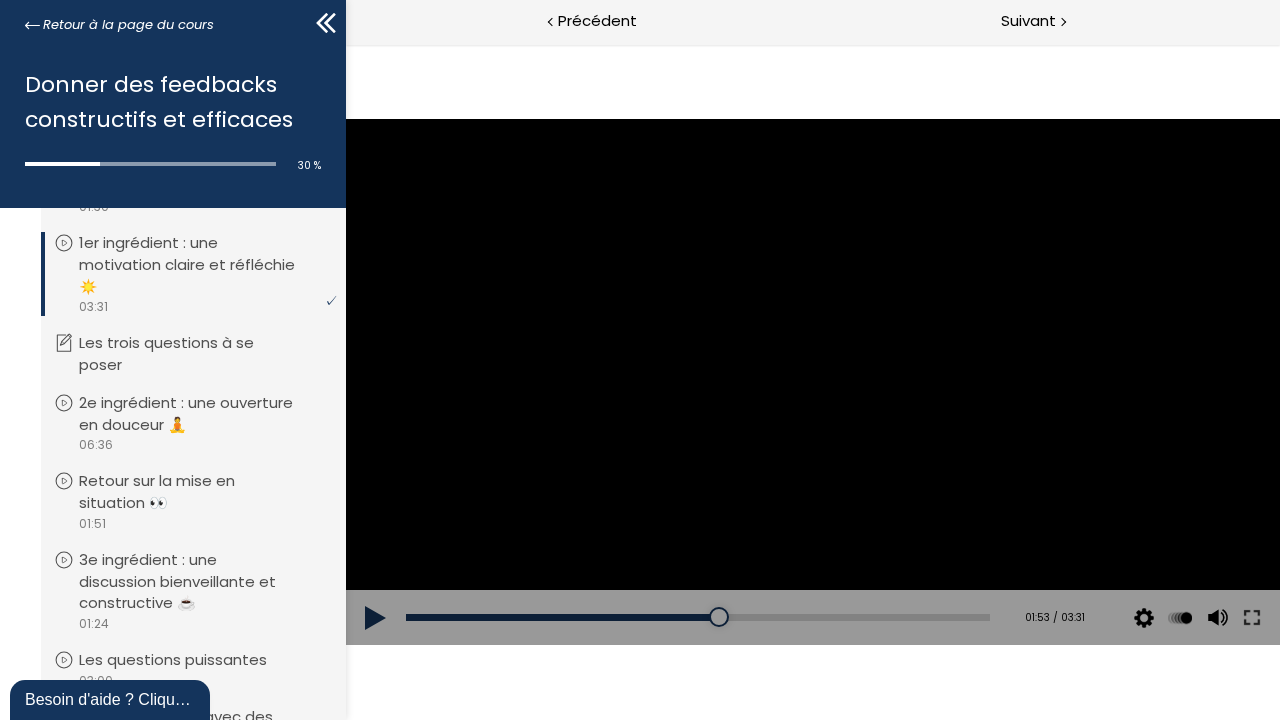 click at bounding box center [375, 618] 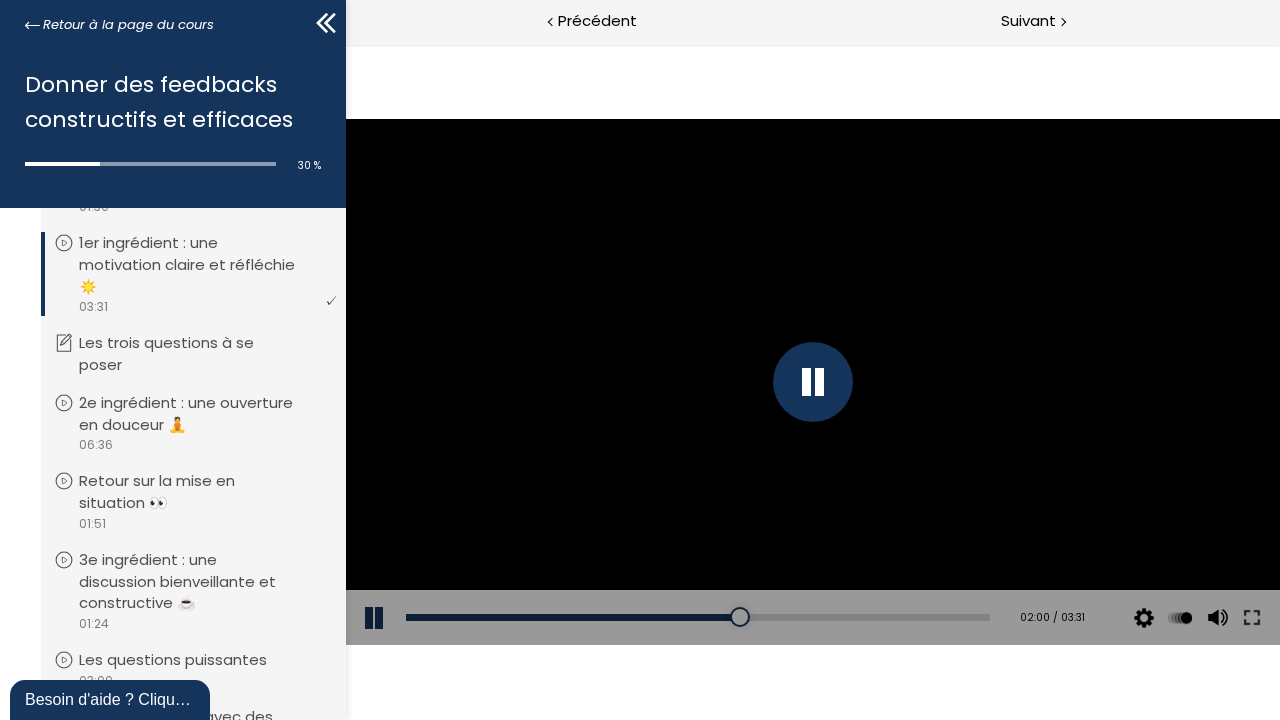 click at bounding box center (812, 382) 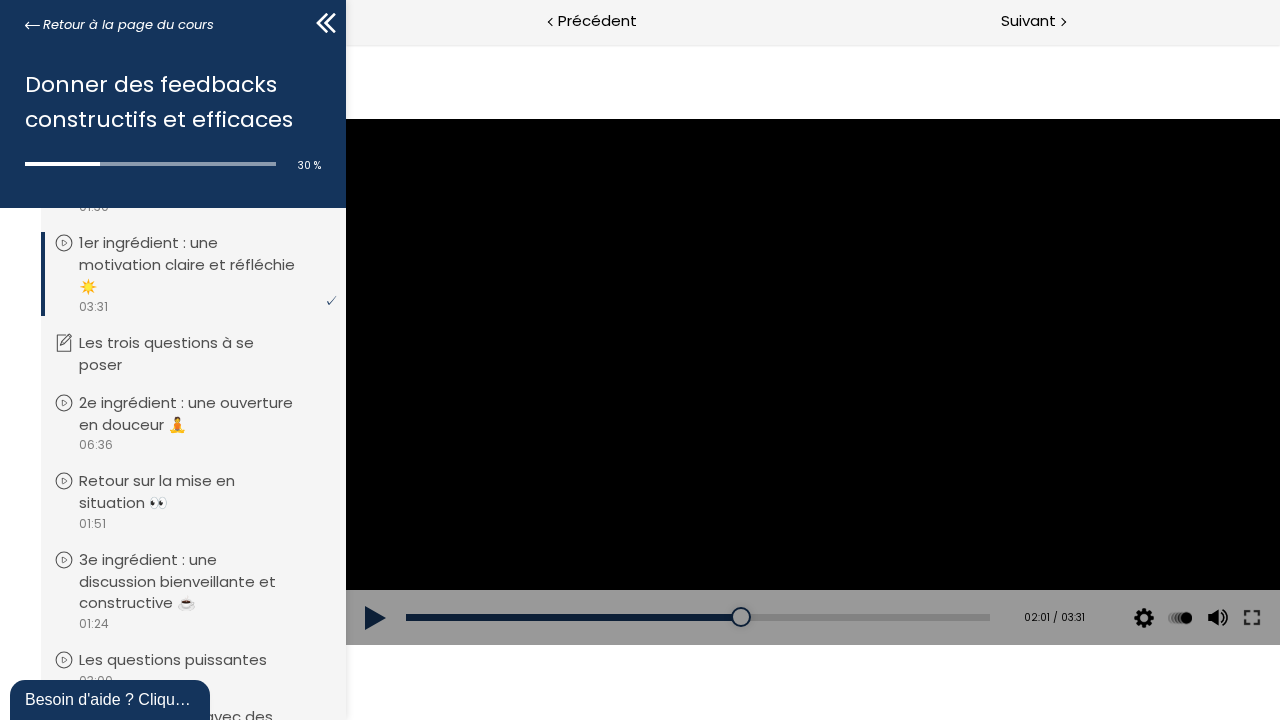 click at bounding box center (812, 381) 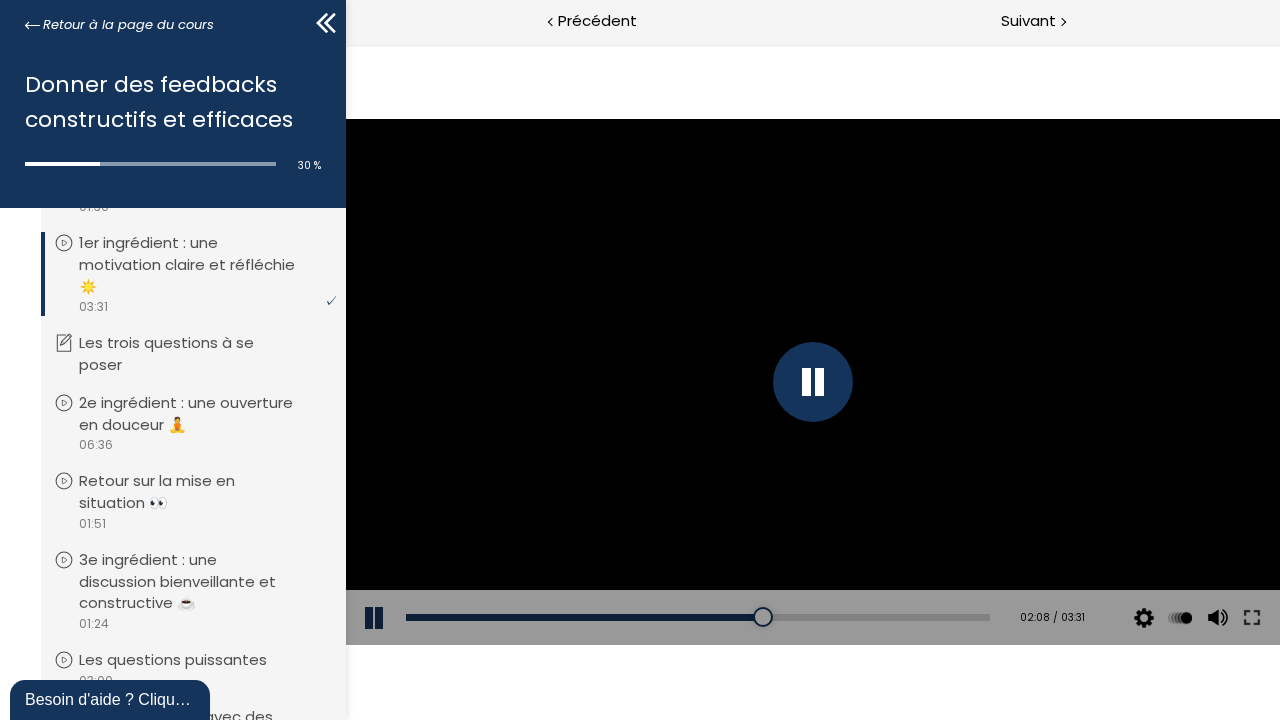 click at bounding box center [812, 382] 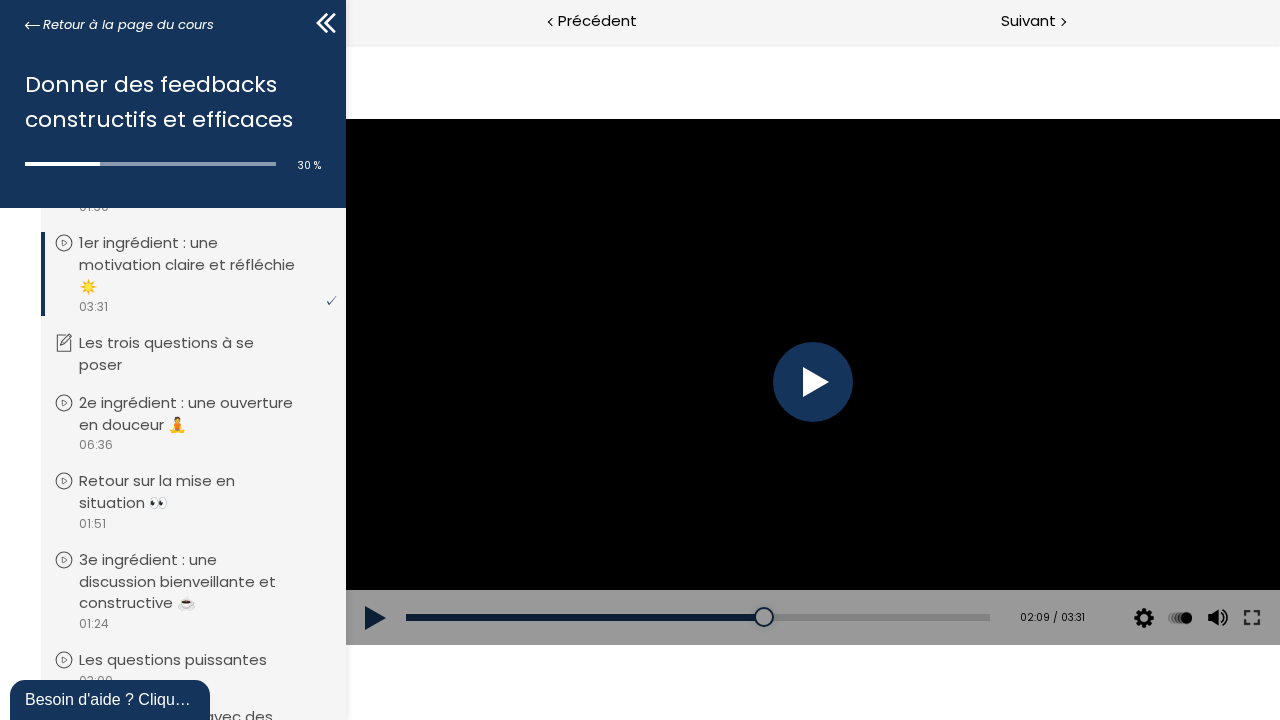 click at bounding box center [812, 382] 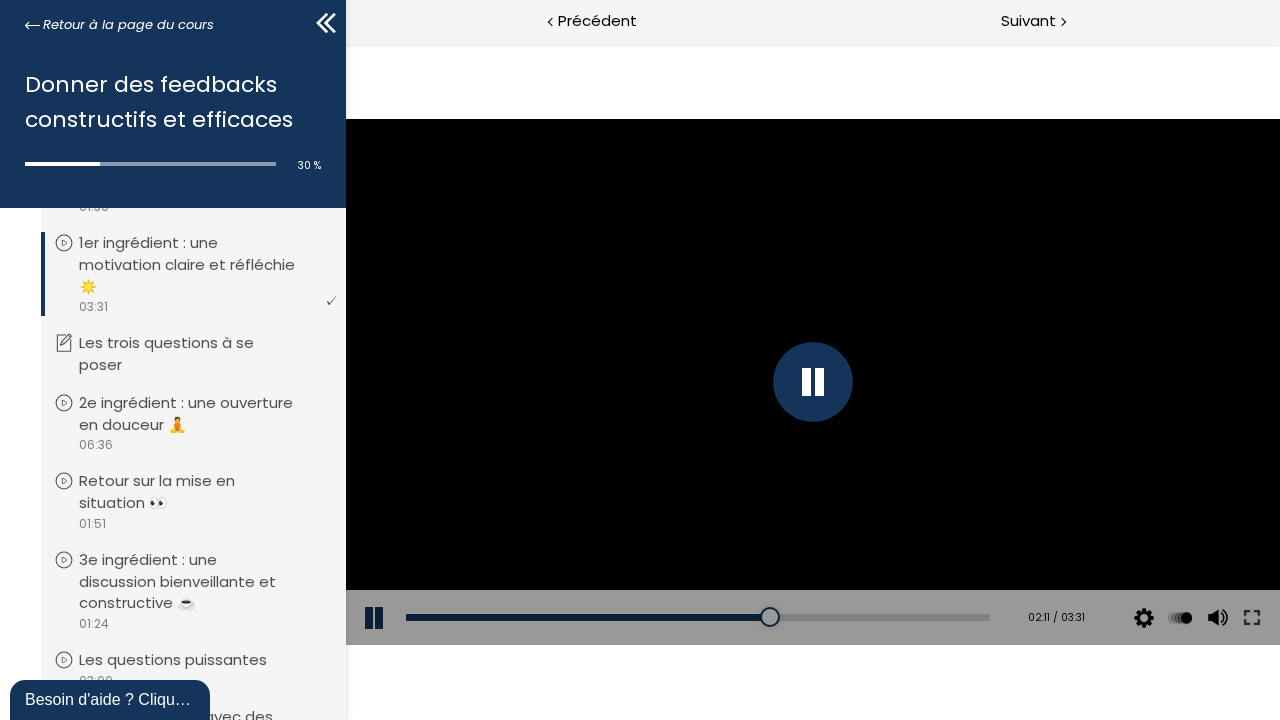 click at bounding box center (812, 382) 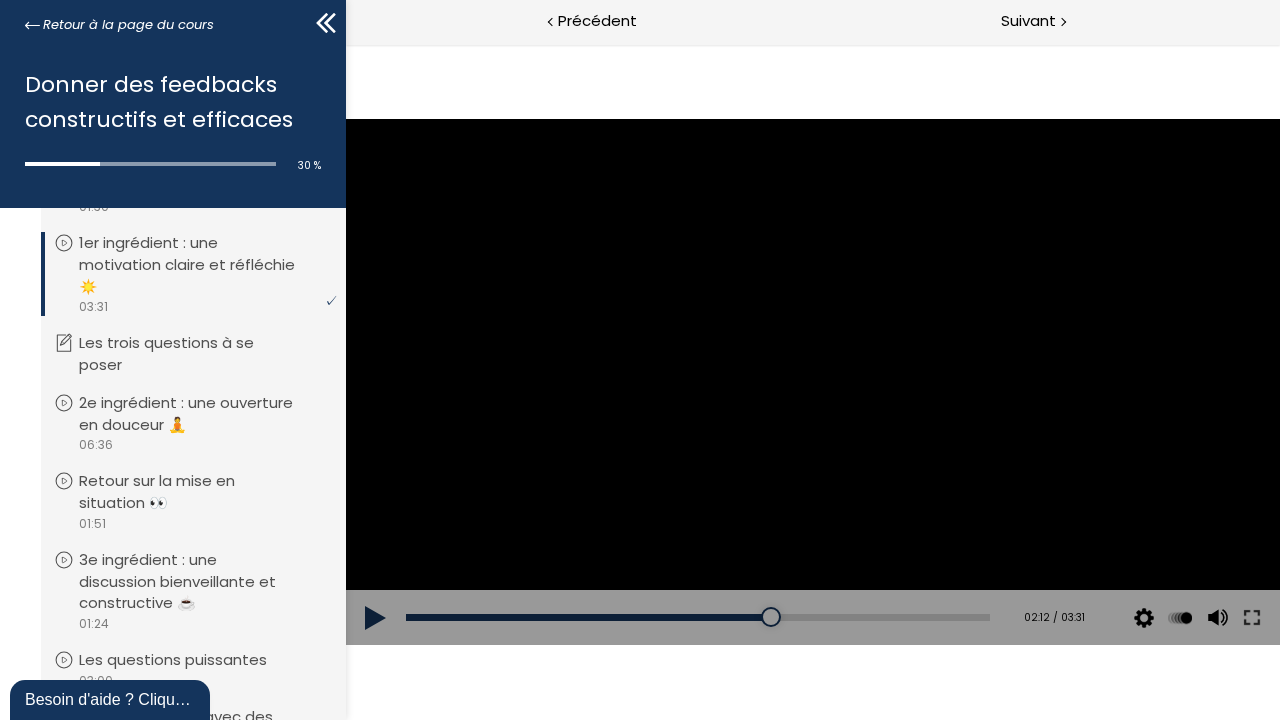 click at bounding box center [812, 381] 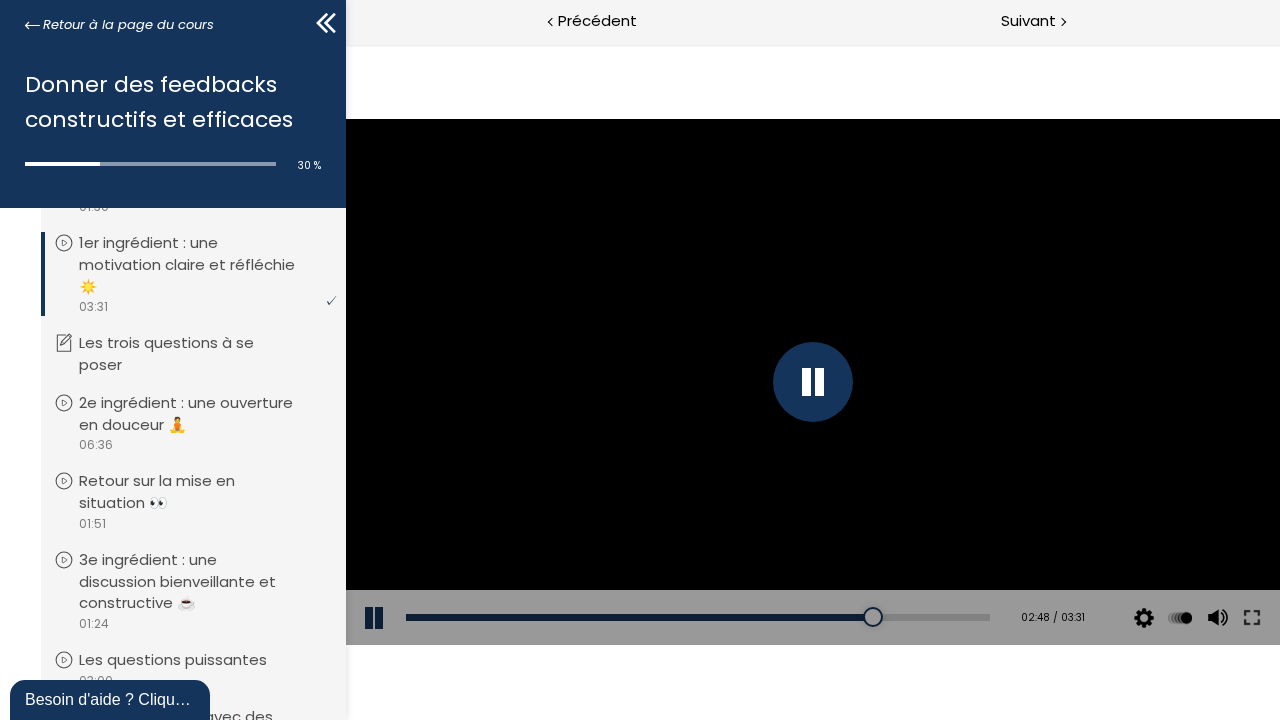 click at bounding box center (812, 382) 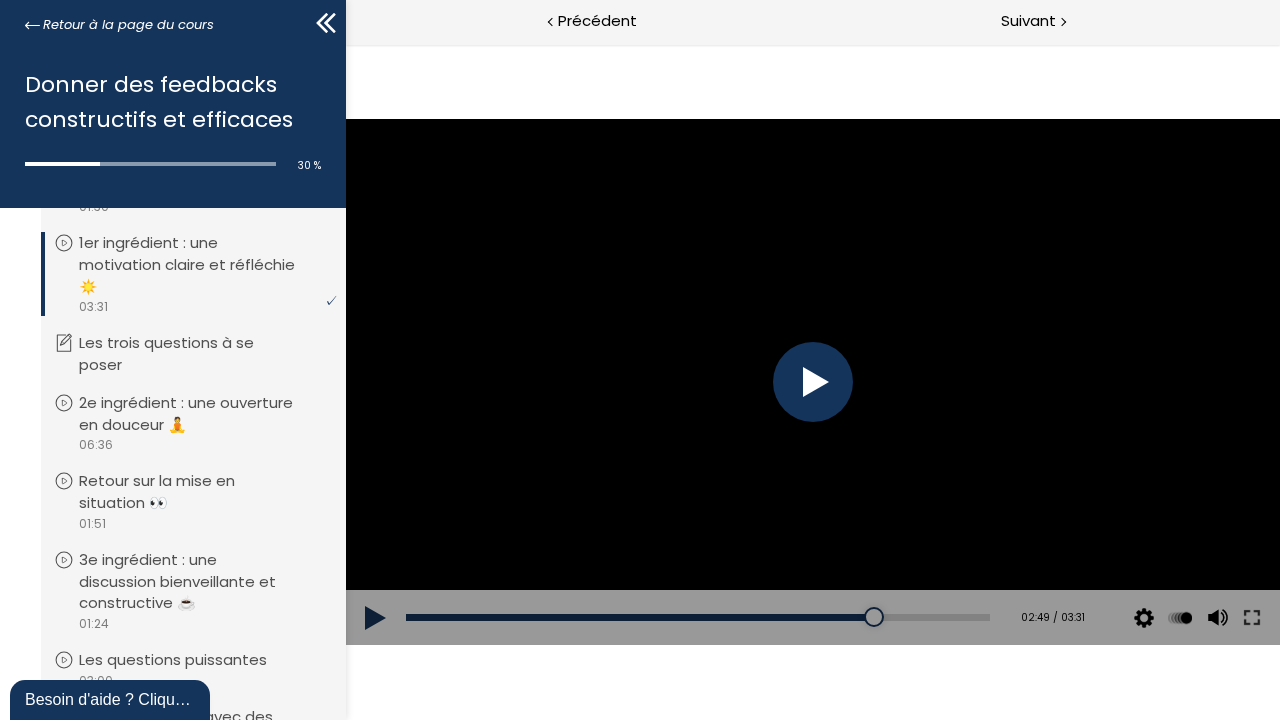 click at bounding box center [812, 382] 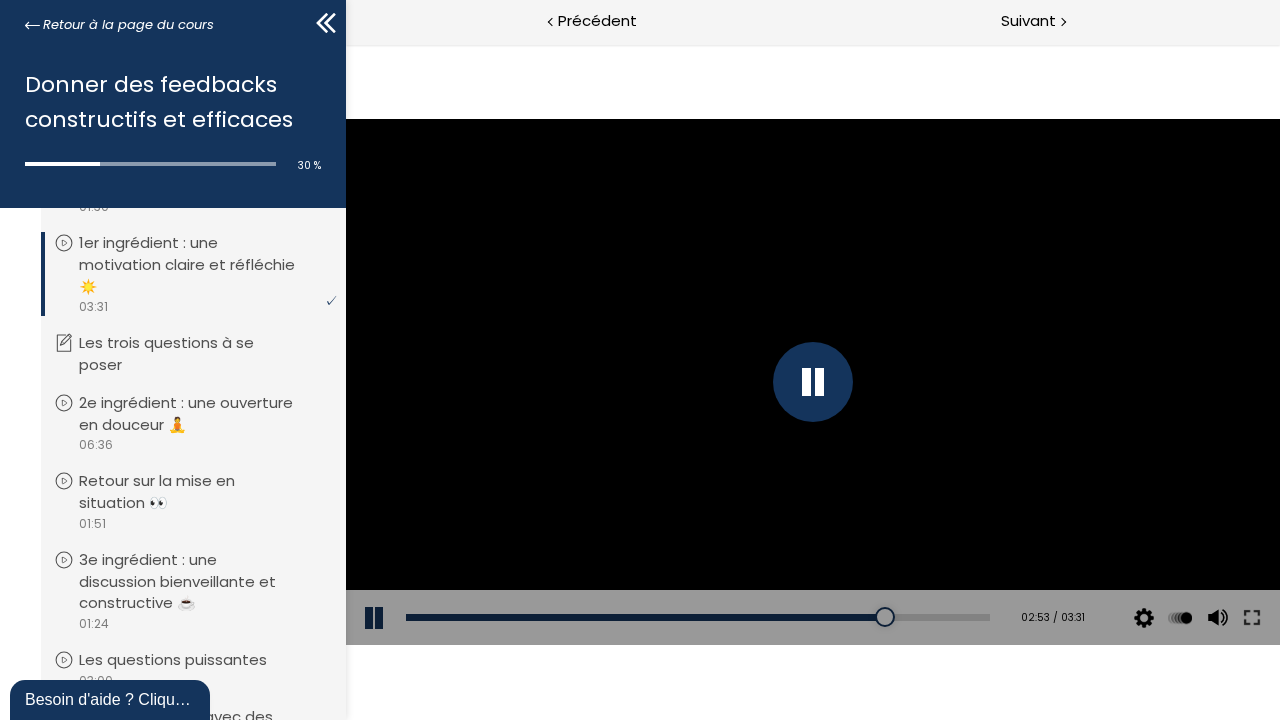 click at bounding box center (812, 382) 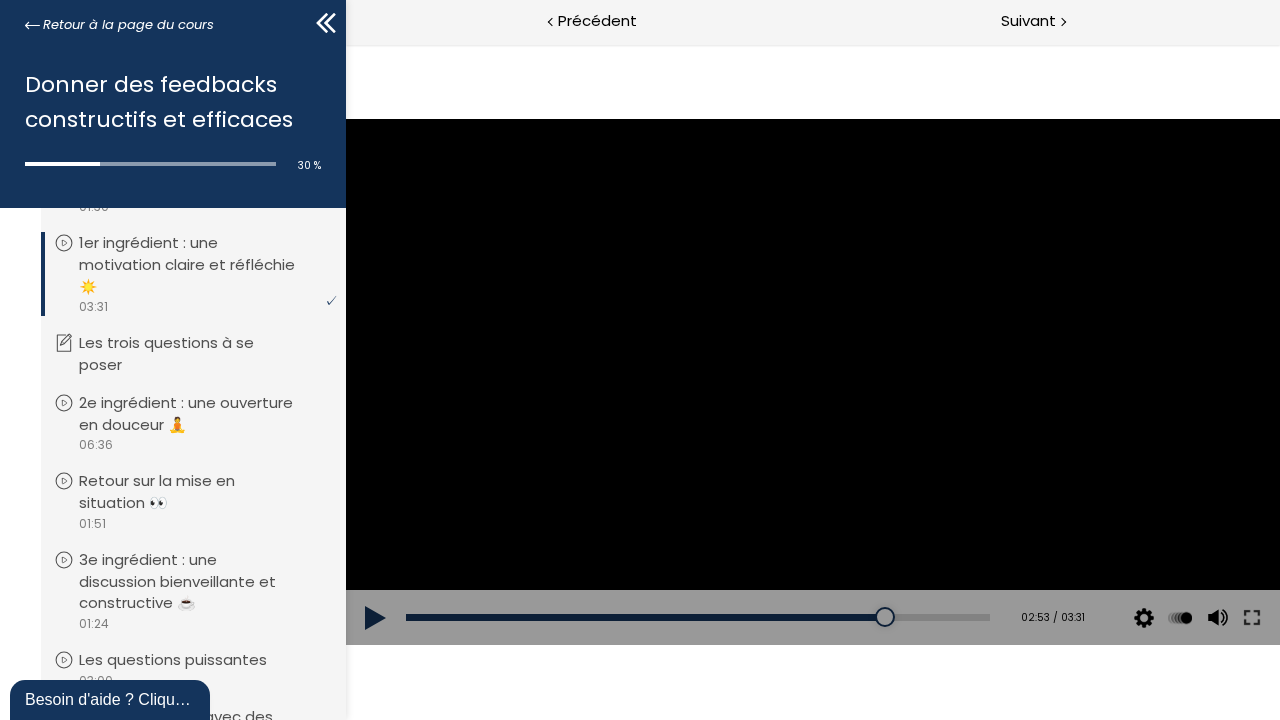 click at bounding box center [812, 381] 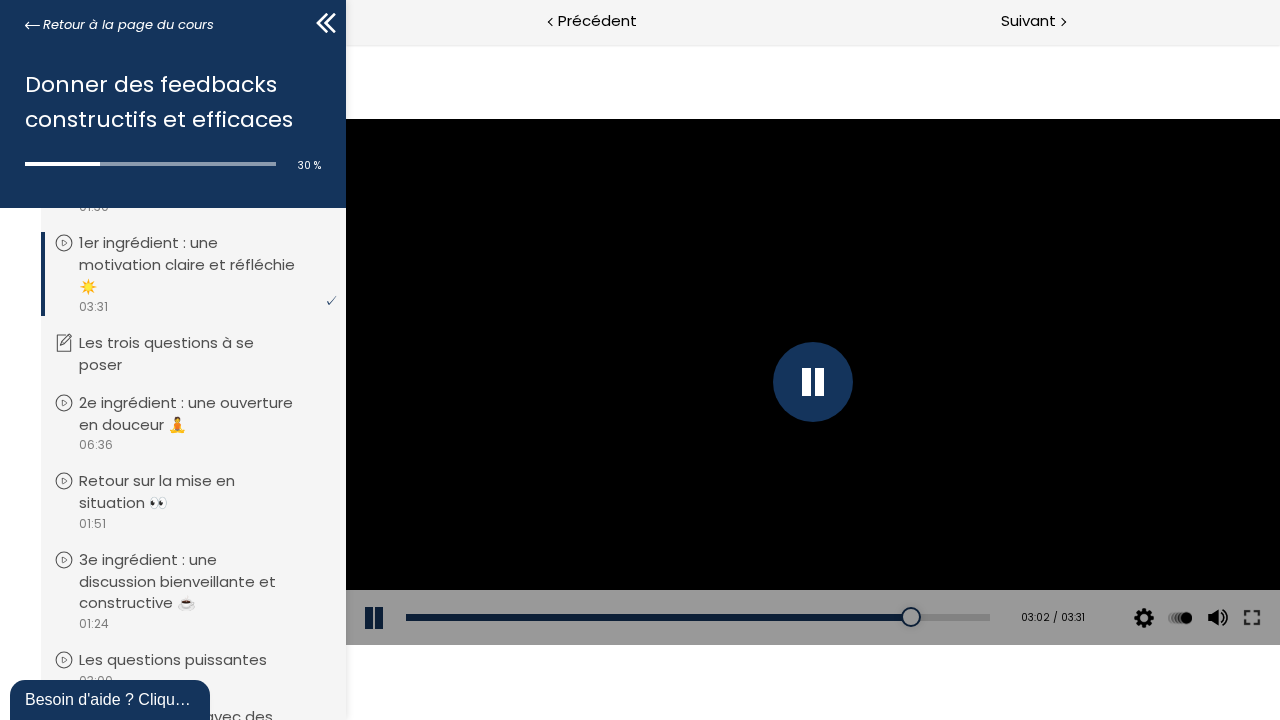 click at bounding box center (812, 382) 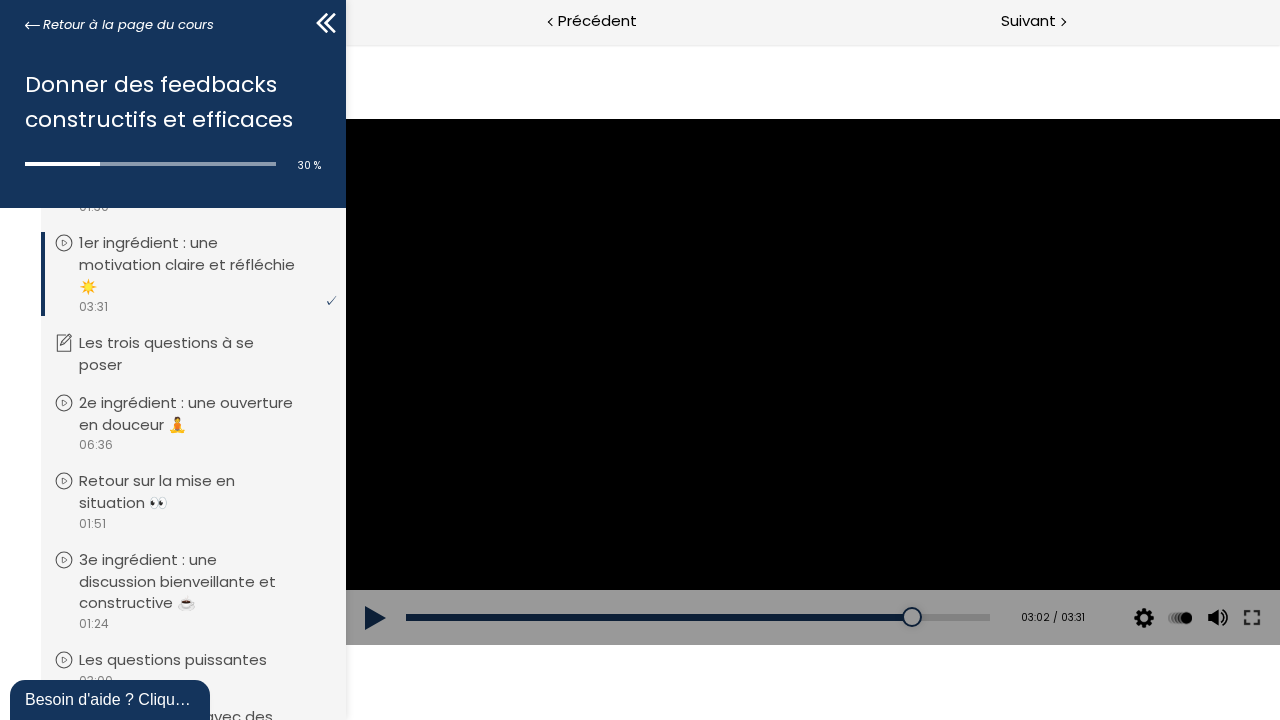 click at bounding box center [812, 381] 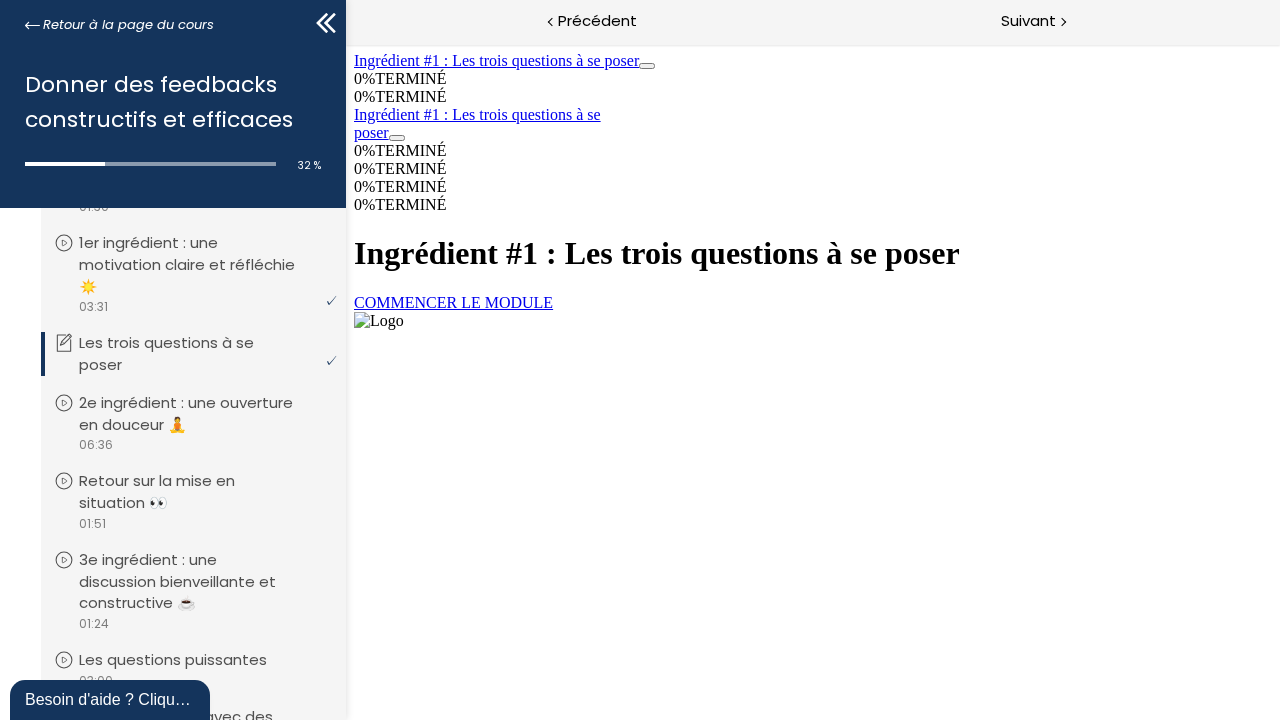 scroll, scrollTop: 0, scrollLeft: 0, axis: both 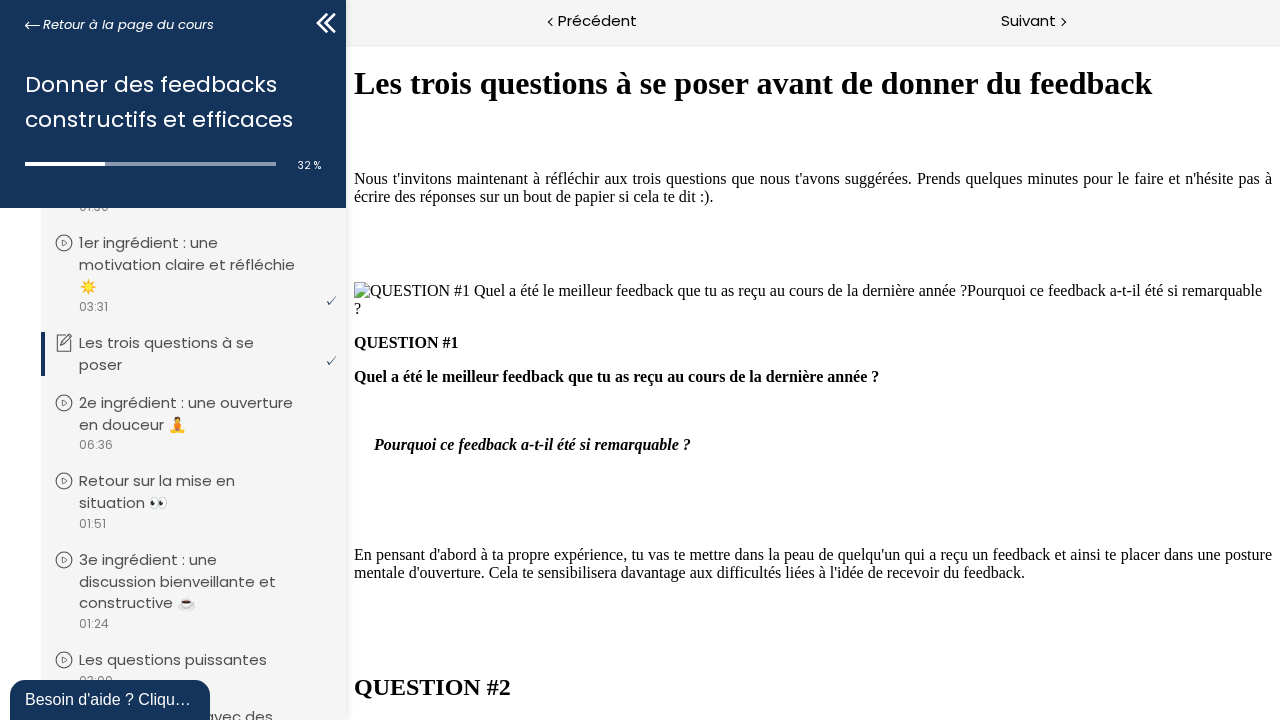 drag, startPoint x: 1269, startPoint y: 466, endPoint x: 1472, endPoint y: 72, distance: 443.22116 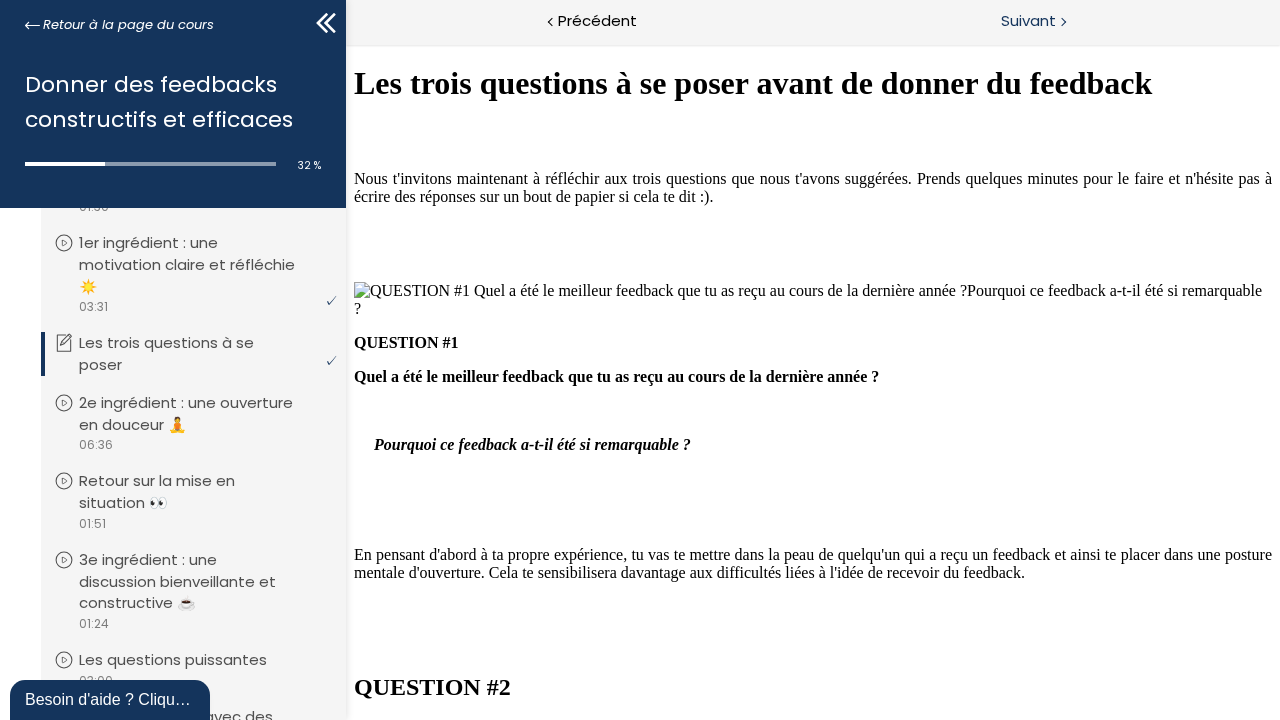 click on "Suivant" at bounding box center [1028, 21] 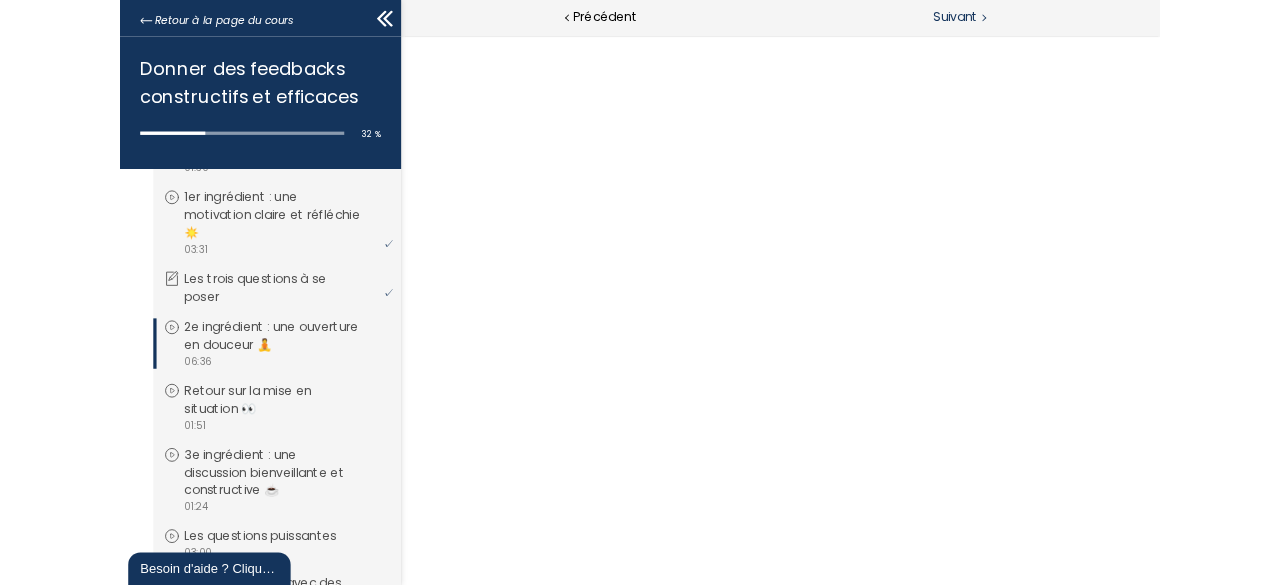 scroll, scrollTop: 0, scrollLeft: 0, axis: both 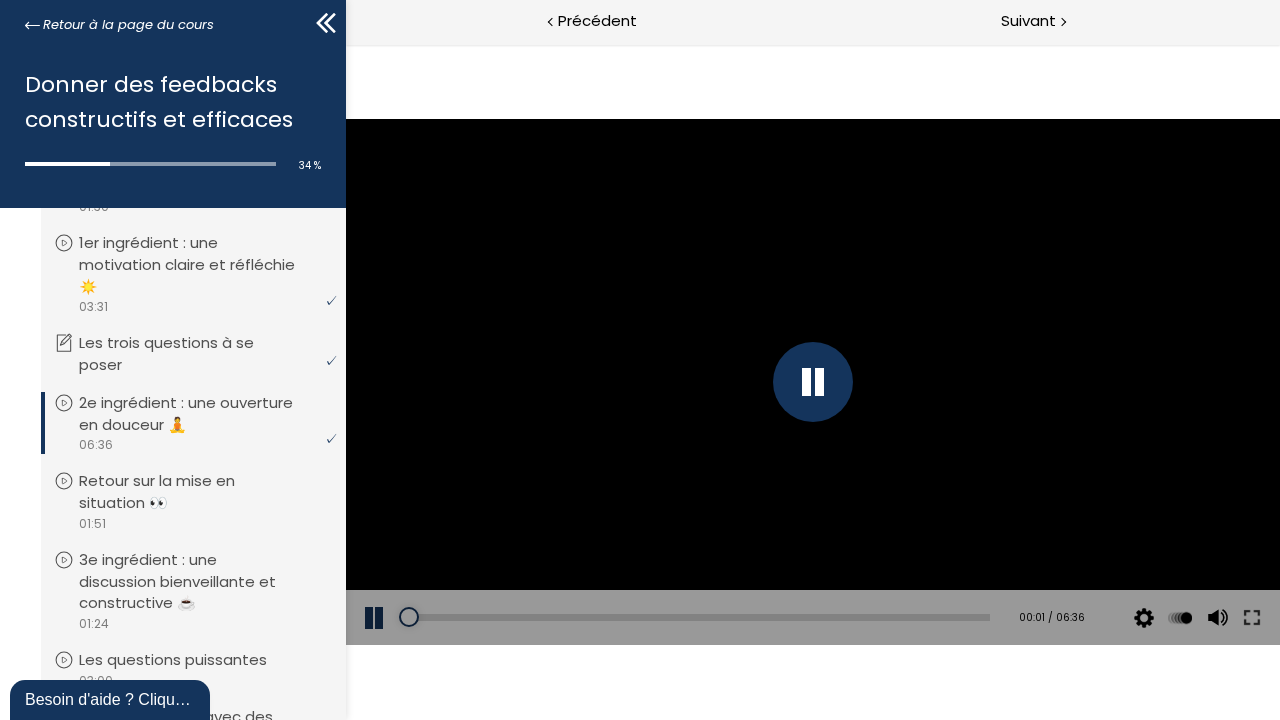 click at bounding box center [812, 382] 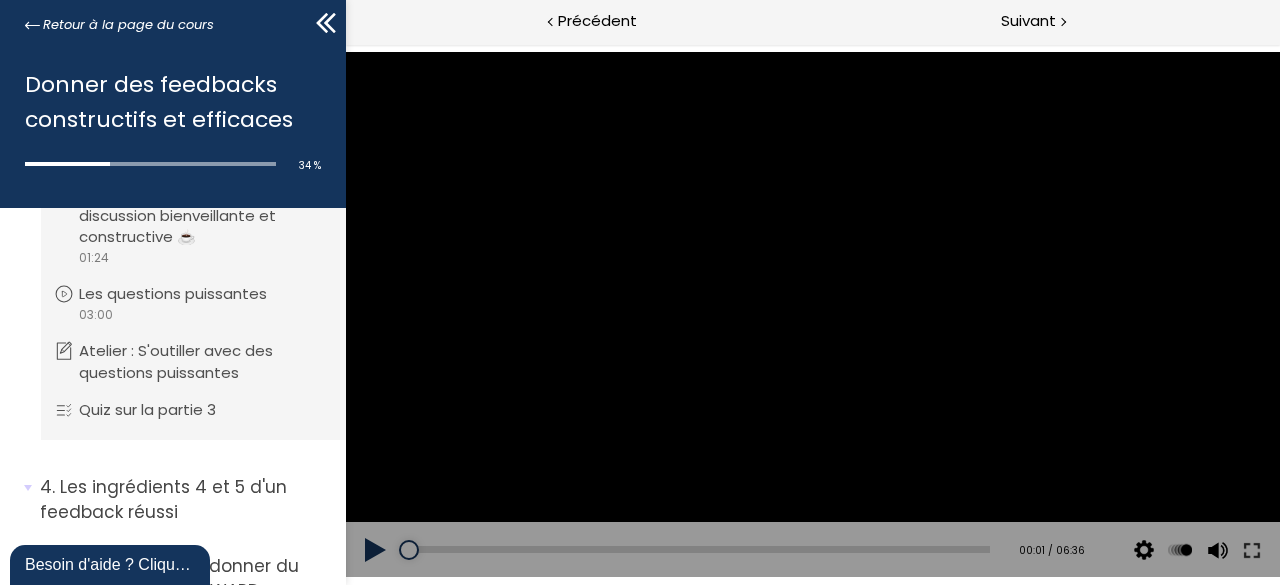 scroll, scrollTop: 1721, scrollLeft: 0, axis: vertical 